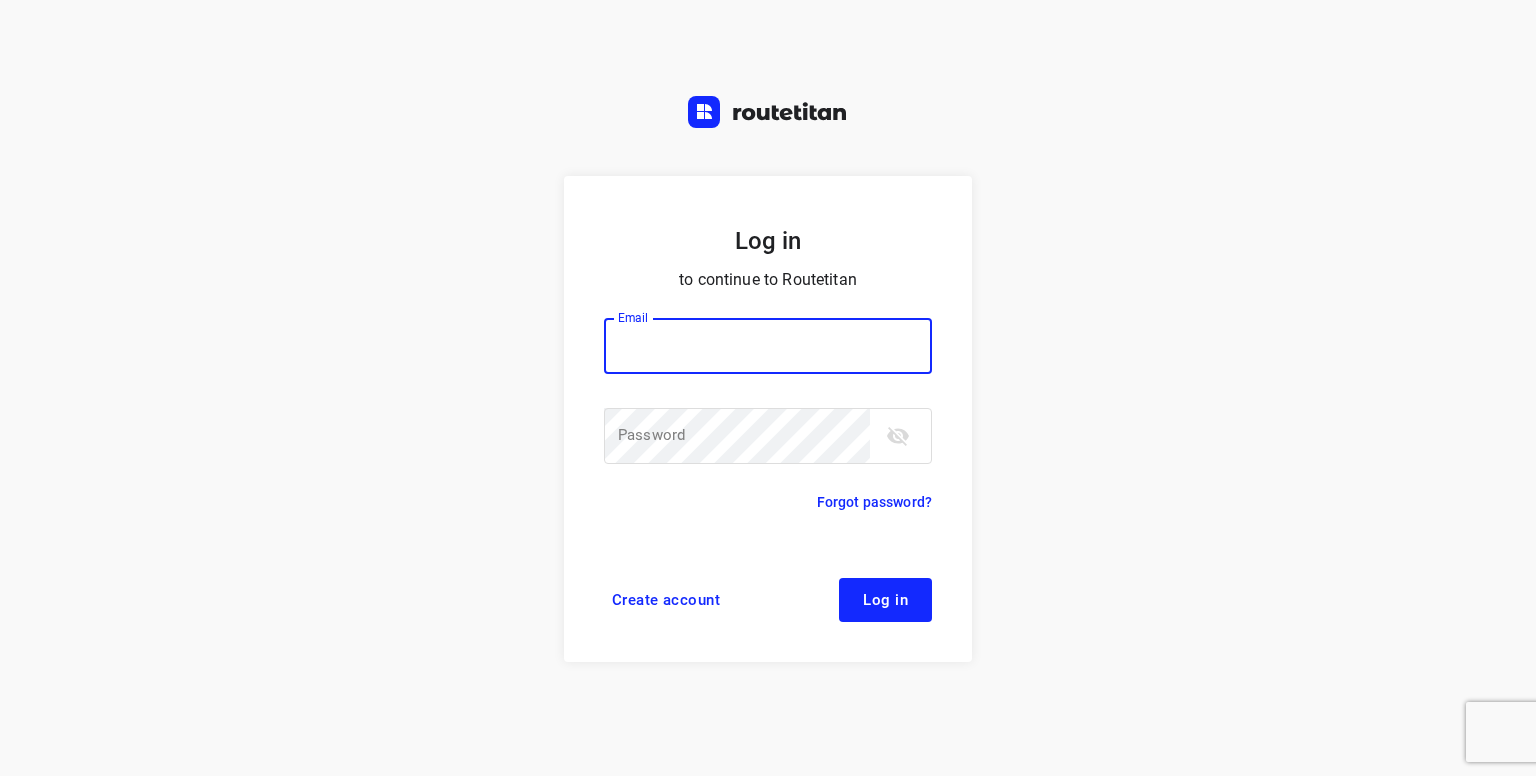 scroll, scrollTop: 0, scrollLeft: 0, axis: both 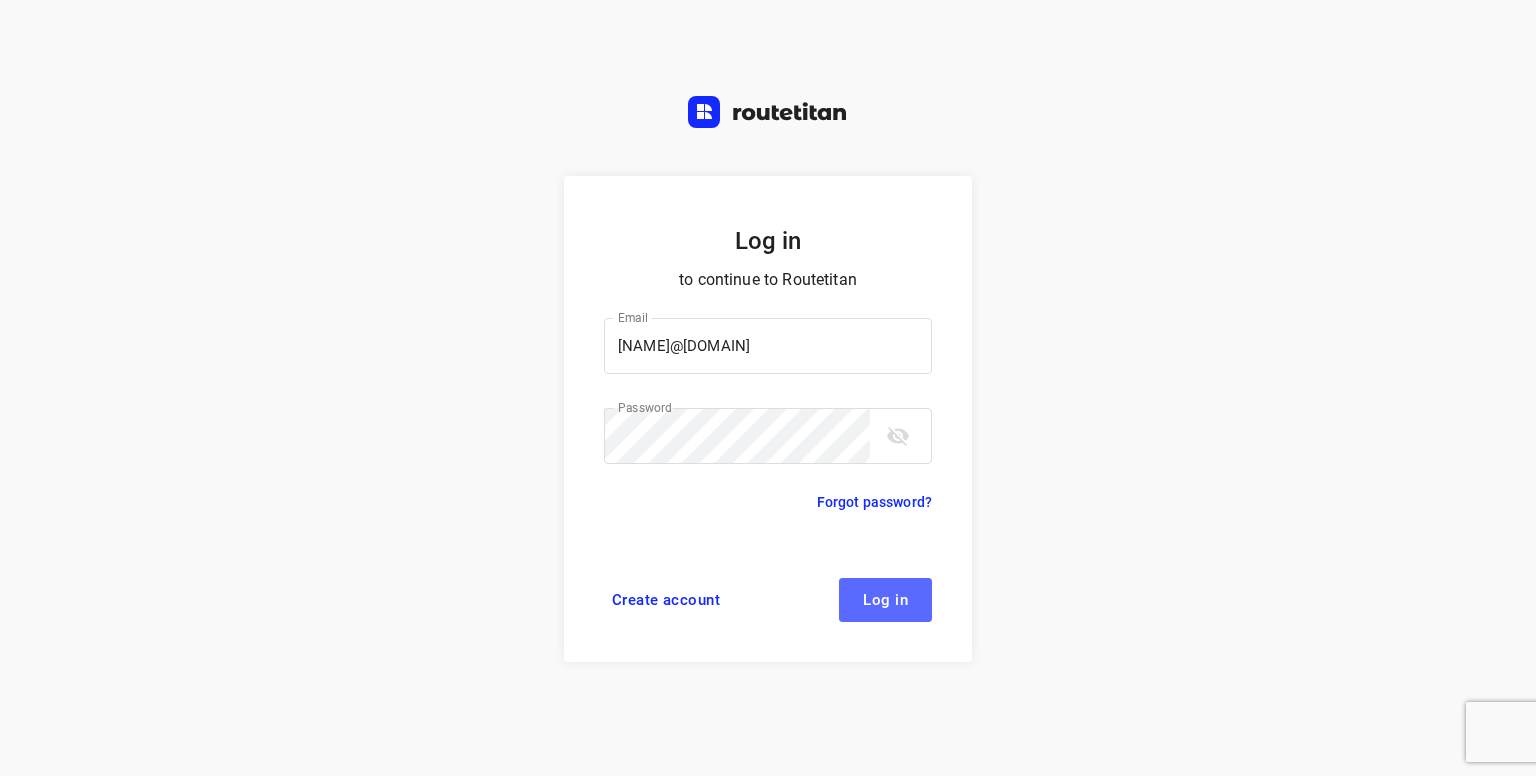 click on "Log in" at bounding box center [885, 600] 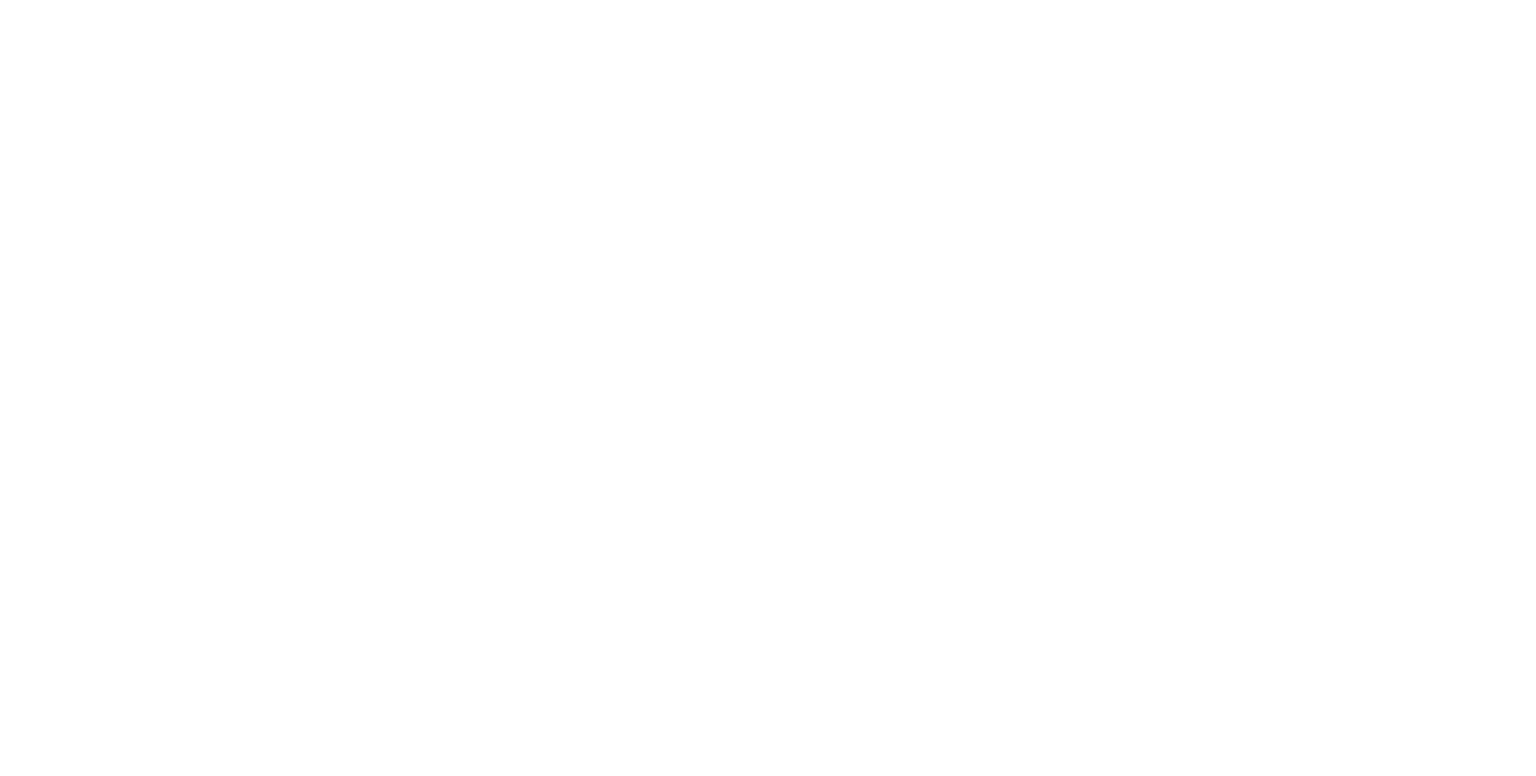 scroll, scrollTop: 0, scrollLeft: 0, axis: both 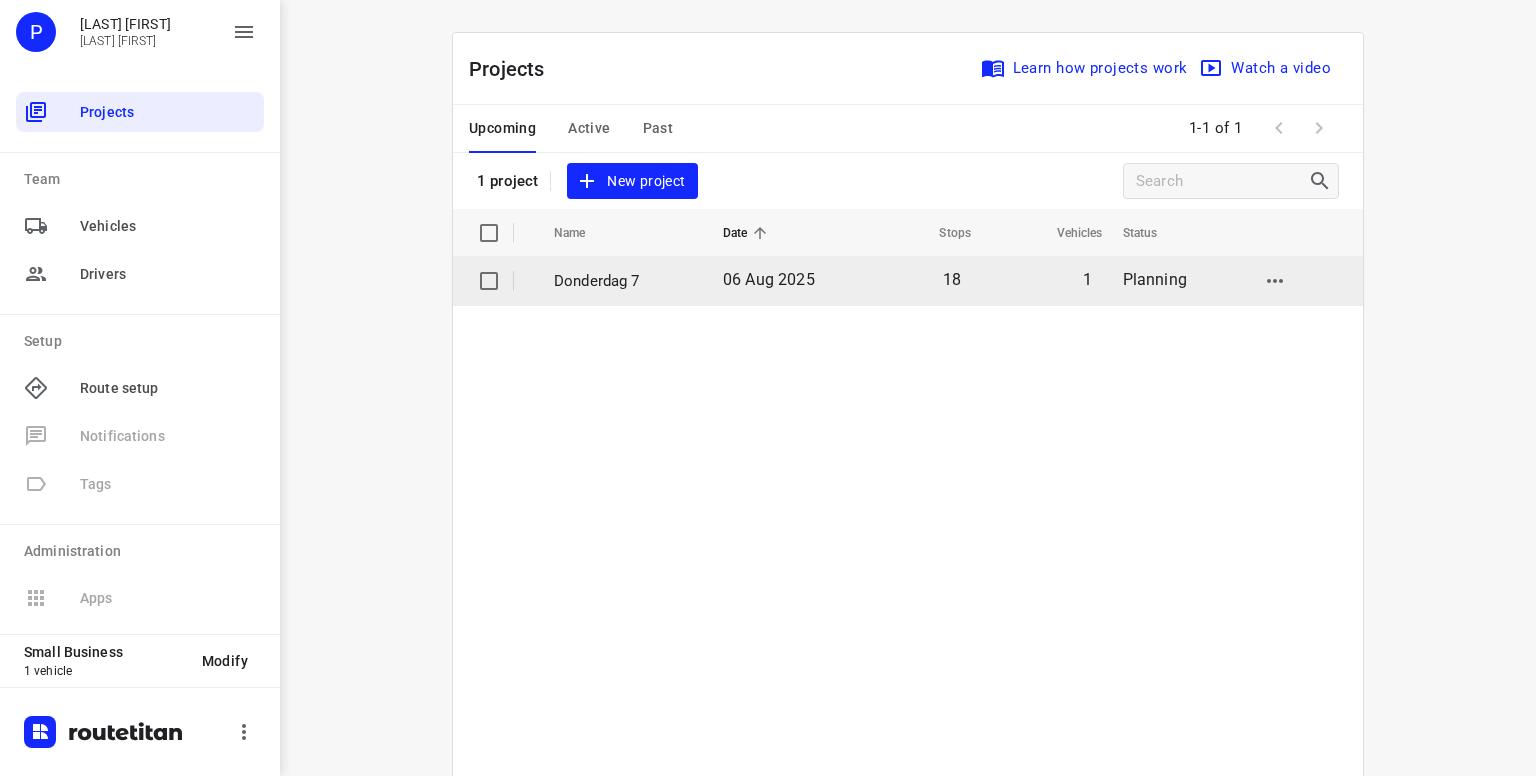 click at bounding box center (489, 281) 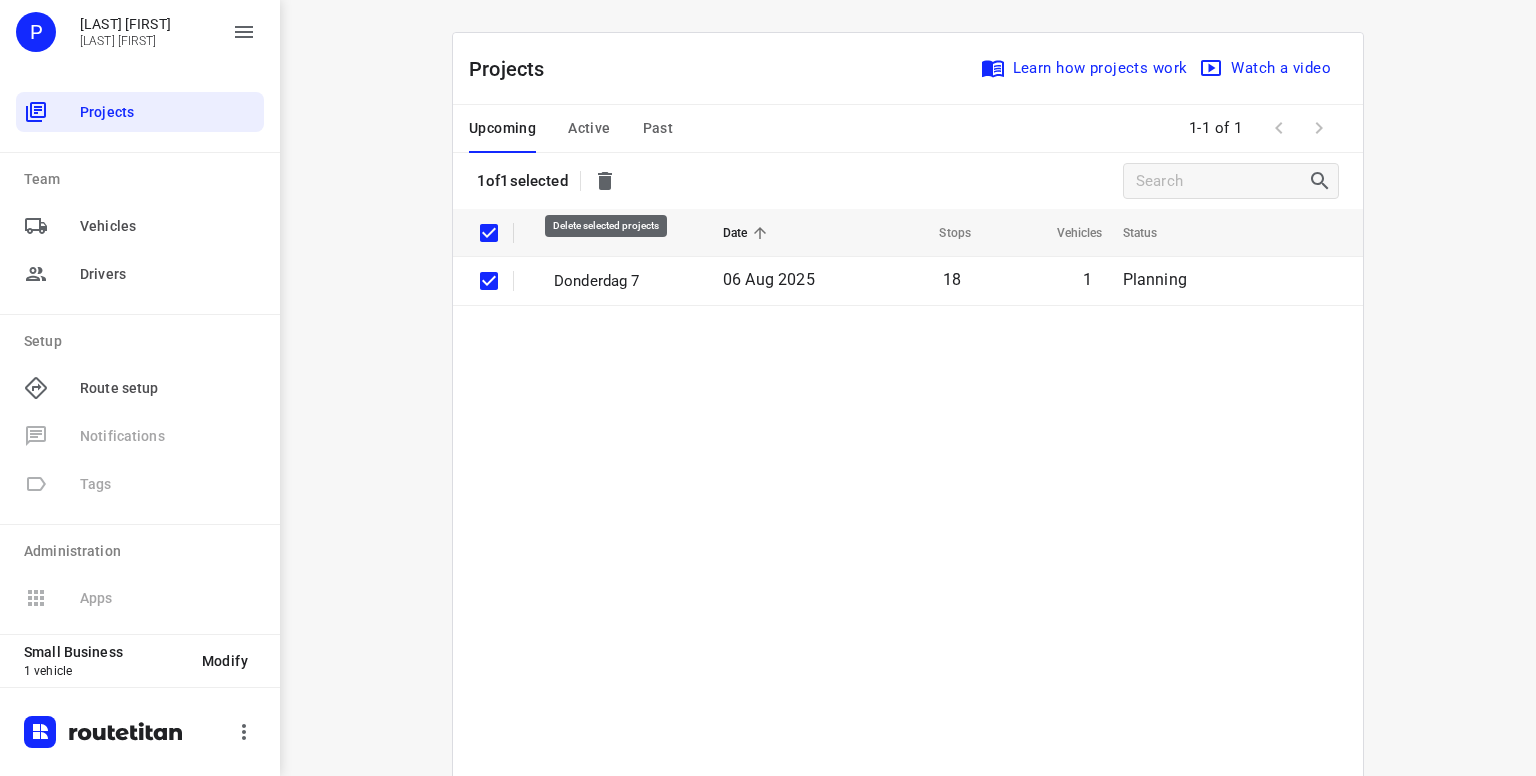 click 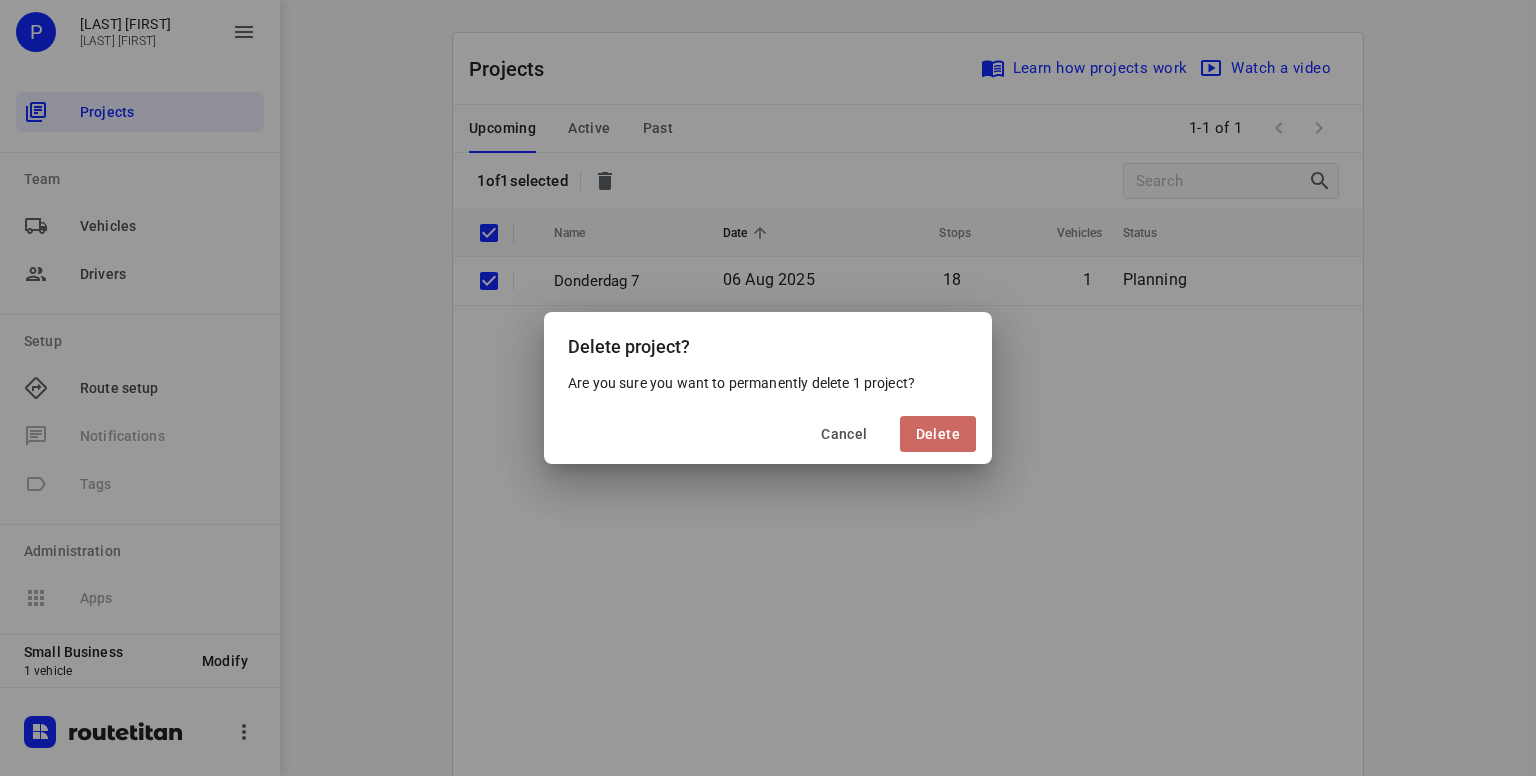 click on "Delete" at bounding box center (938, 434) 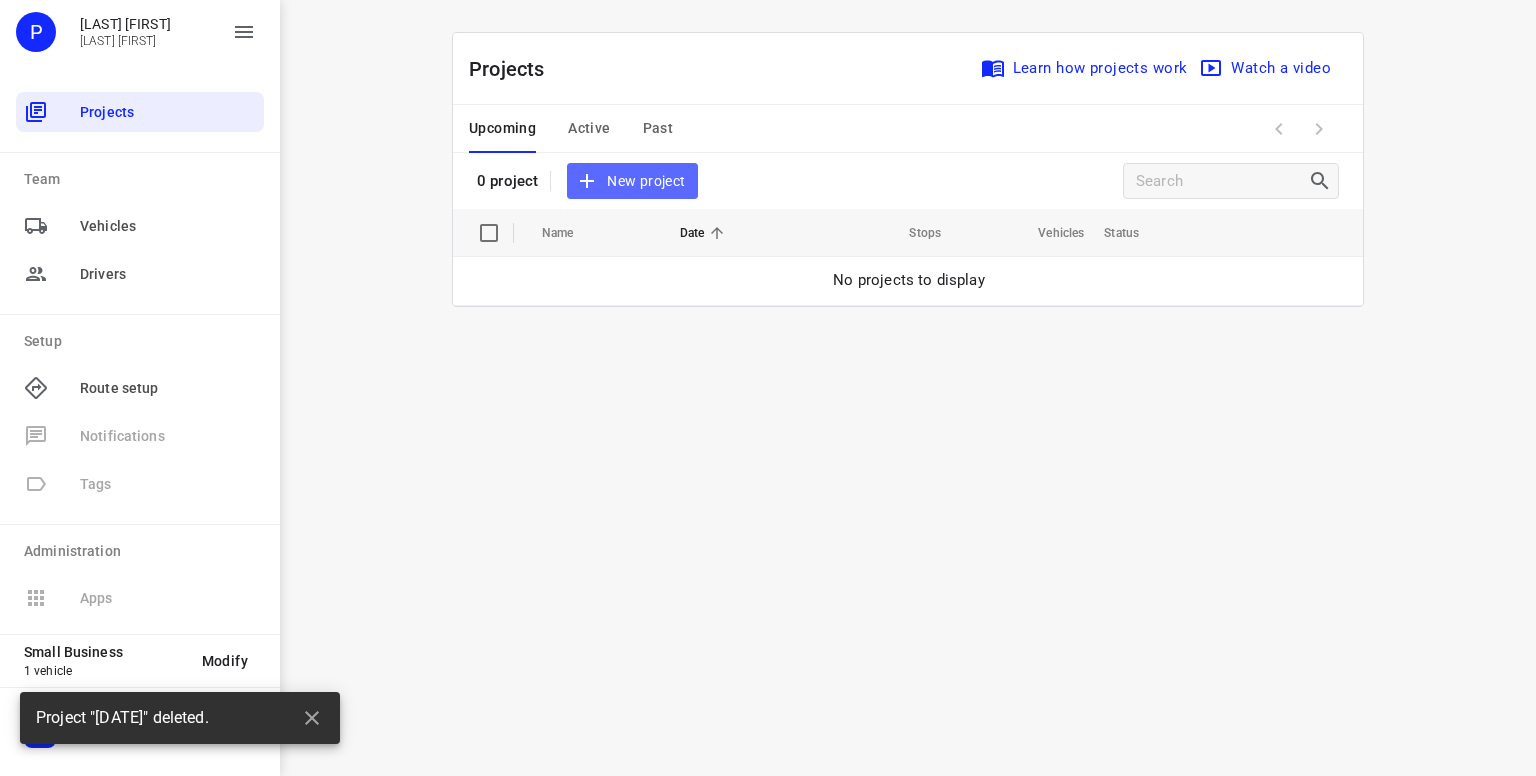 click on "New project" at bounding box center [632, 181] 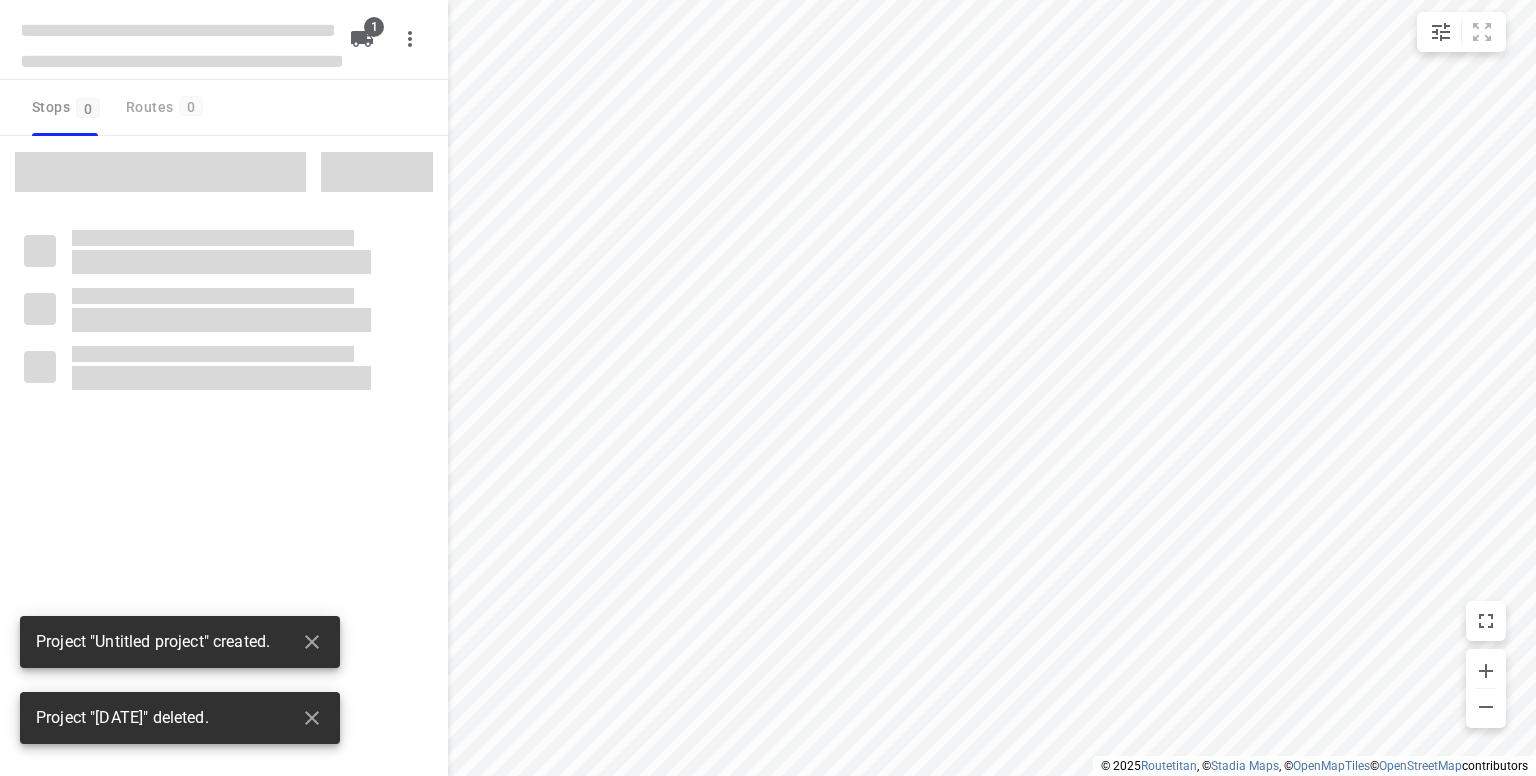 type on "distance" 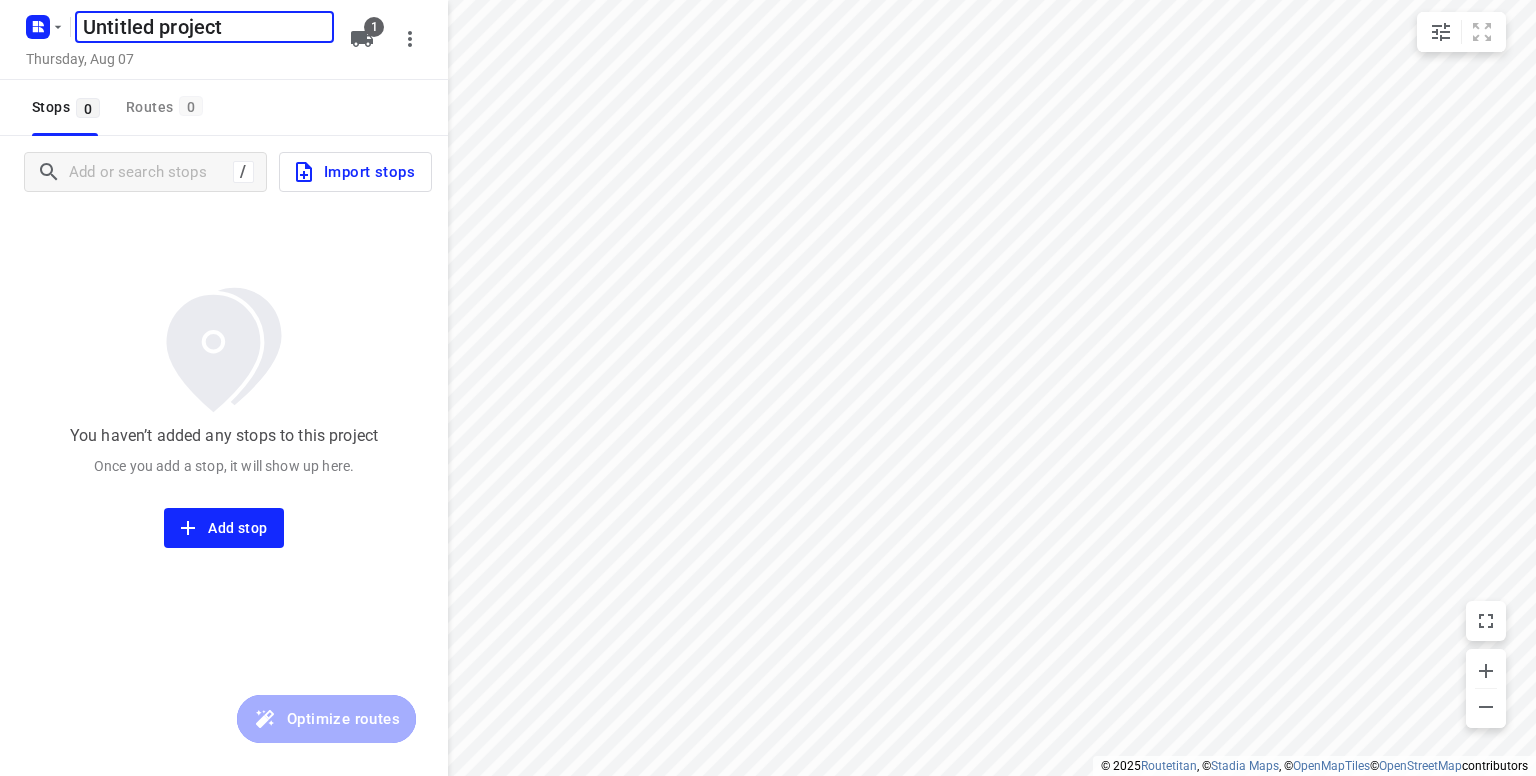 type on "8" 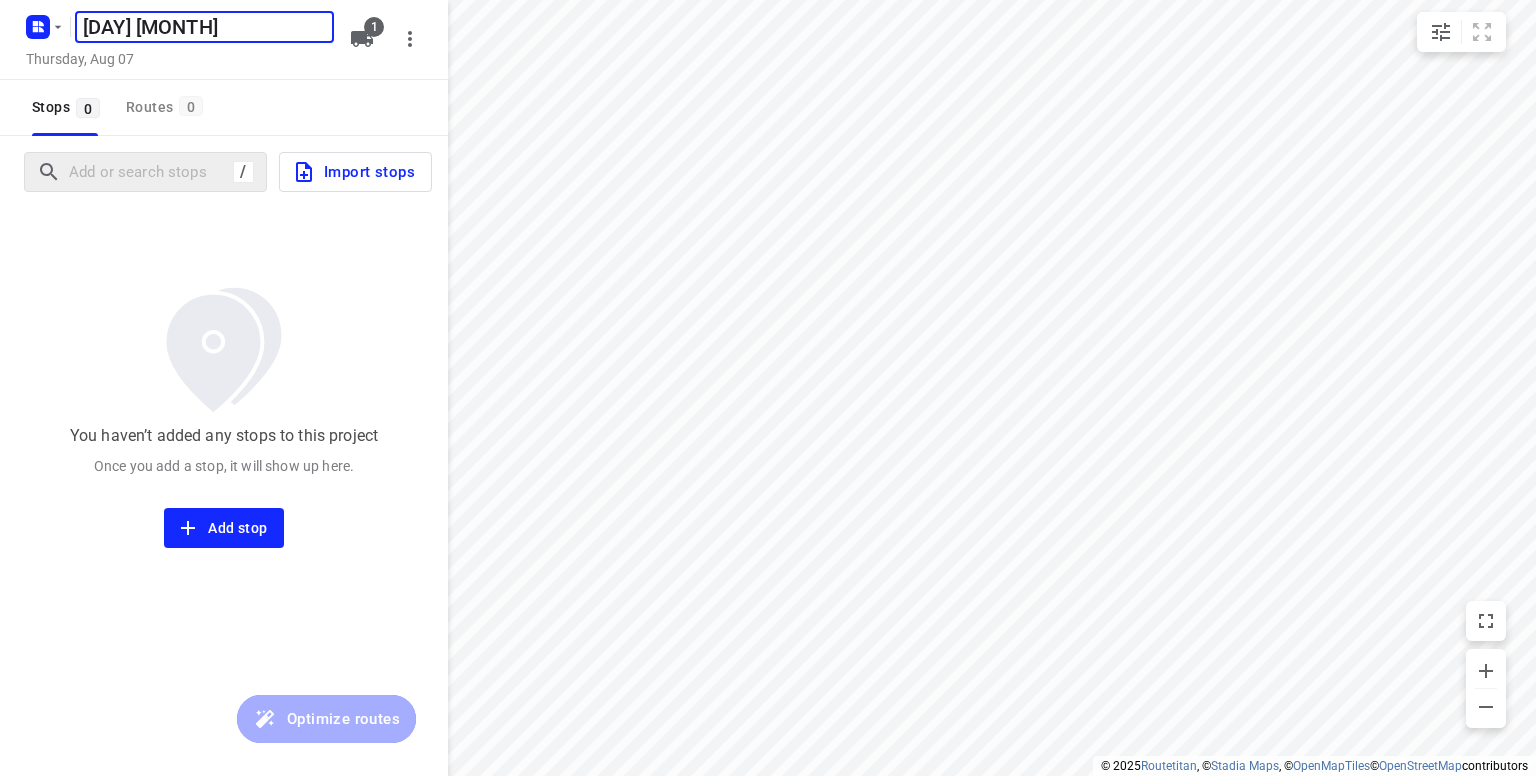 type on "[DAY] [MONTH]" 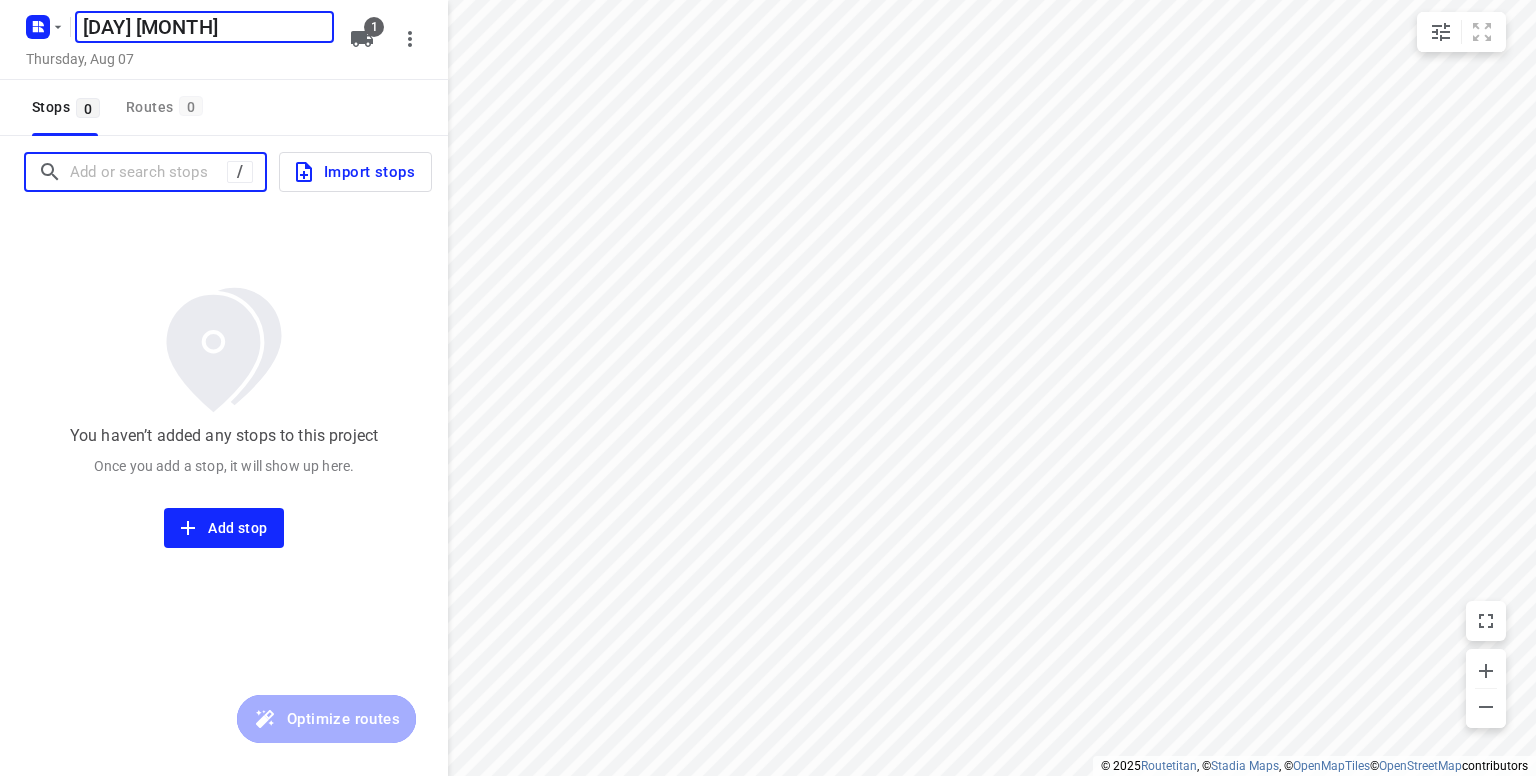 click at bounding box center (148, 172) 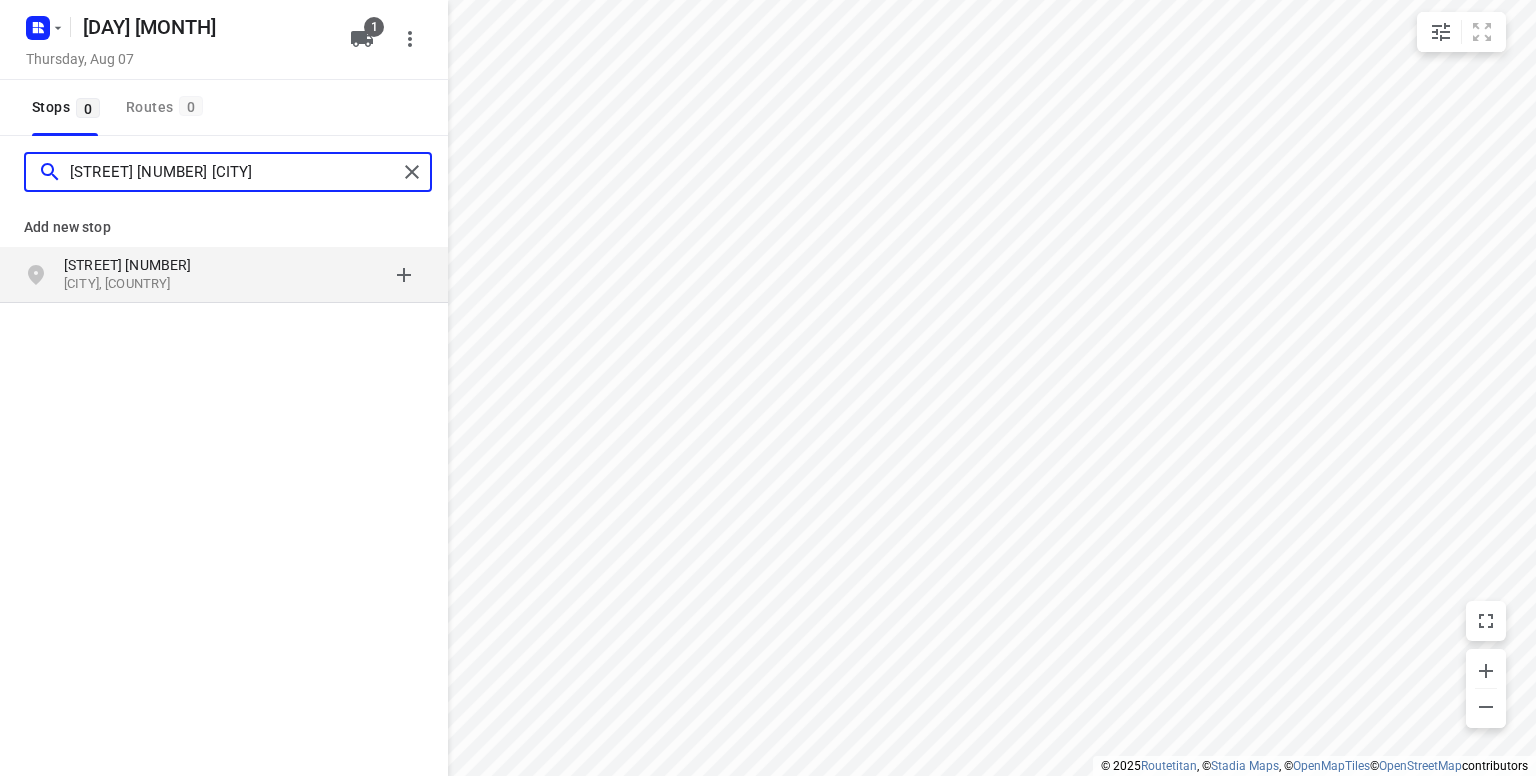 type on "[STREET] [NUMBER] [CITY]" 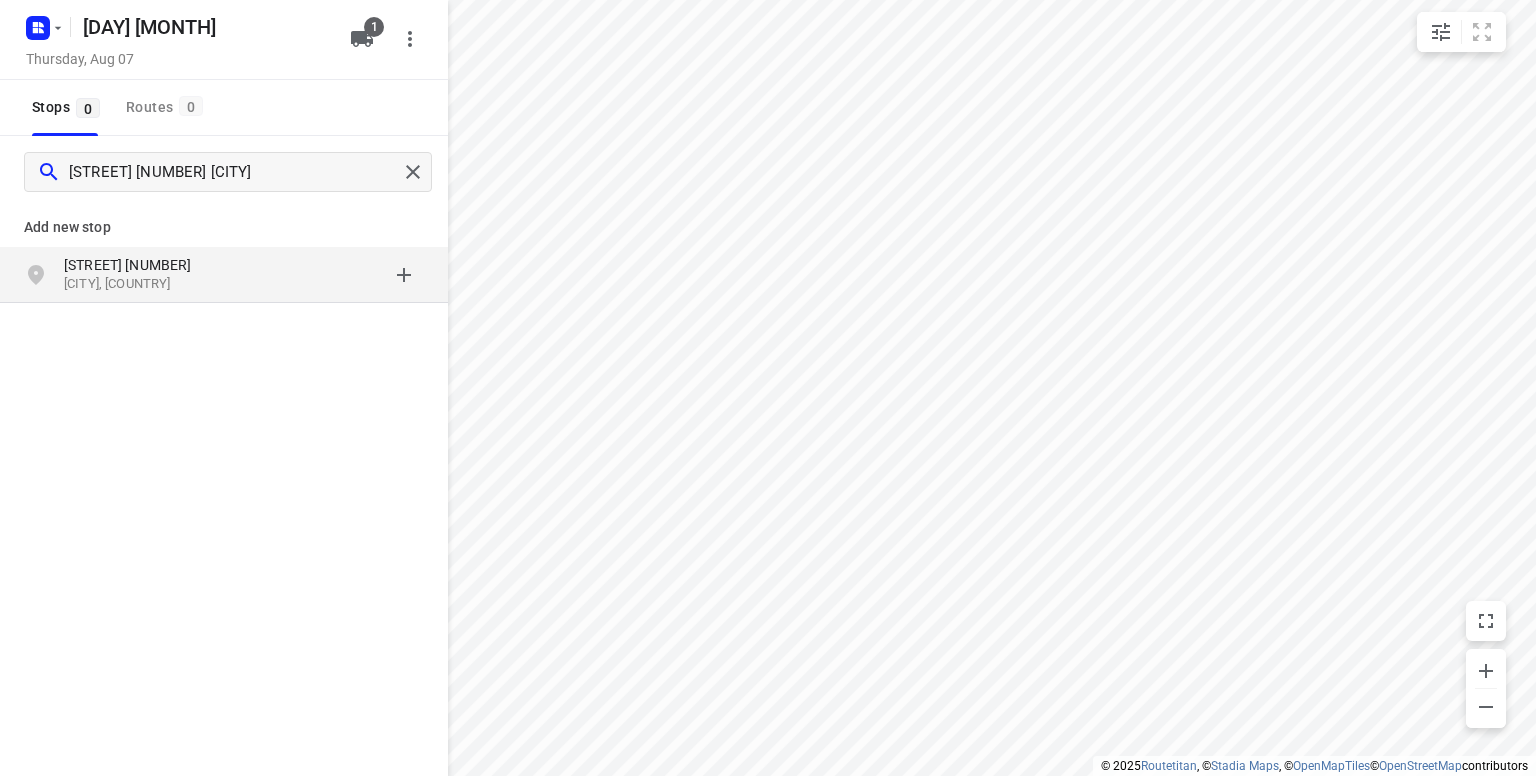 click on "[STREET] [NUMBER]" at bounding box center [156, 265] 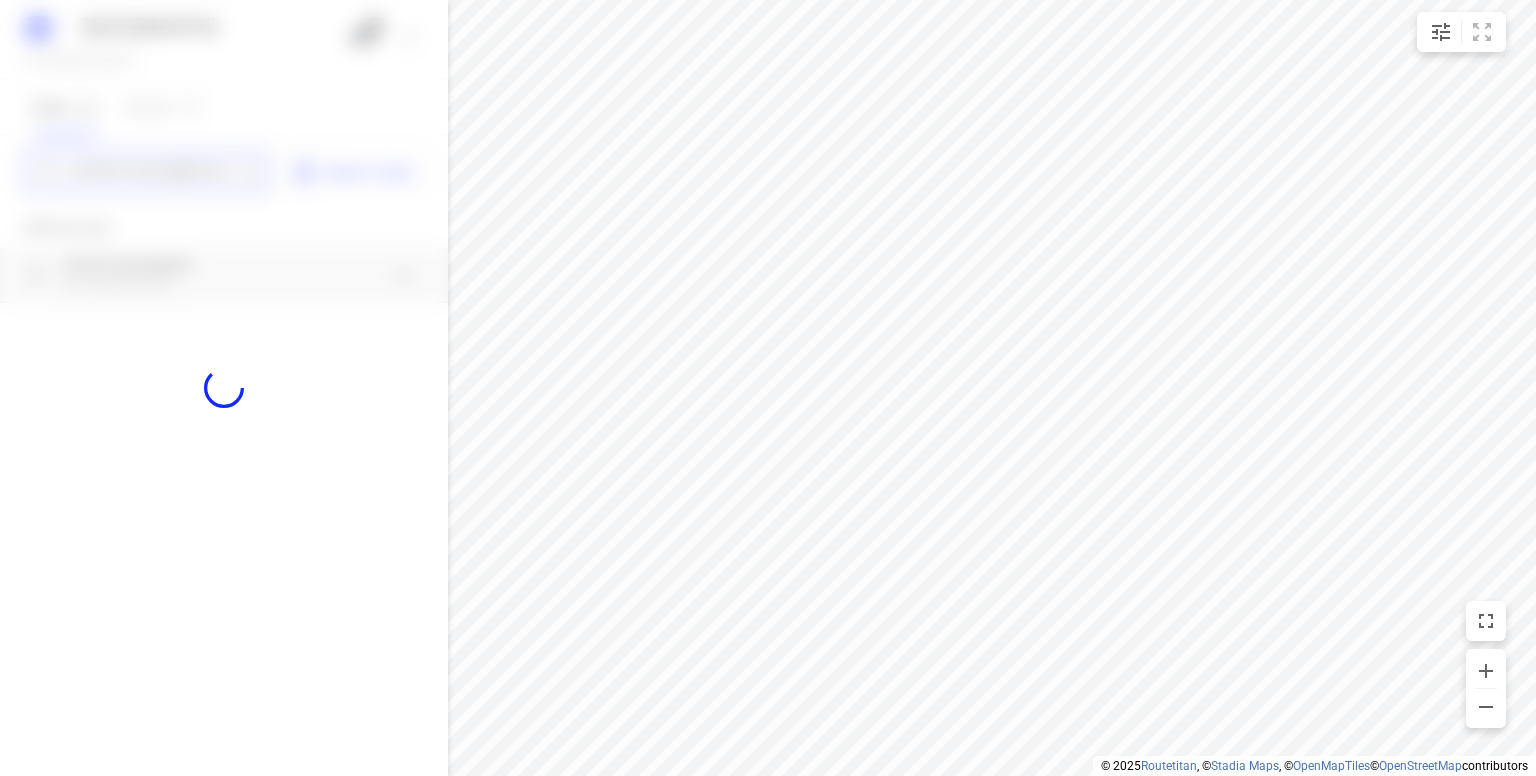 type 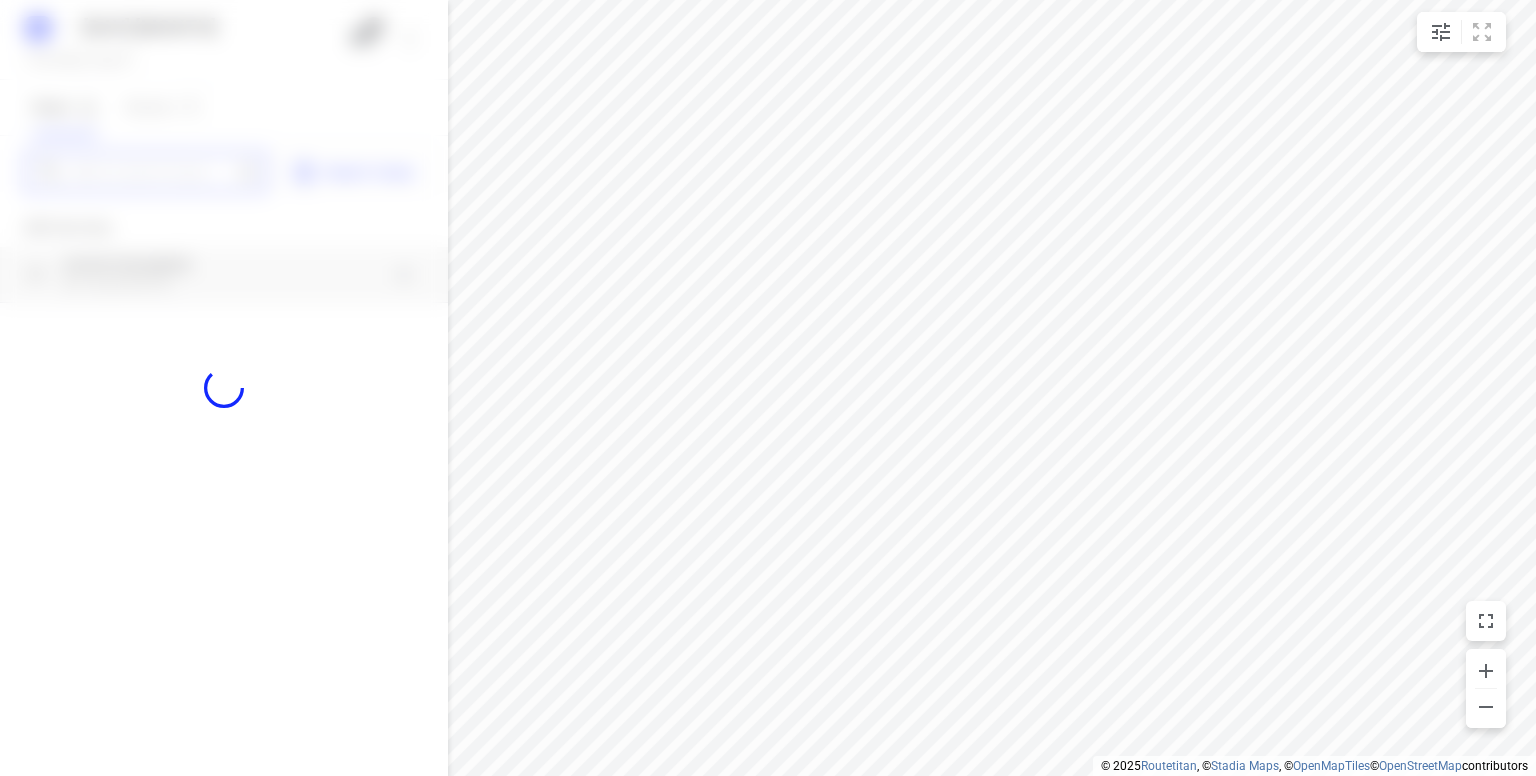 scroll, scrollTop: 0, scrollLeft: 0, axis: both 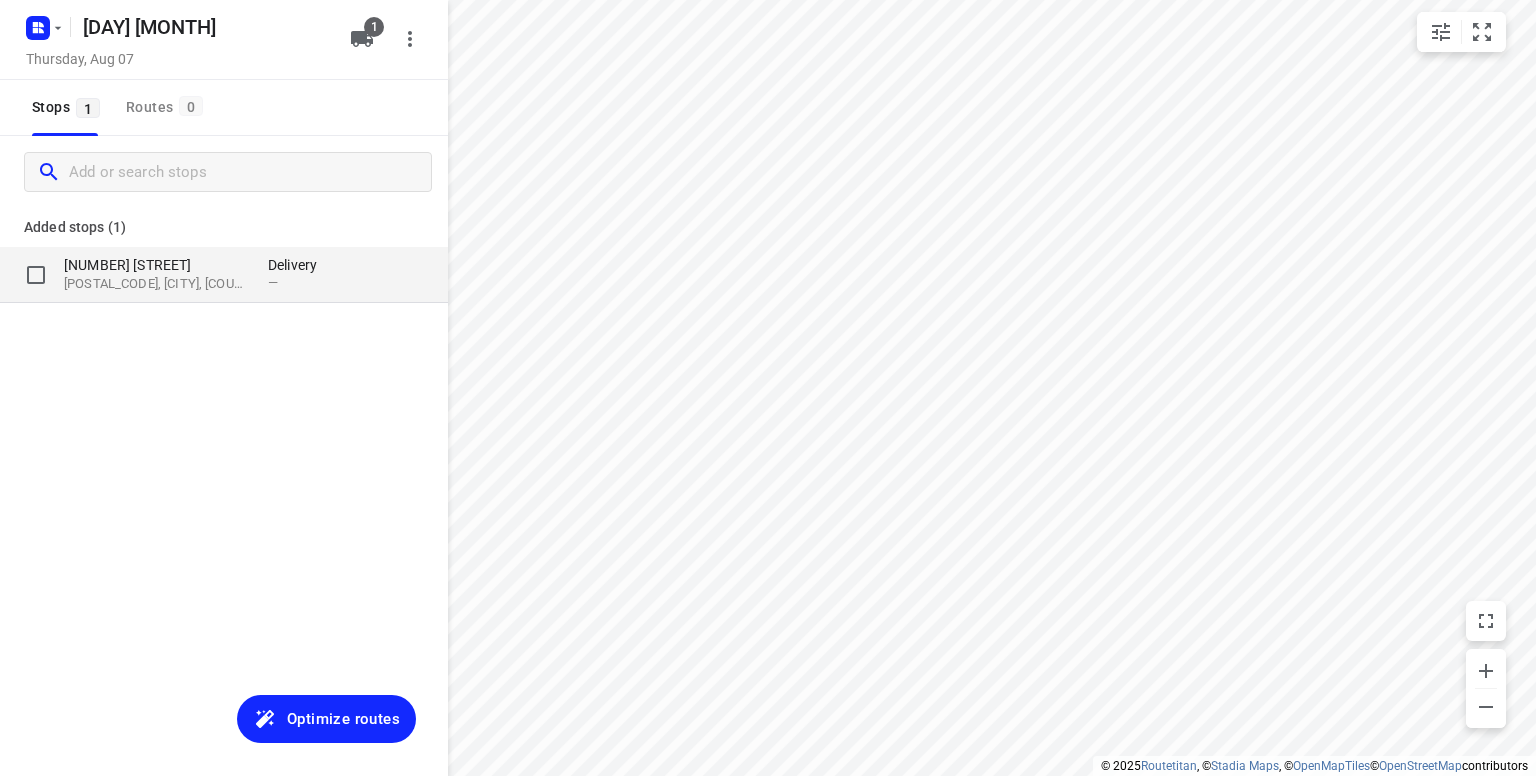 click on "[NUMBER] [STREET]" at bounding box center [156, 265] 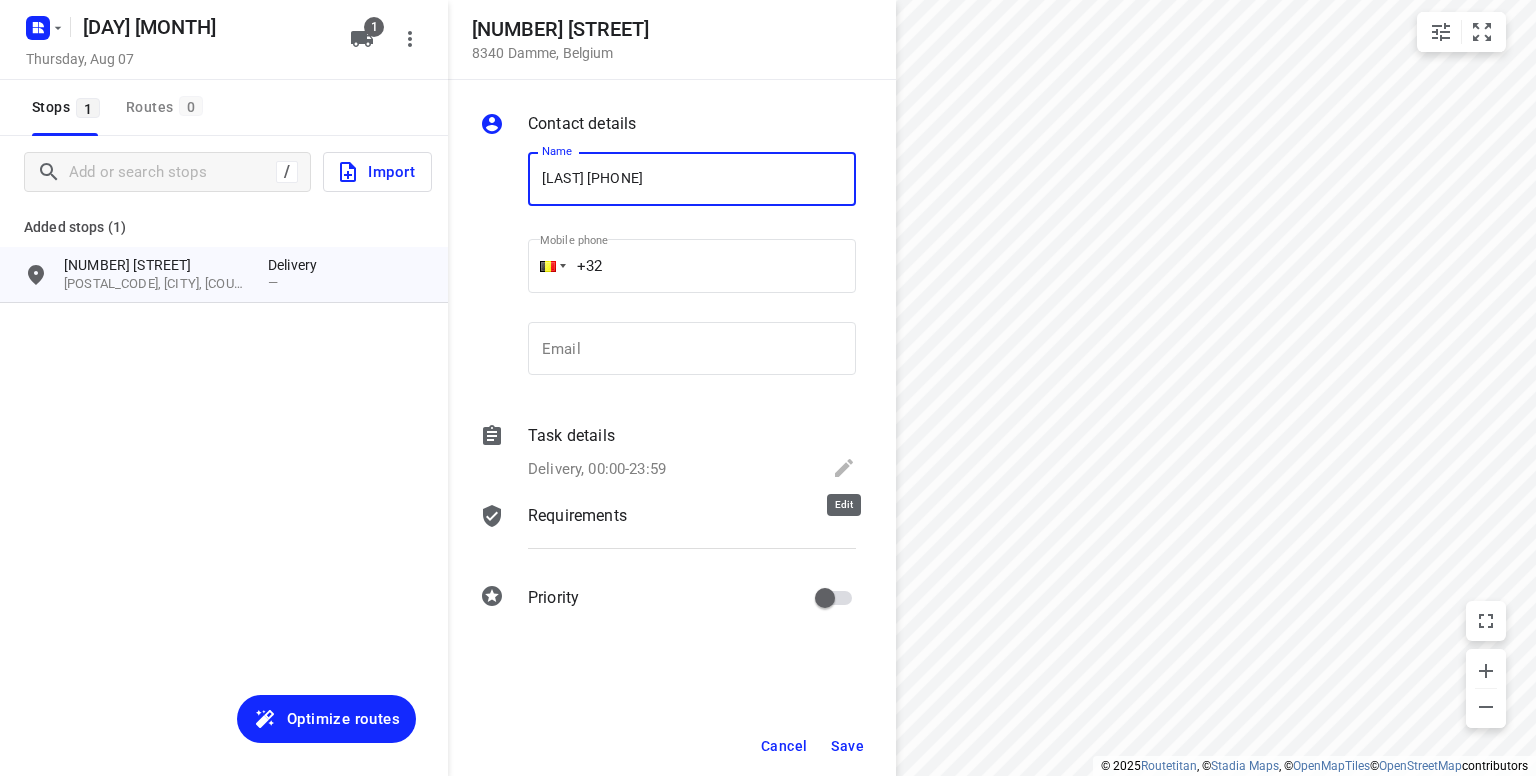 type on "[LAST] [PHONE]" 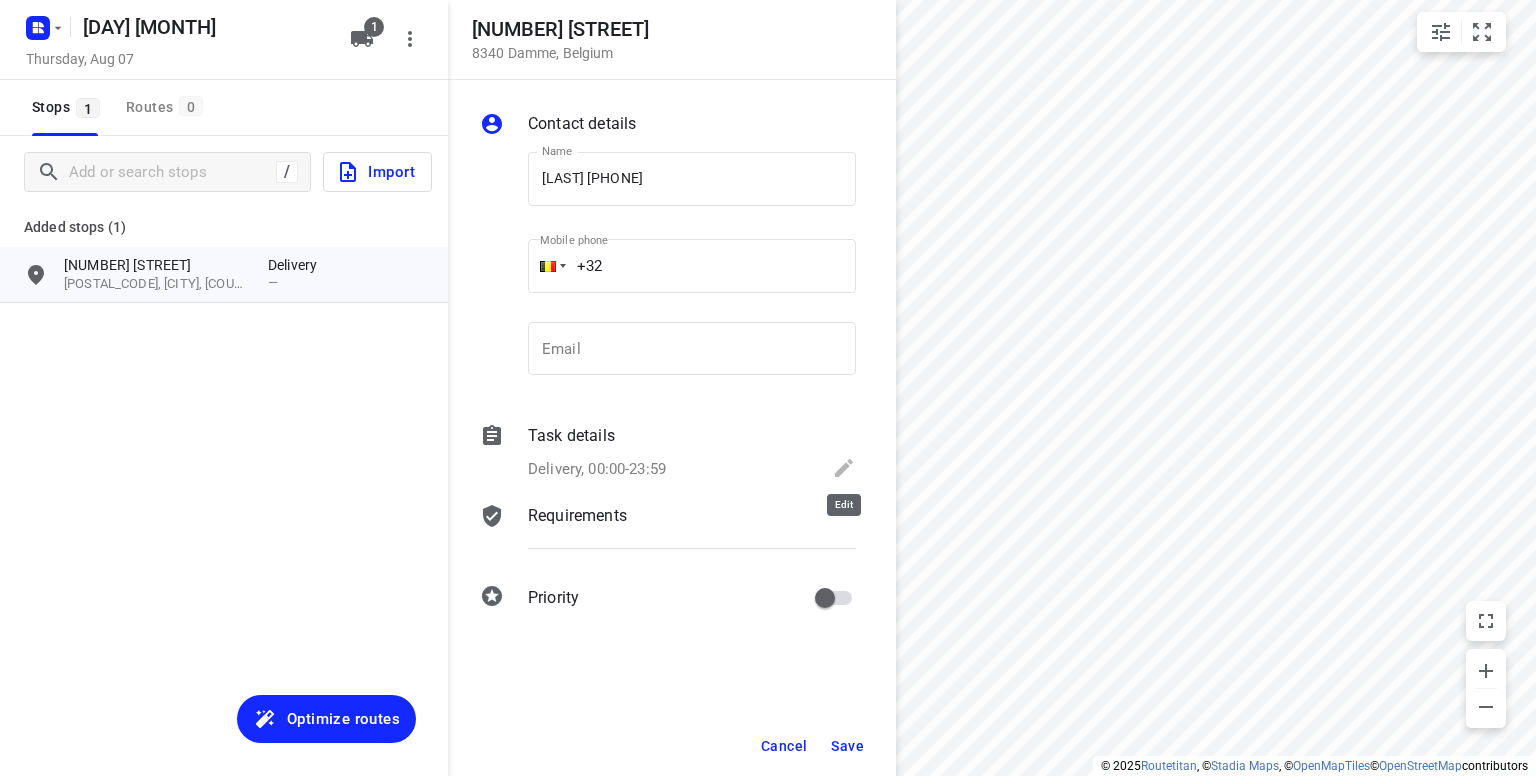 click 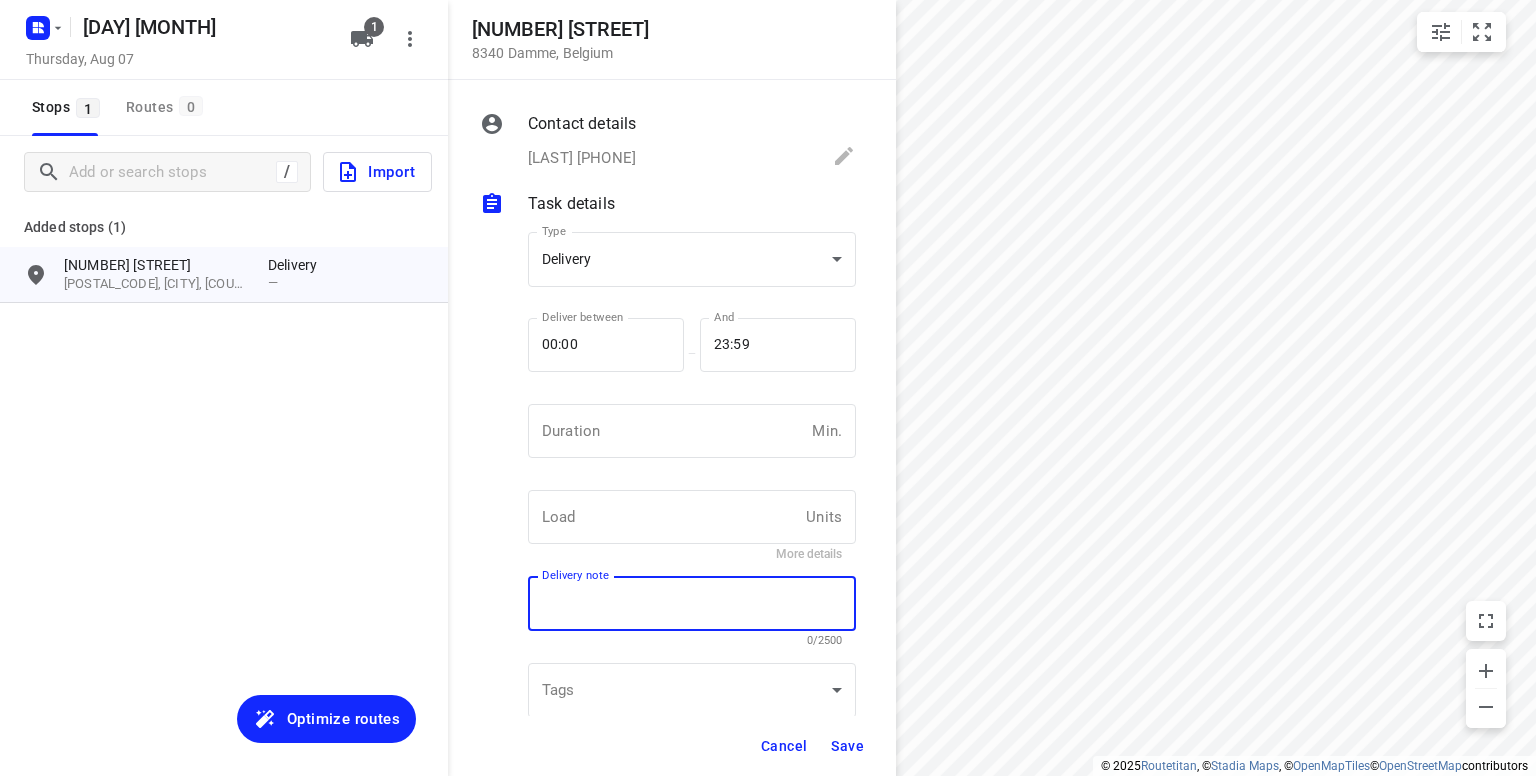 click at bounding box center (692, 604) 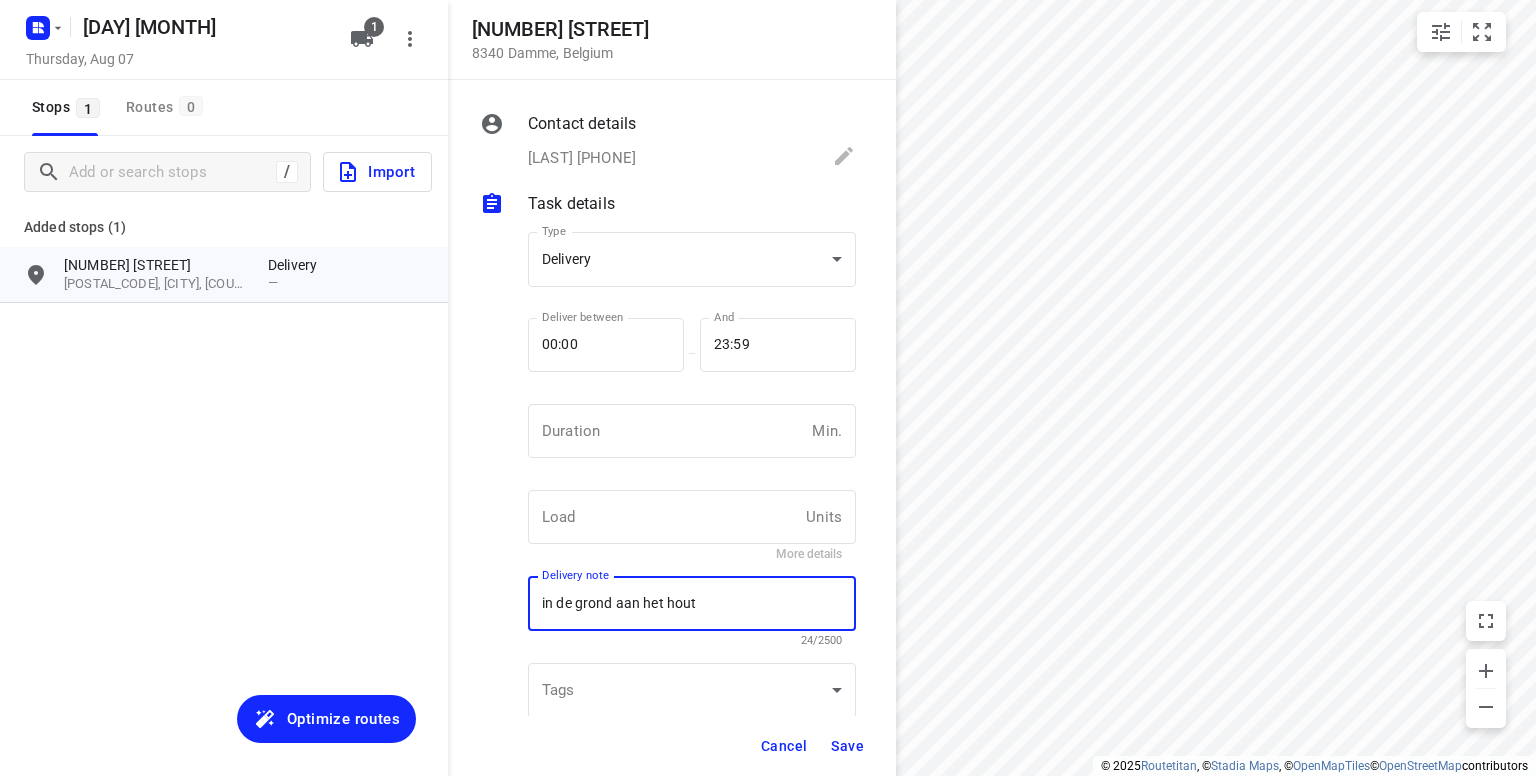 type on "in de grond aan het hout" 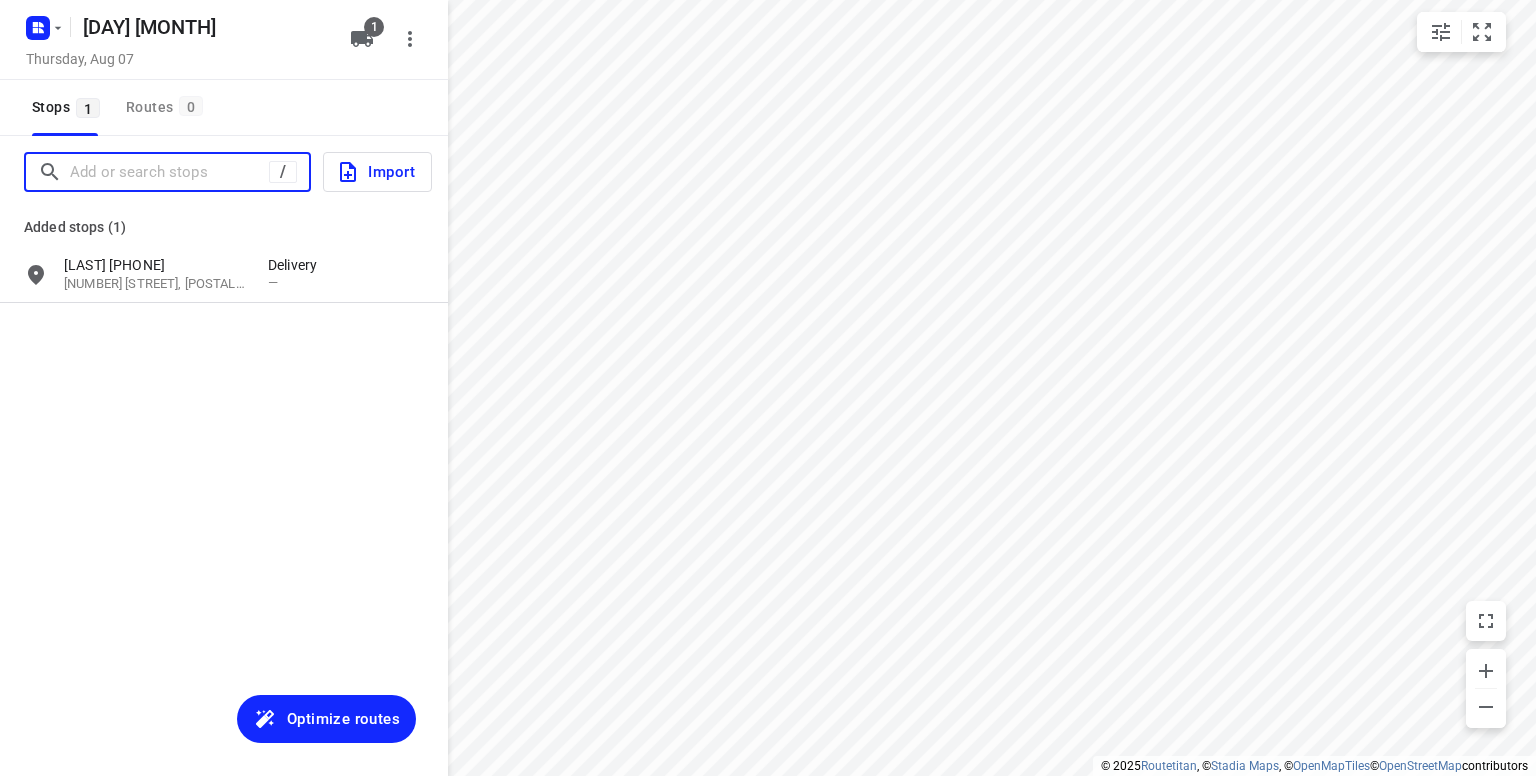 click at bounding box center [169, 172] 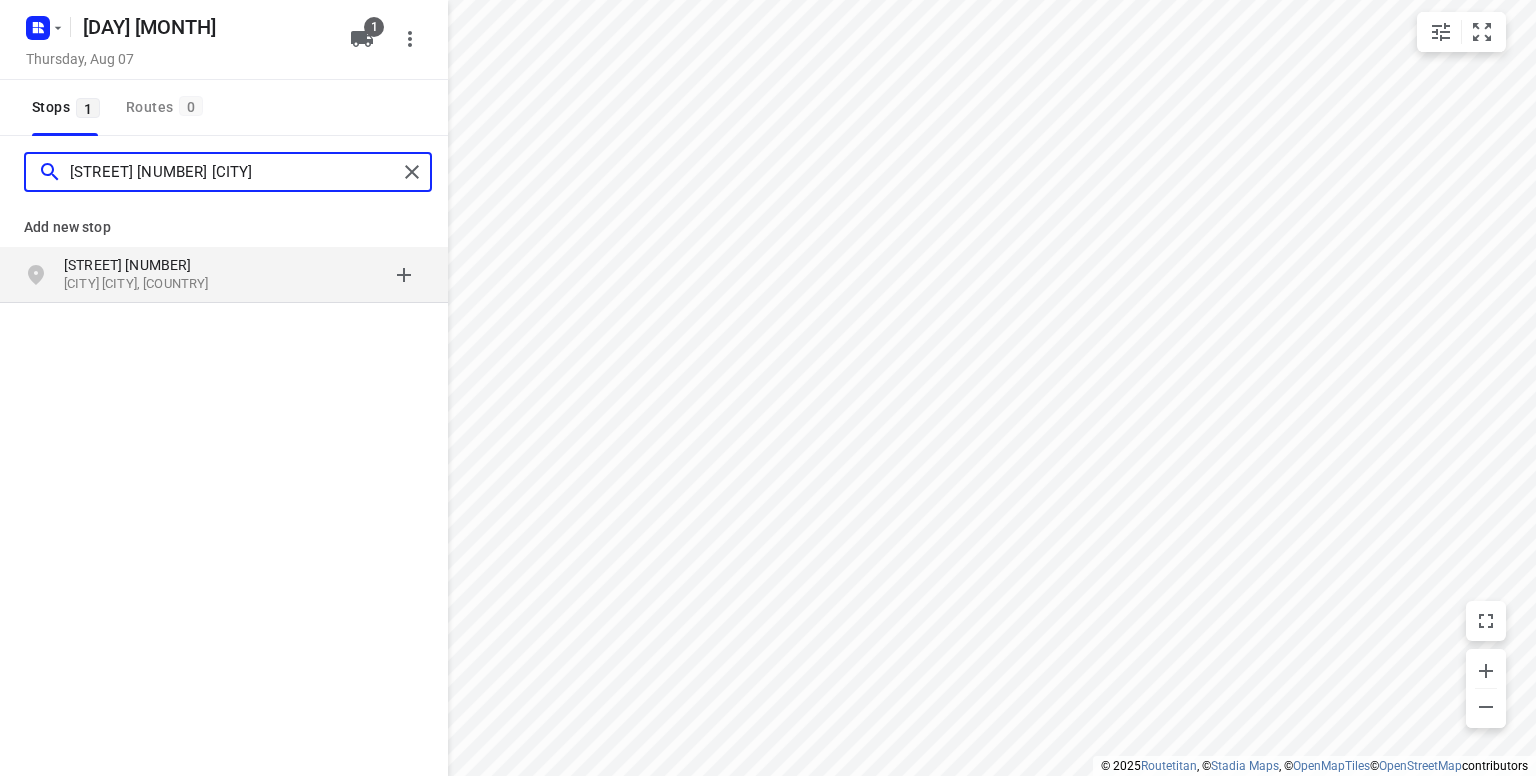 type on "[STREET] [NUMBER] [CITY]" 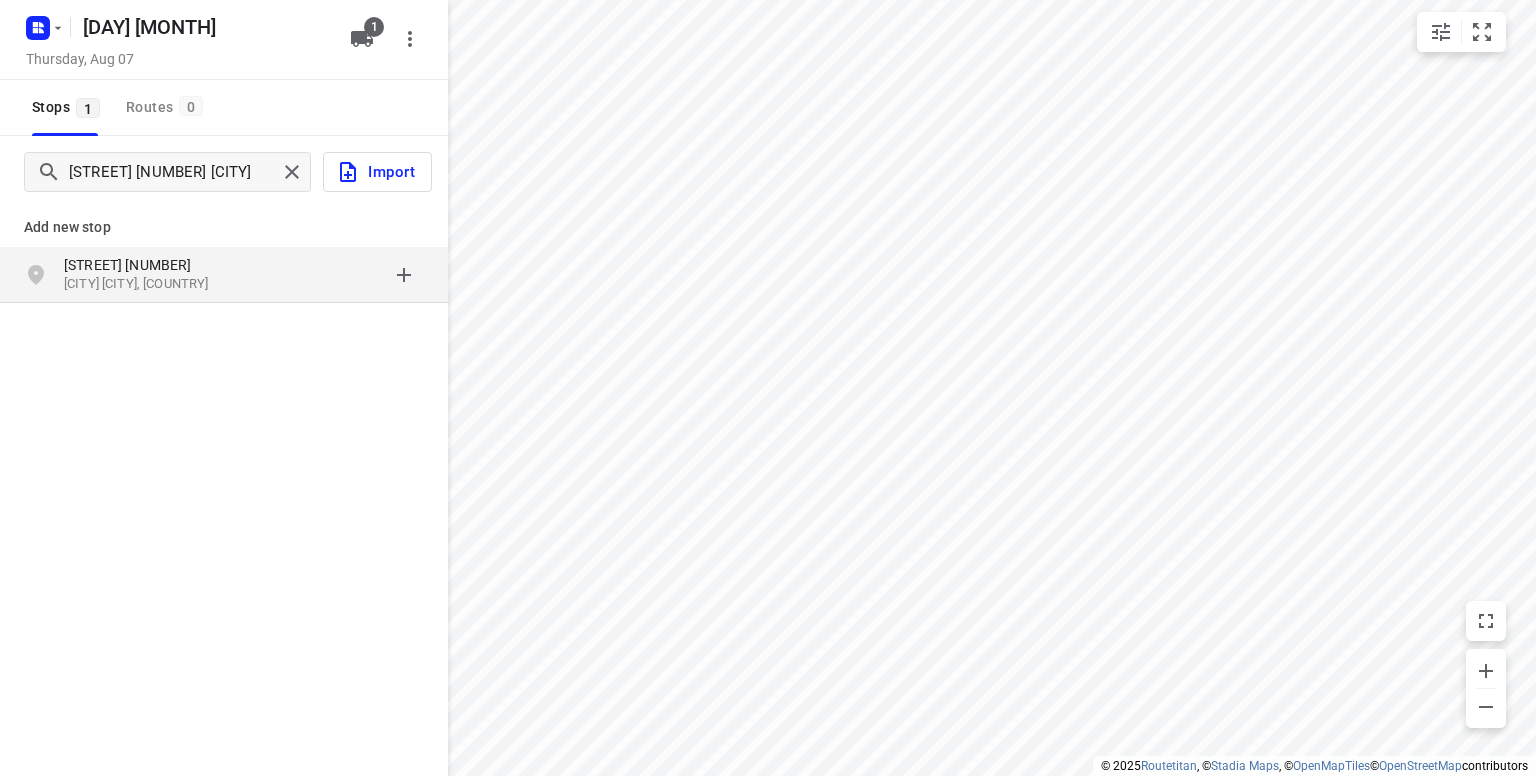 click on "[STREET] [NUMBER]" at bounding box center [156, 265] 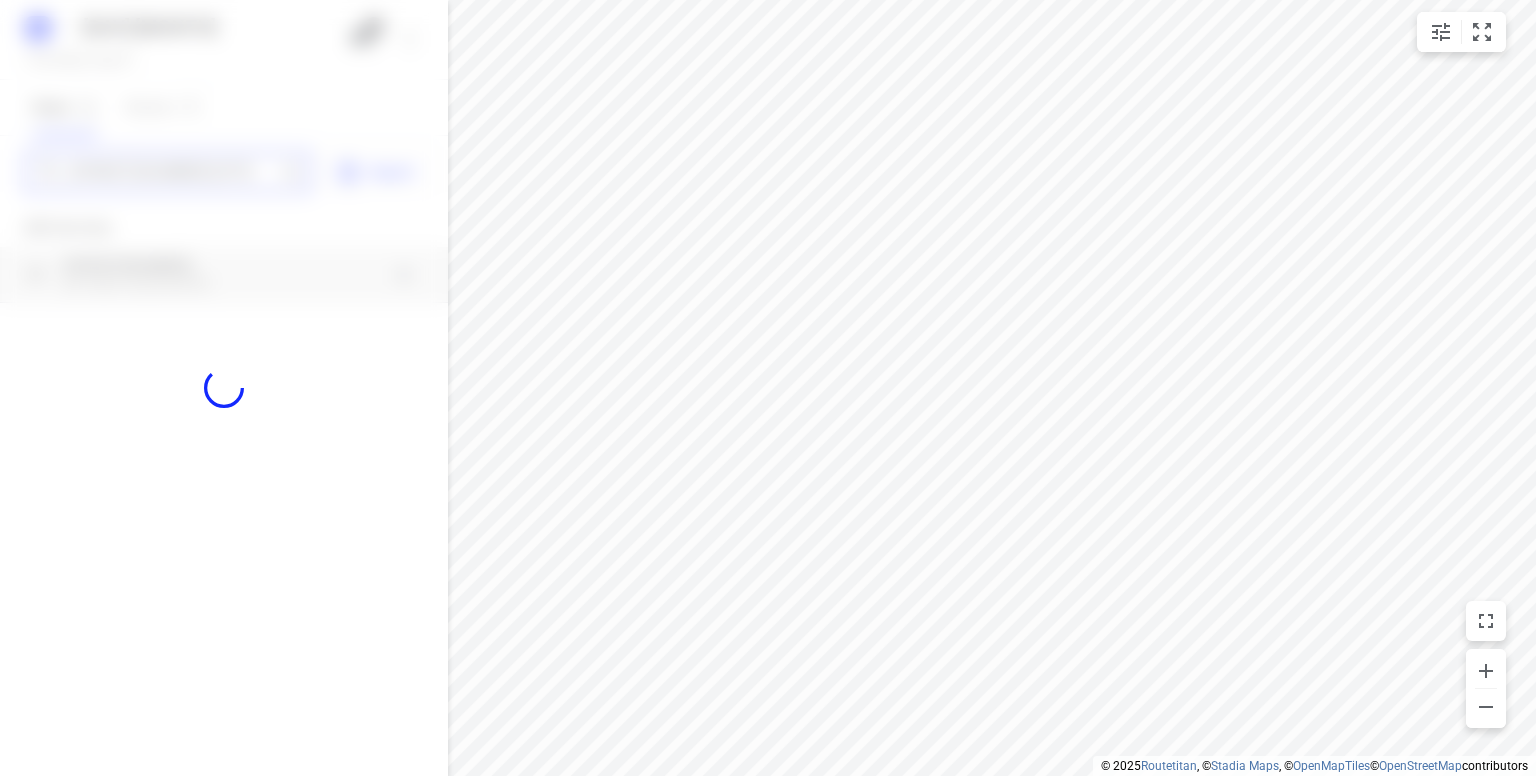 type 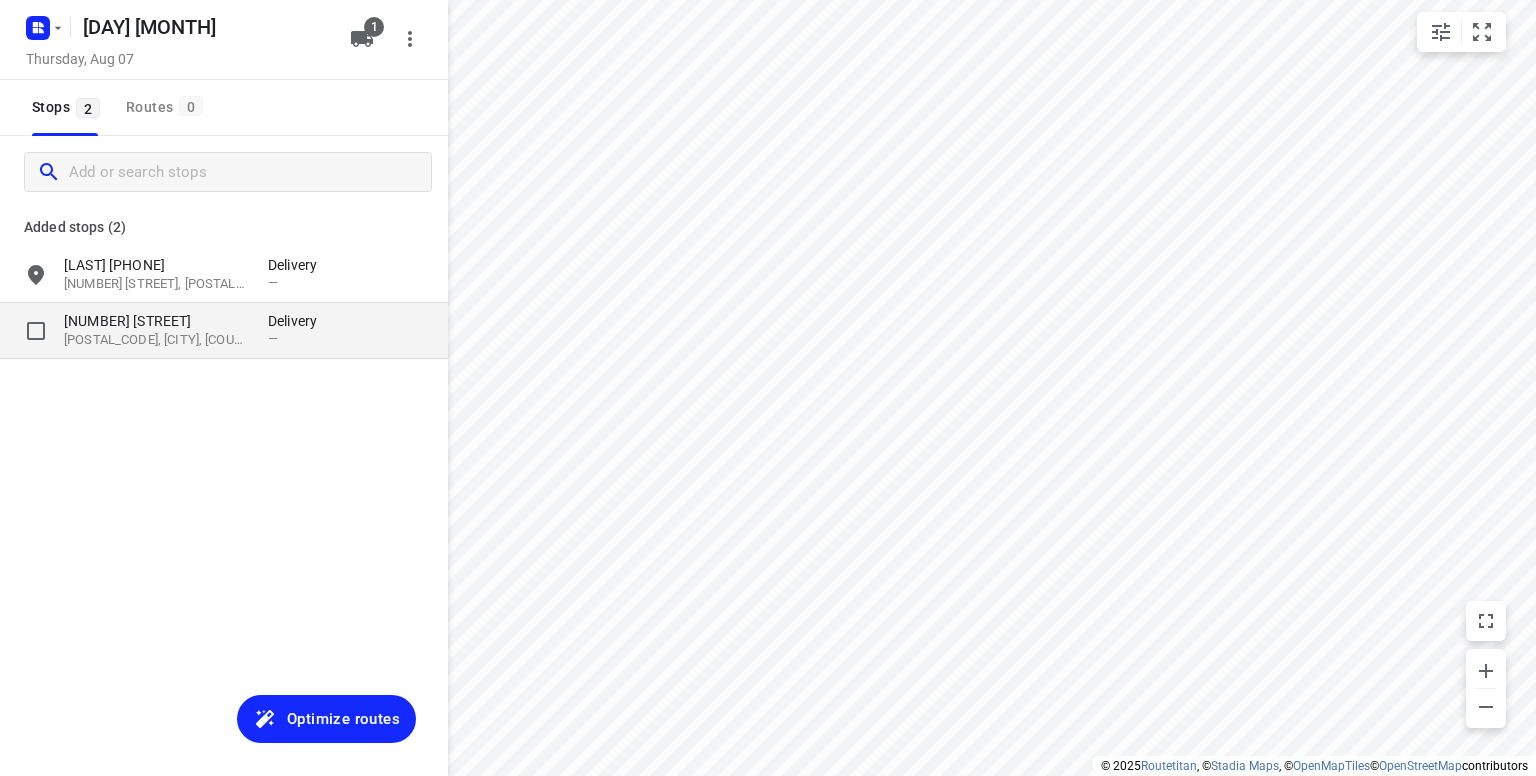 click on "[NUMBER] [STREET]" at bounding box center [156, 321] 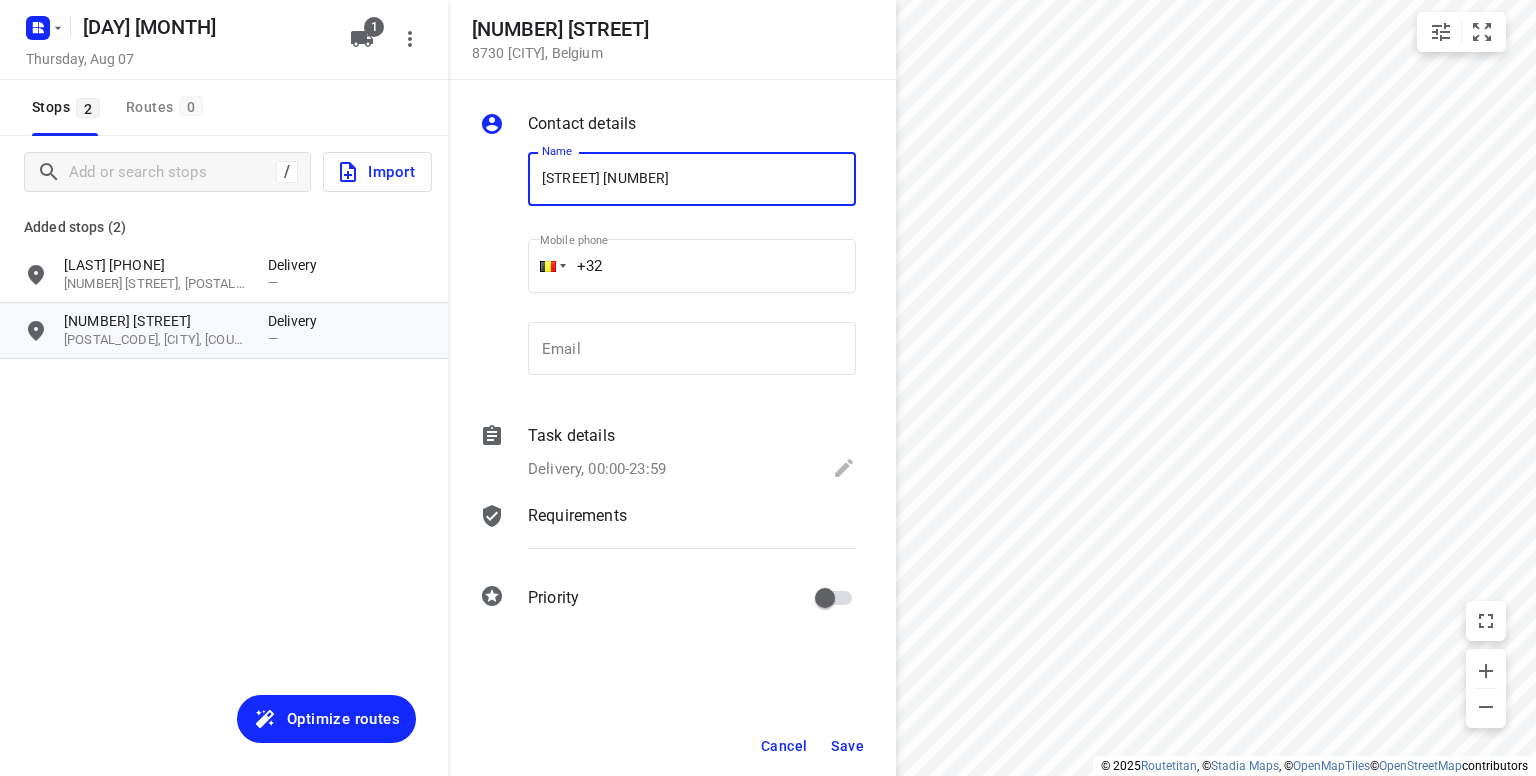 click on "[STREET] [NUMBER]" at bounding box center [692, 179] 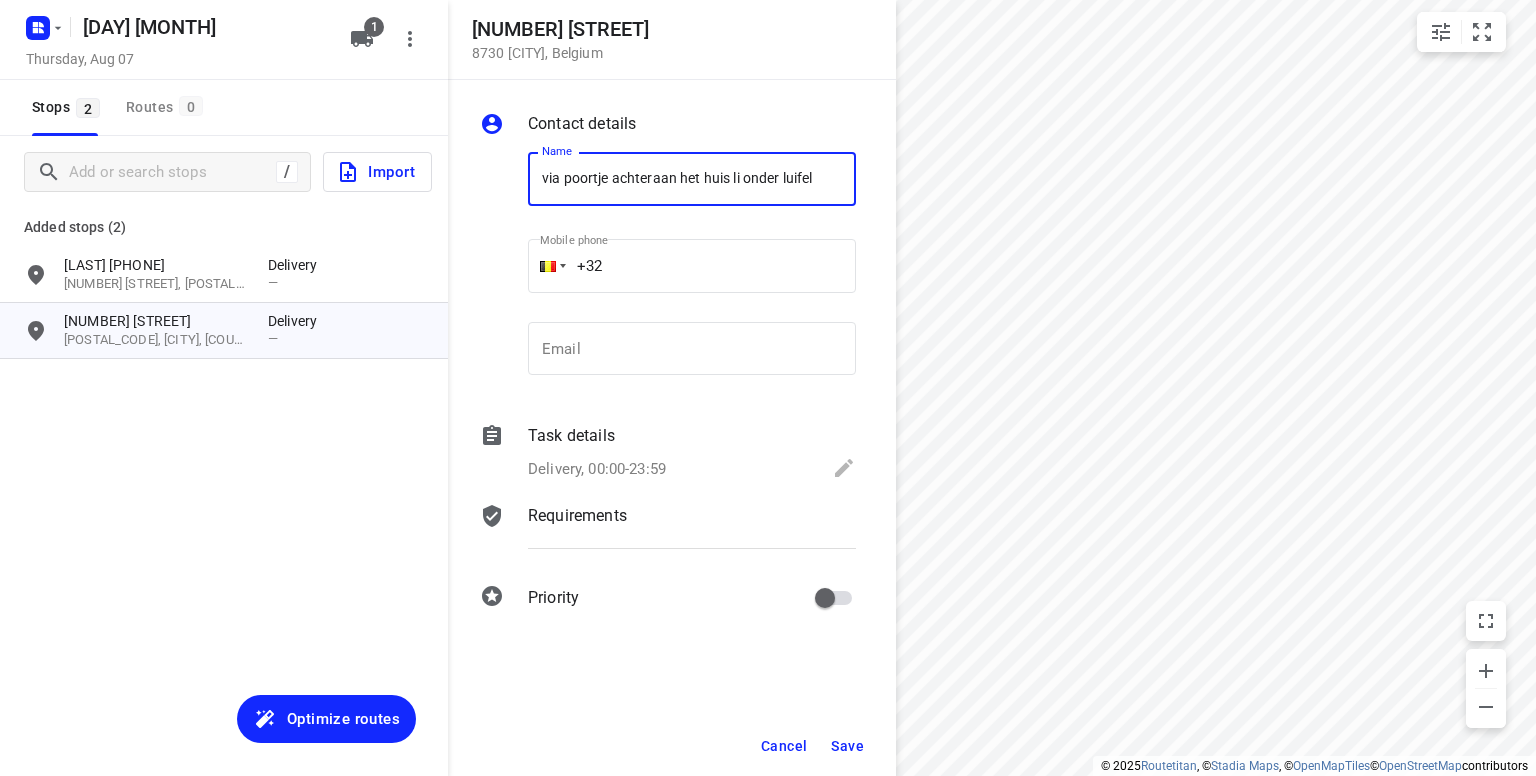 click on "via poortje achteraan het huis li onder luifel" at bounding box center [692, 179] 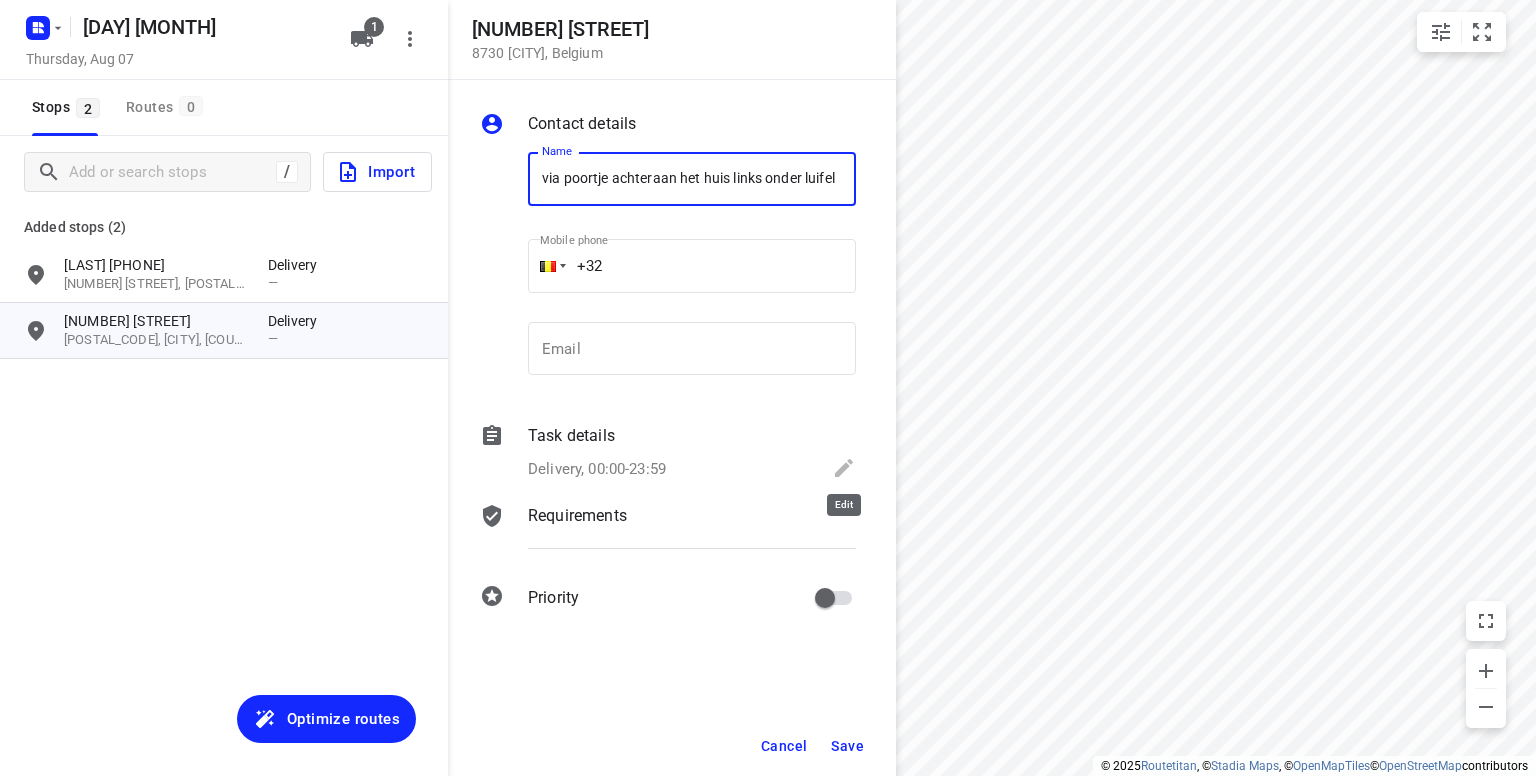 type on "via poortje achteraan het huis links onder luifel" 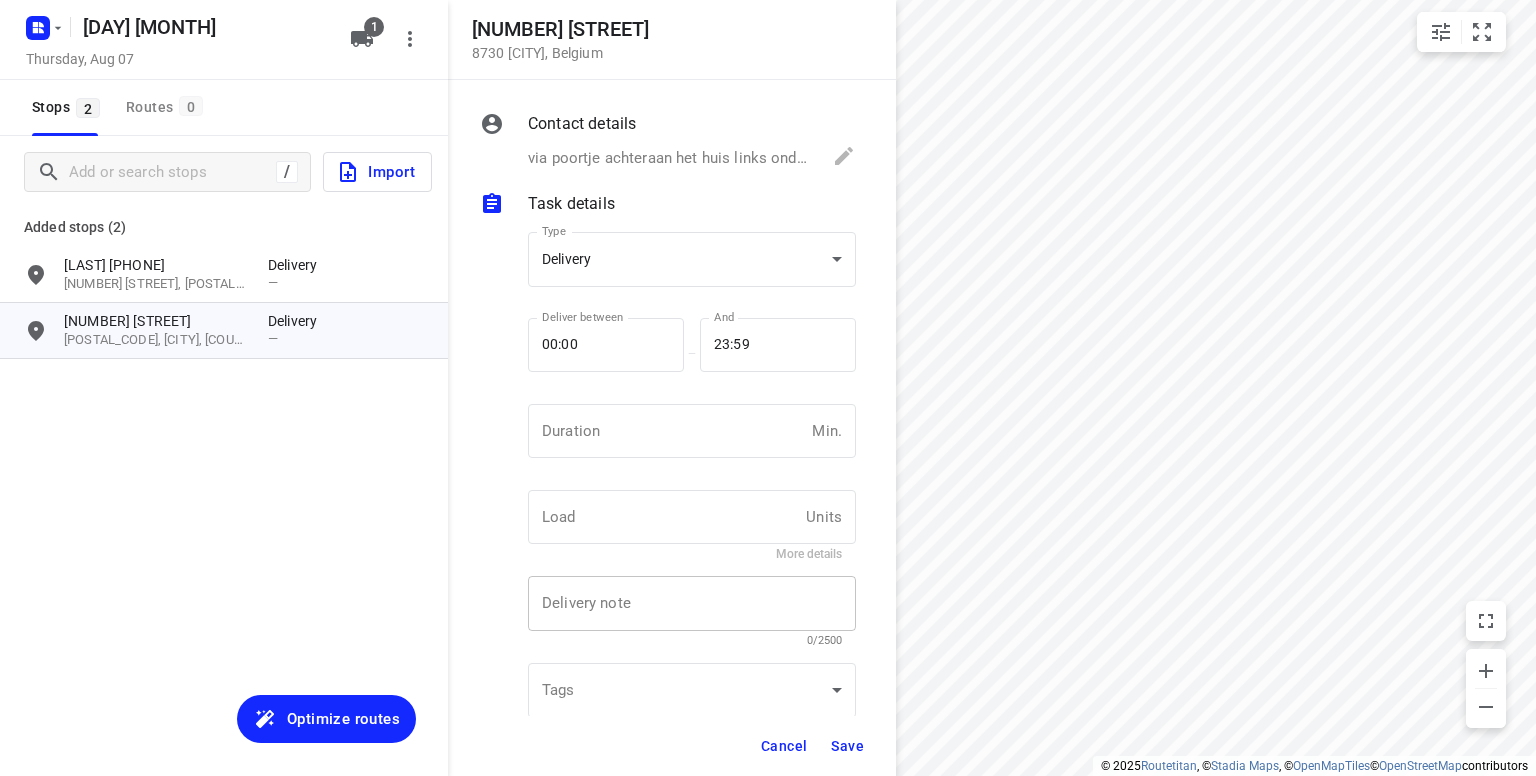 click on "x Delivery note" at bounding box center [692, 603] 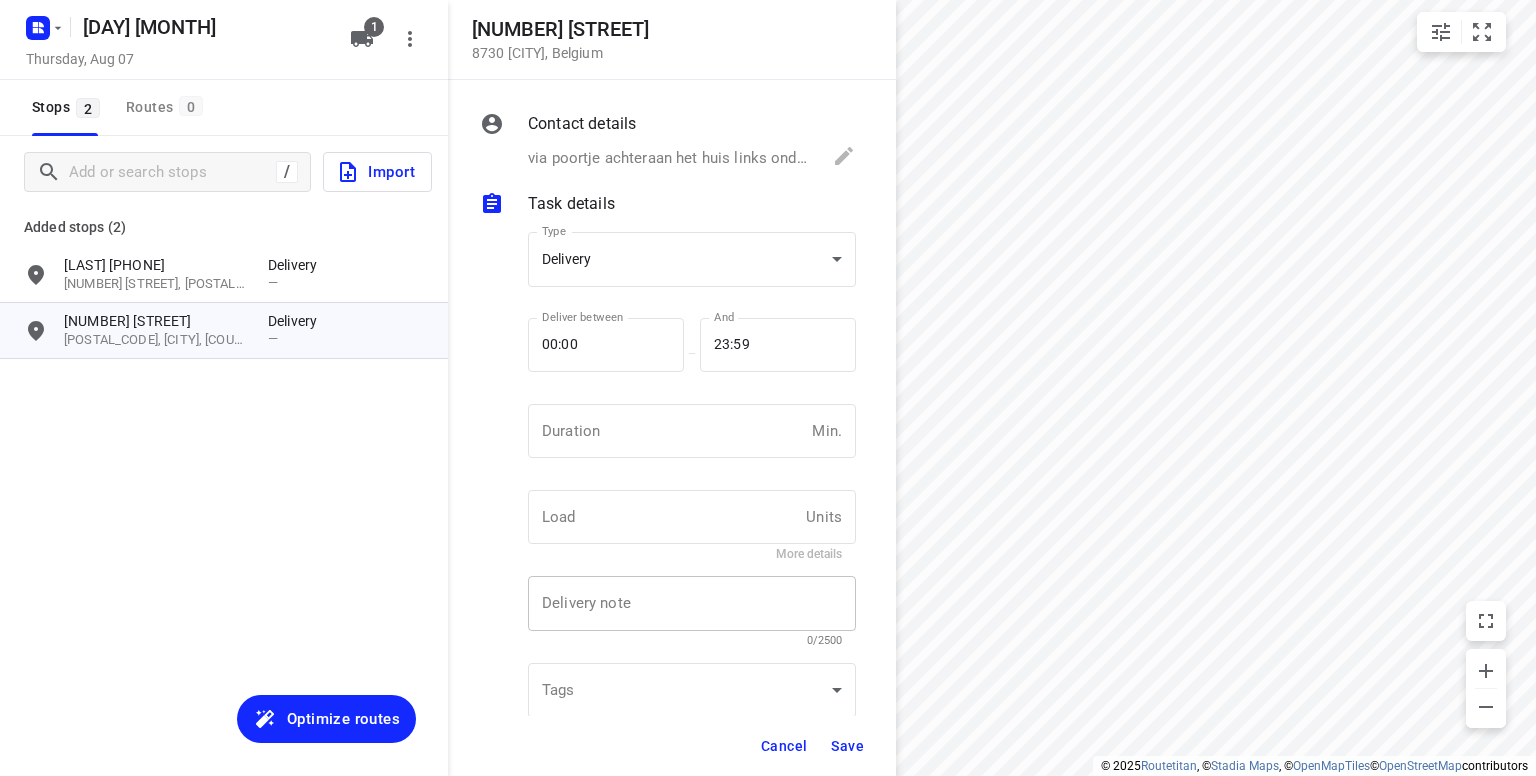 click on "x Delivery note" at bounding box center (692, 603) 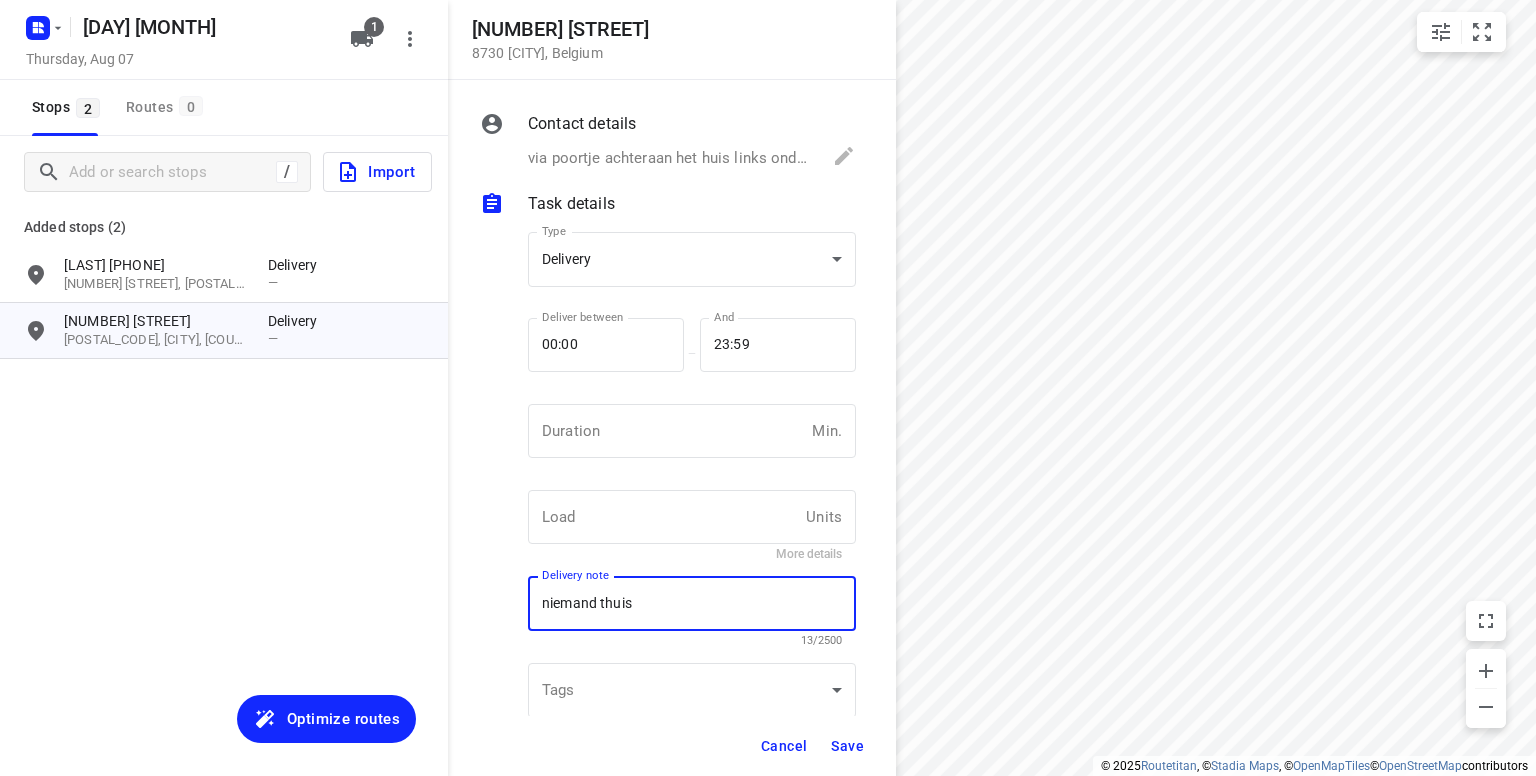 click on "niemand thuis x Delivery note" at bounding box center (692, 603) 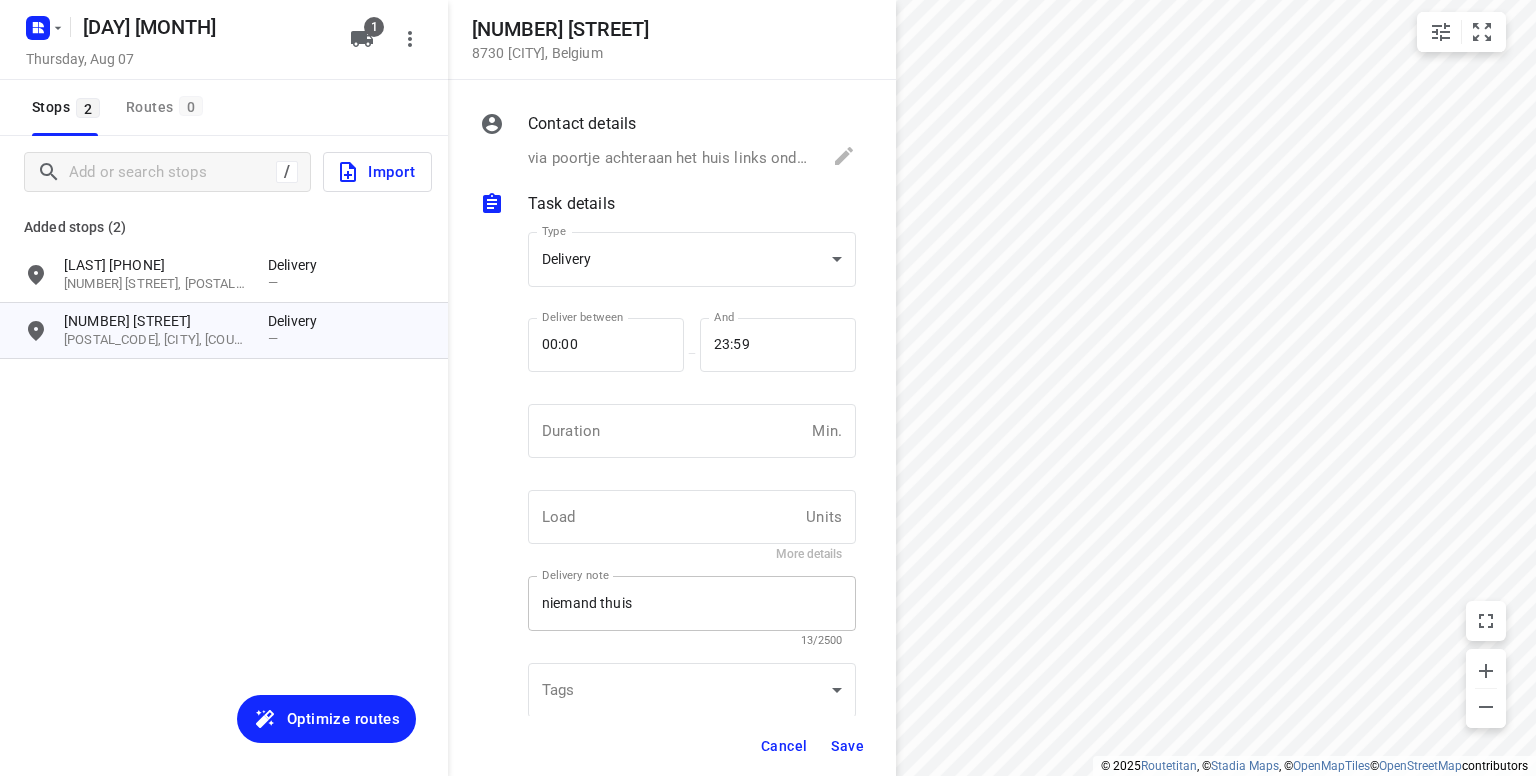 click on "niemand thuis x Delivery note" at bounding box center [692, 603] 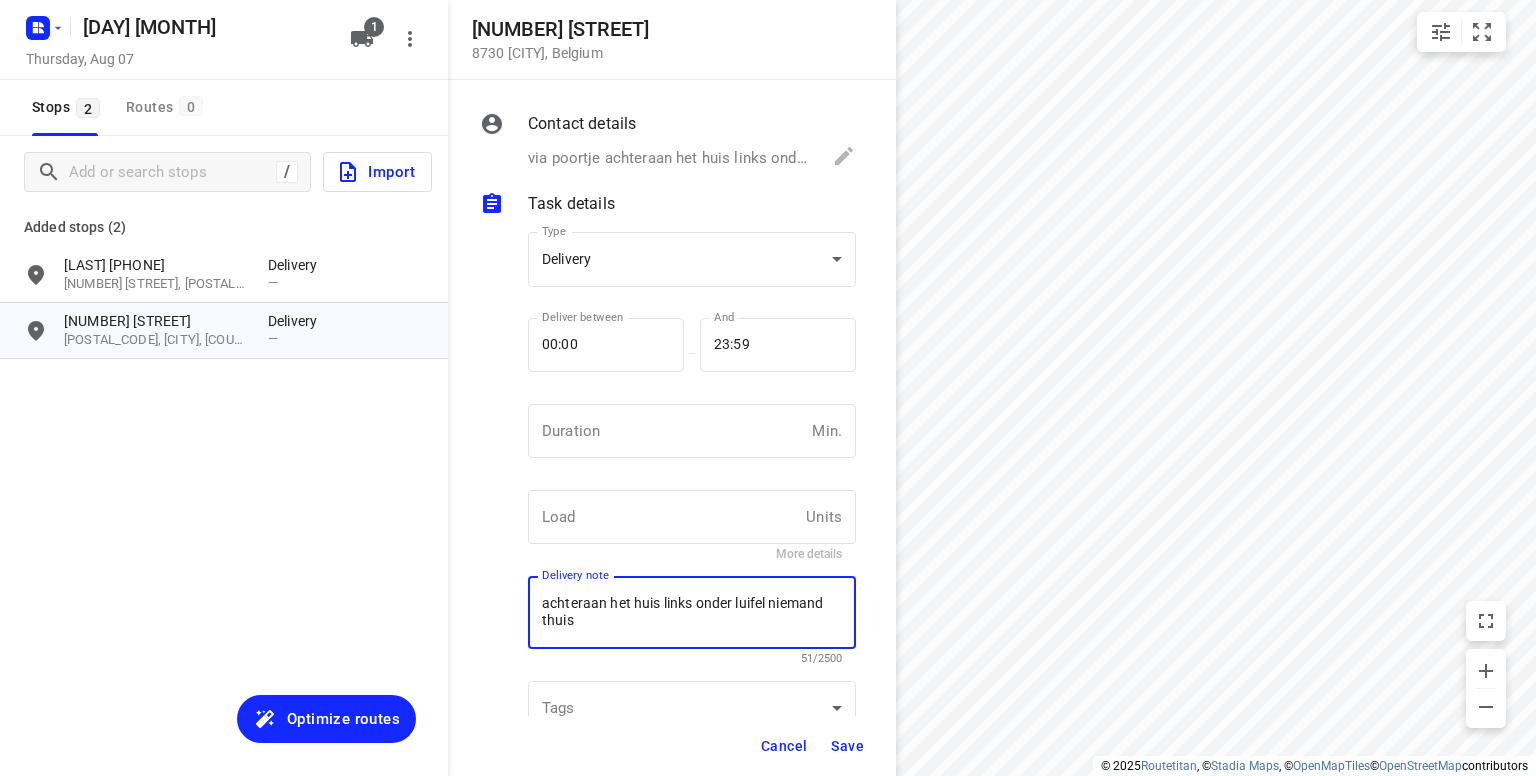 click on "achteraan het huis links onder luifel niemand thuis" at bounding box center (692, 613) 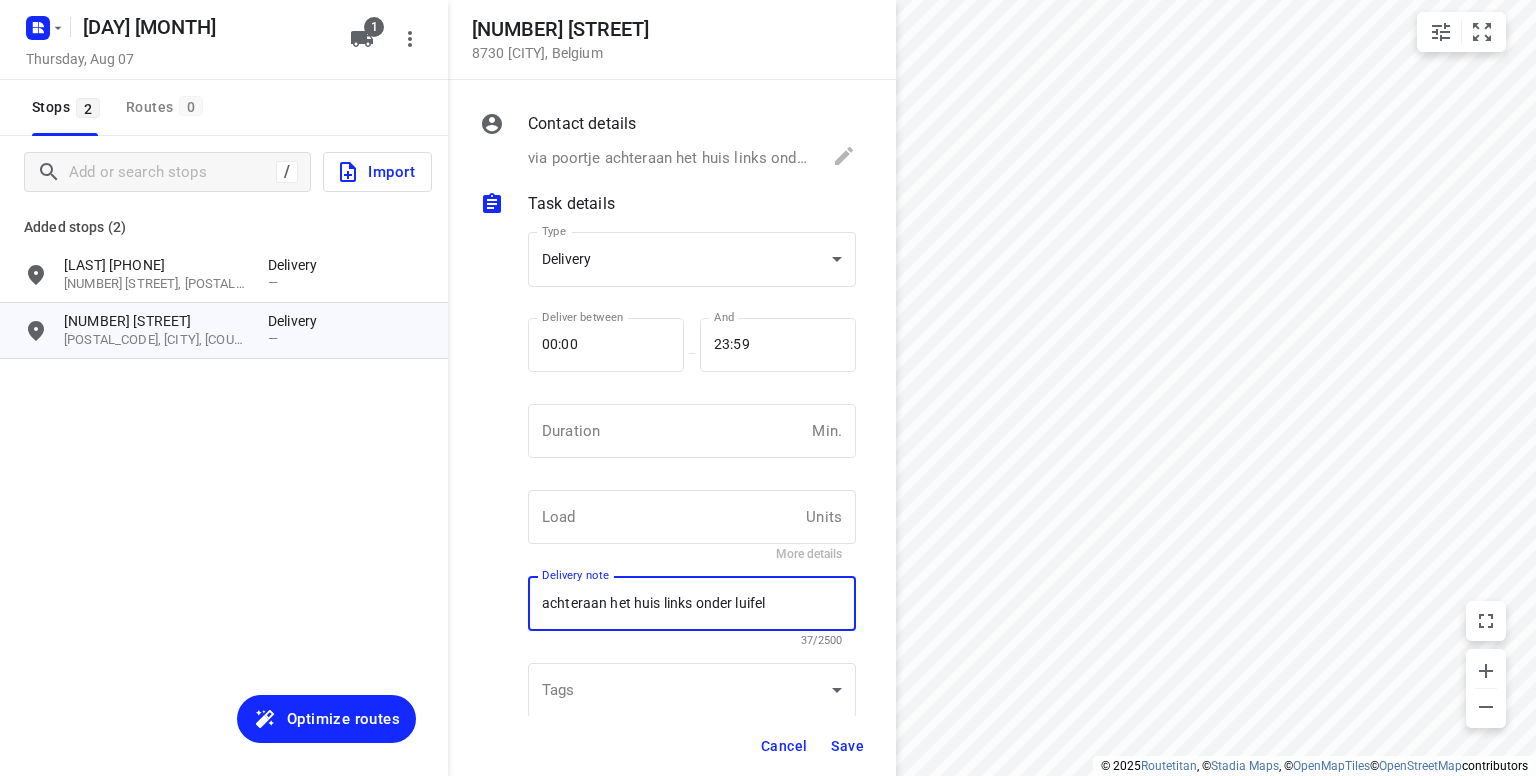 type on "achteraan het huis links onder luifel" 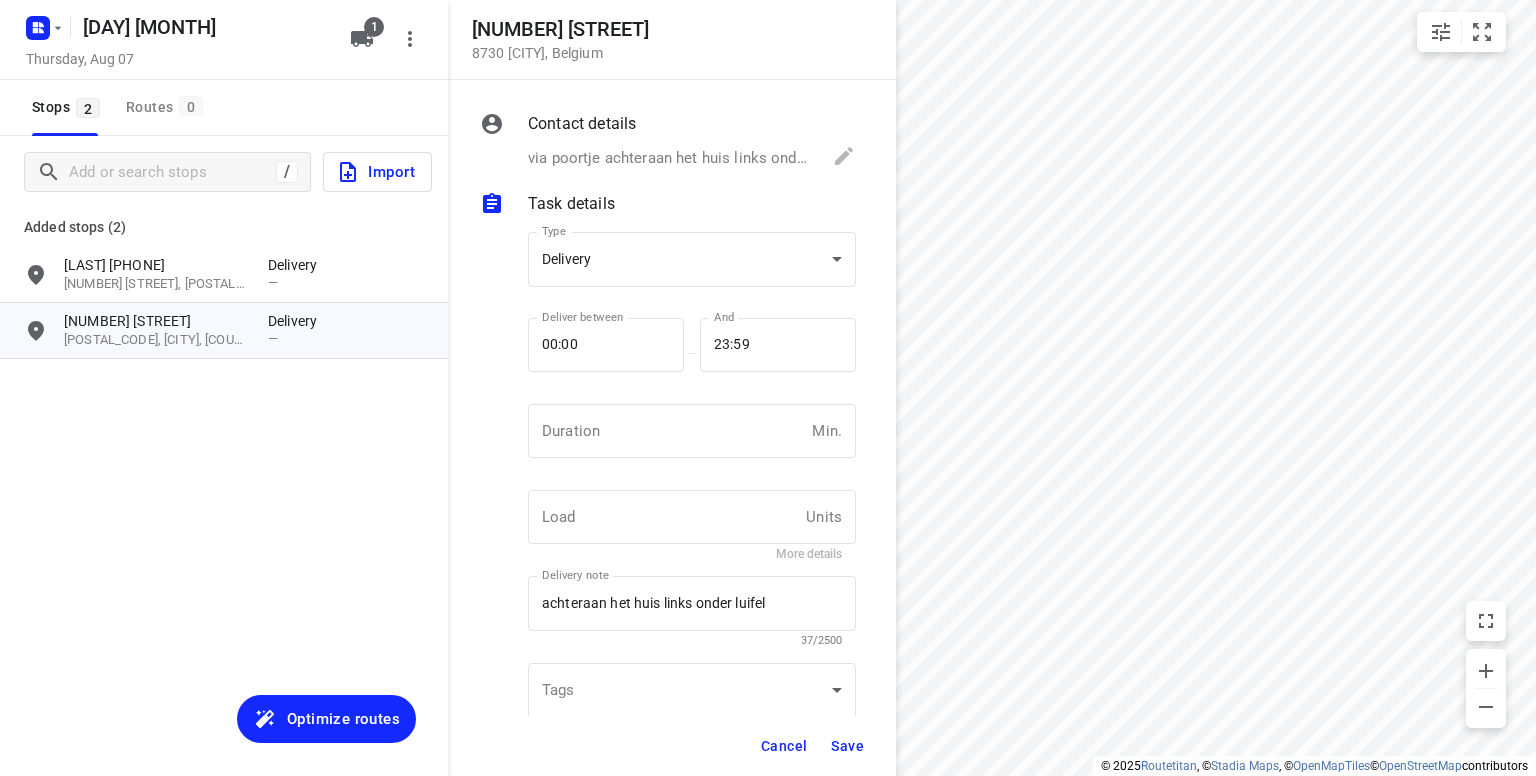 click on "via poortje achteraan het huis links onder luifel" at bounding box center [670, 158] 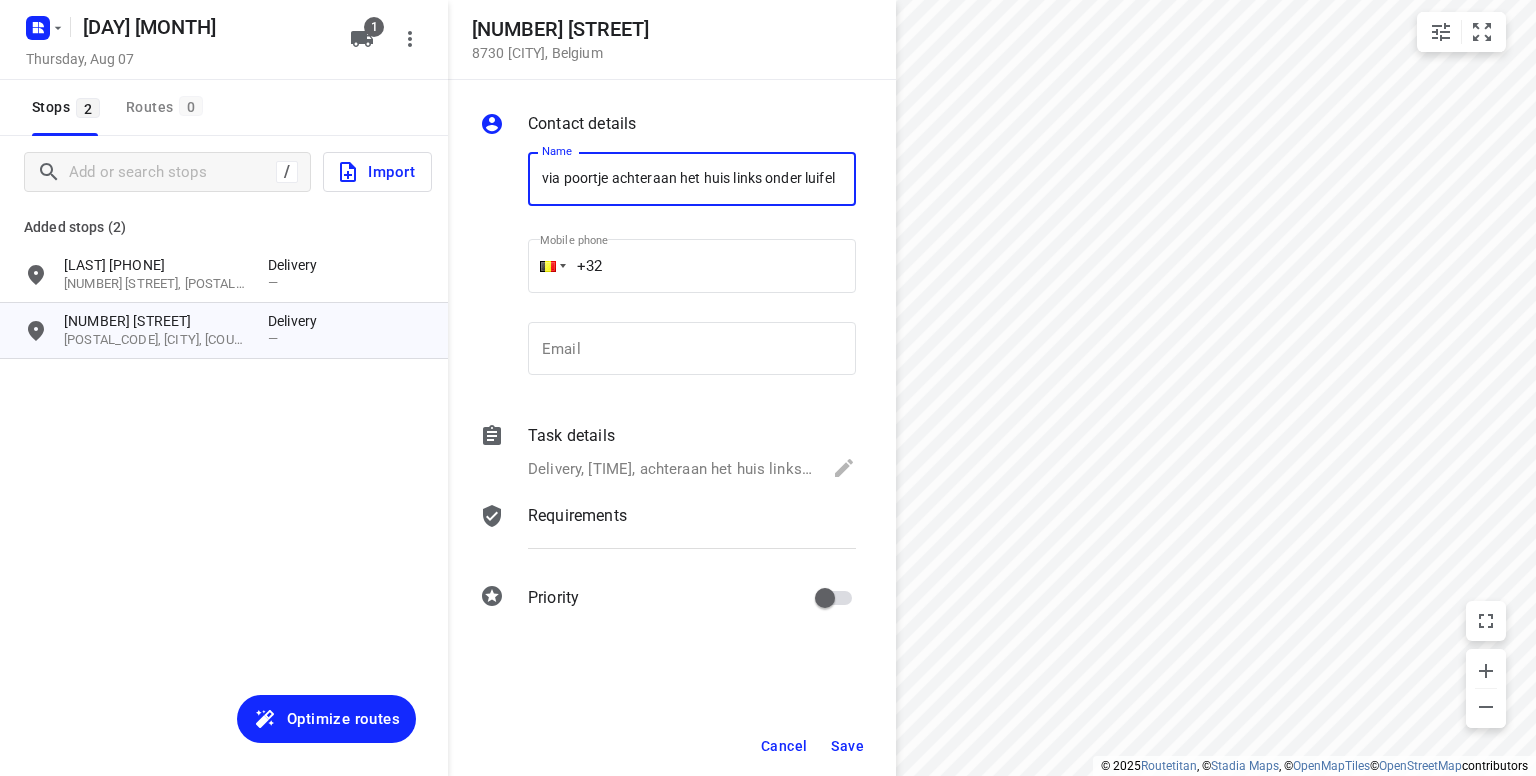 click on "via poortje achteraan het huis links onder luifel" at bounding box center [692, 179] 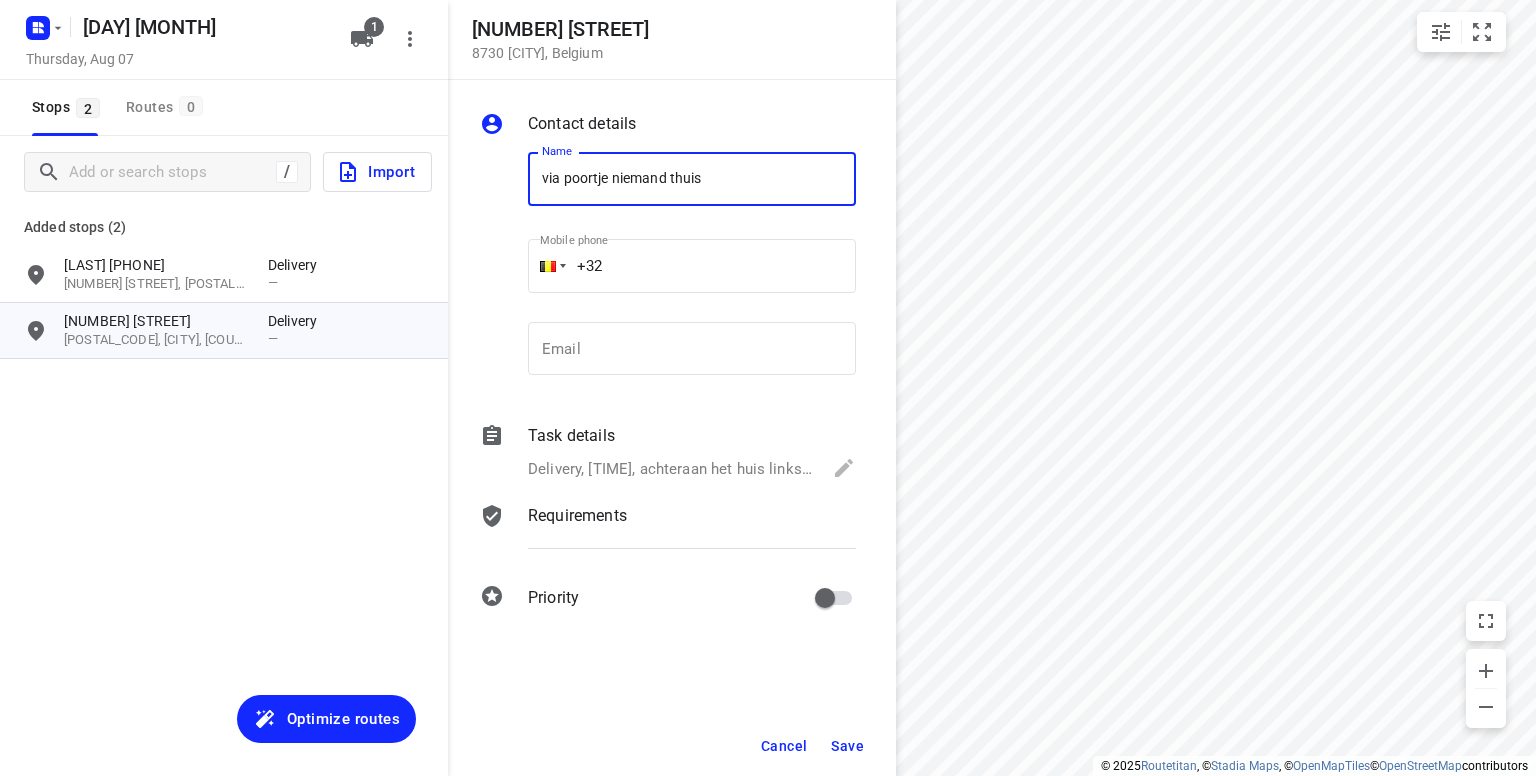 type on "via poortje niemand thuis" 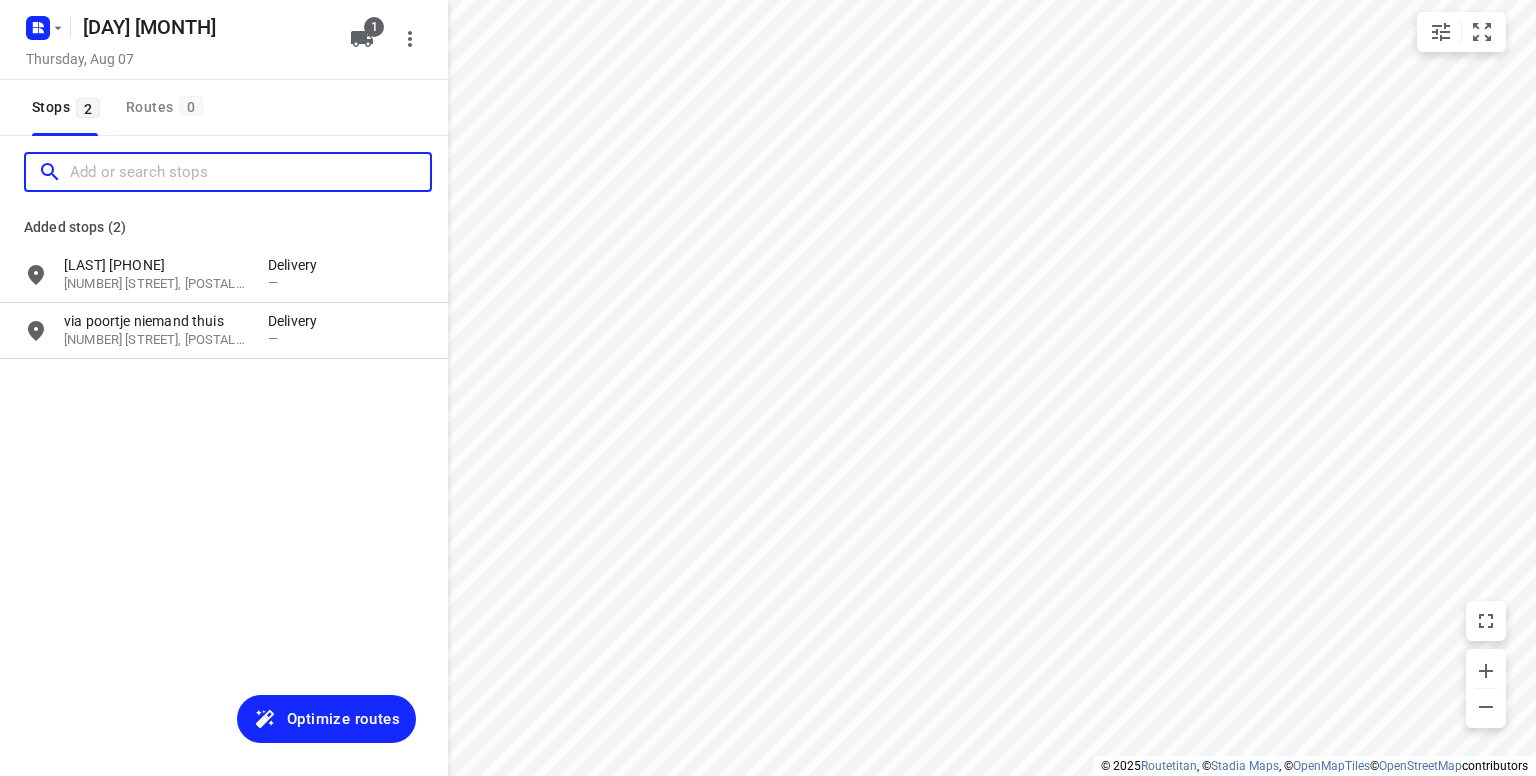 click at bounding box center (250, 172) 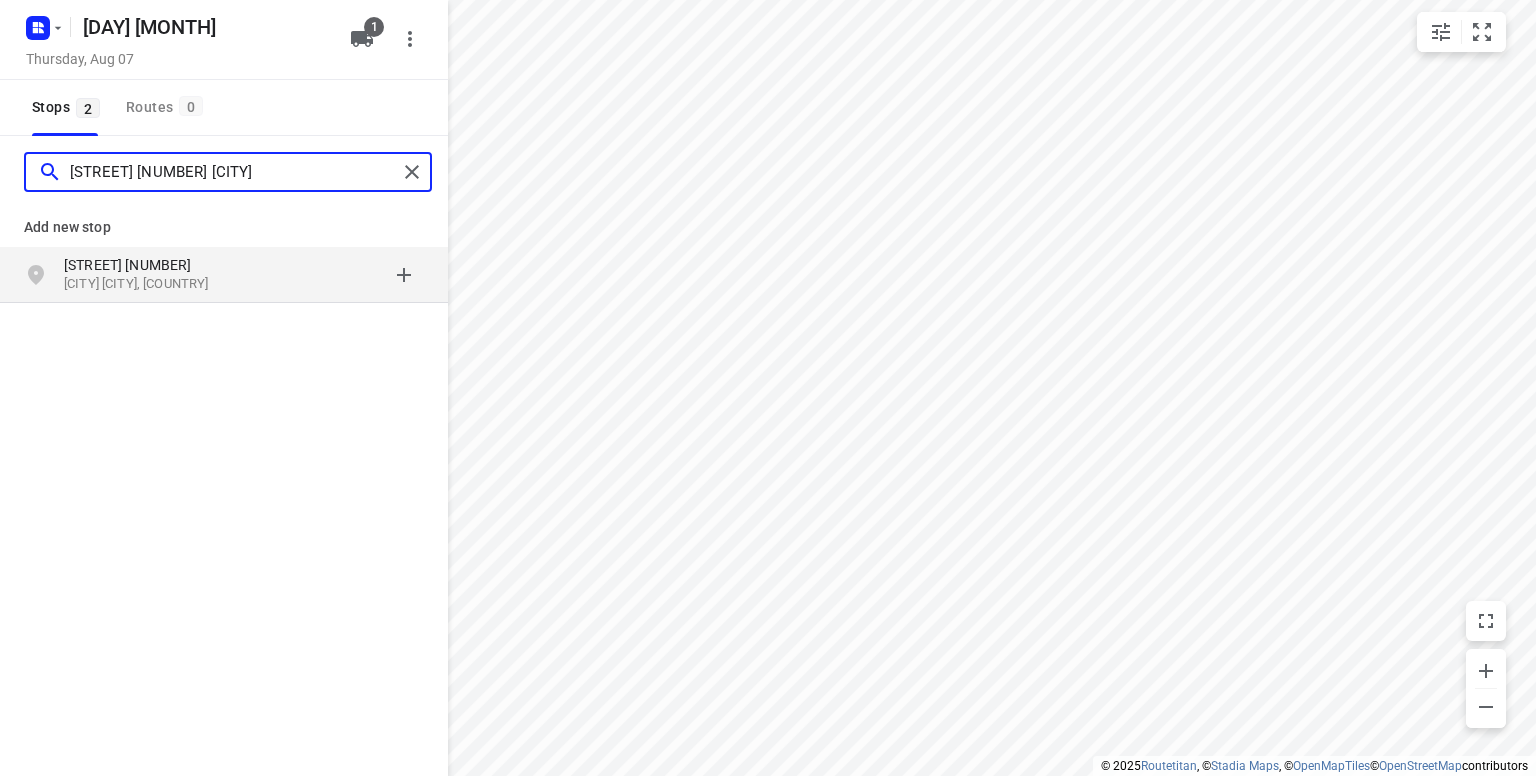 type on "[STREET] [NUMBER] [CITY]" 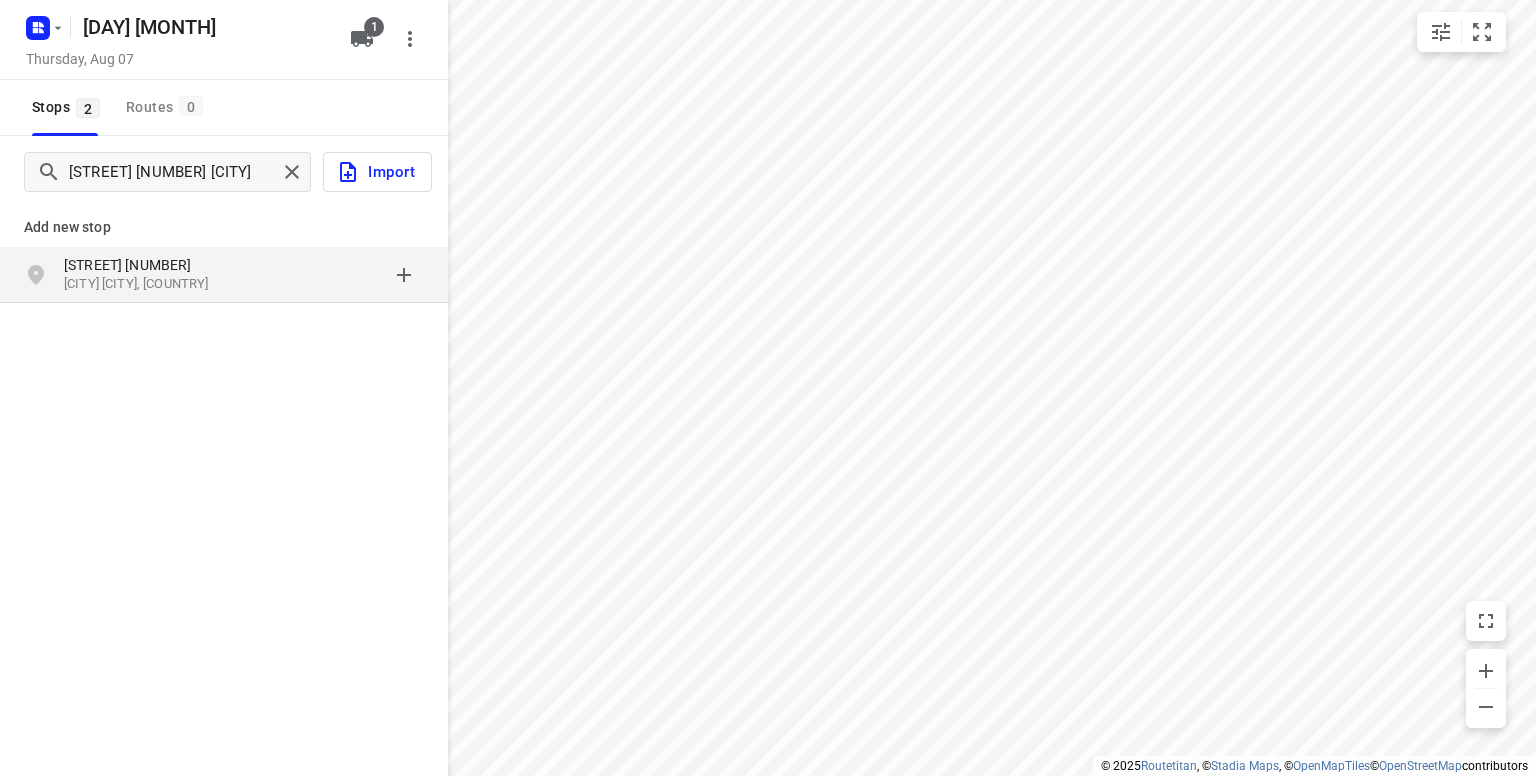 click on "[STREET] [NUMBER]" at bounding box center [156, 265] 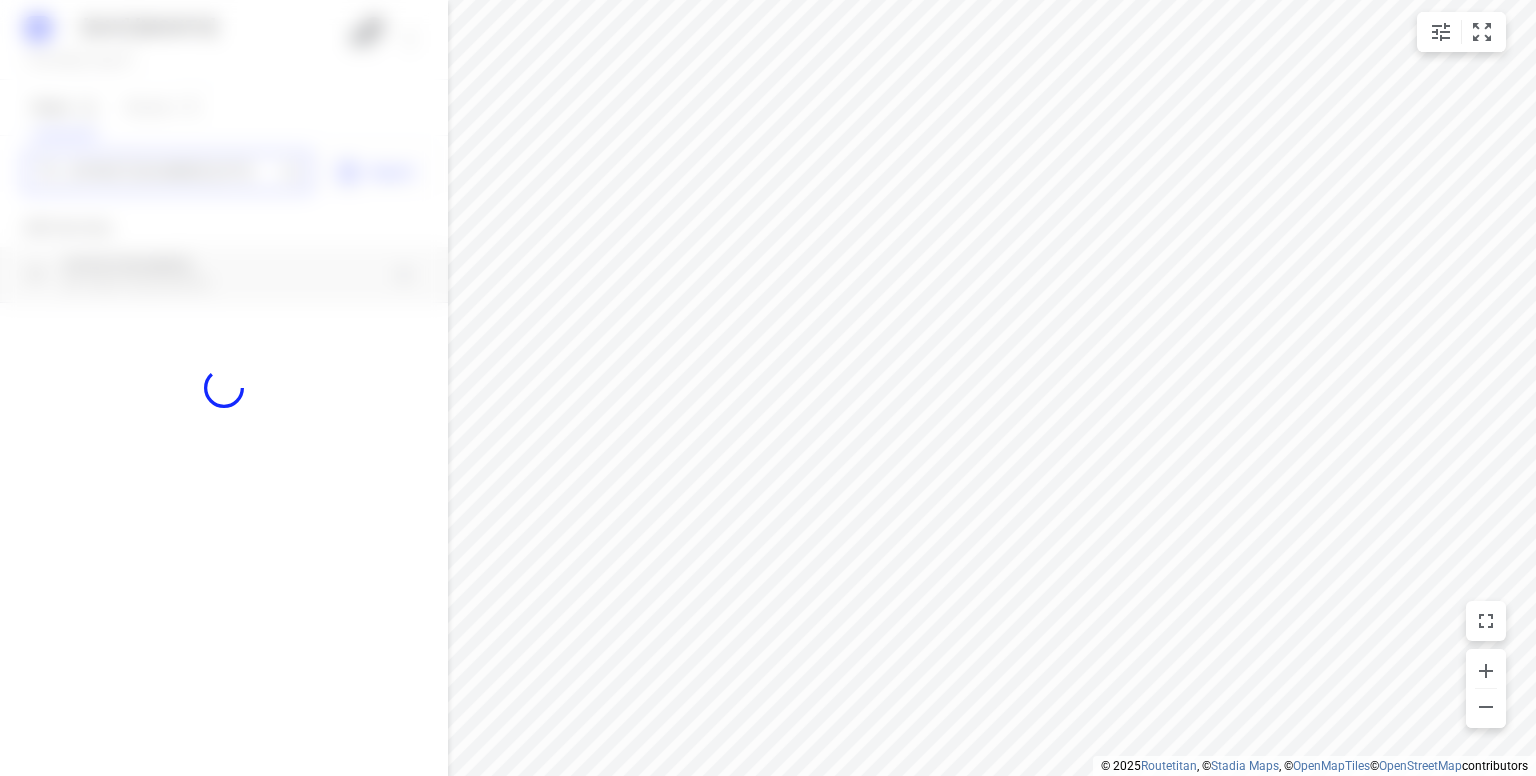 type 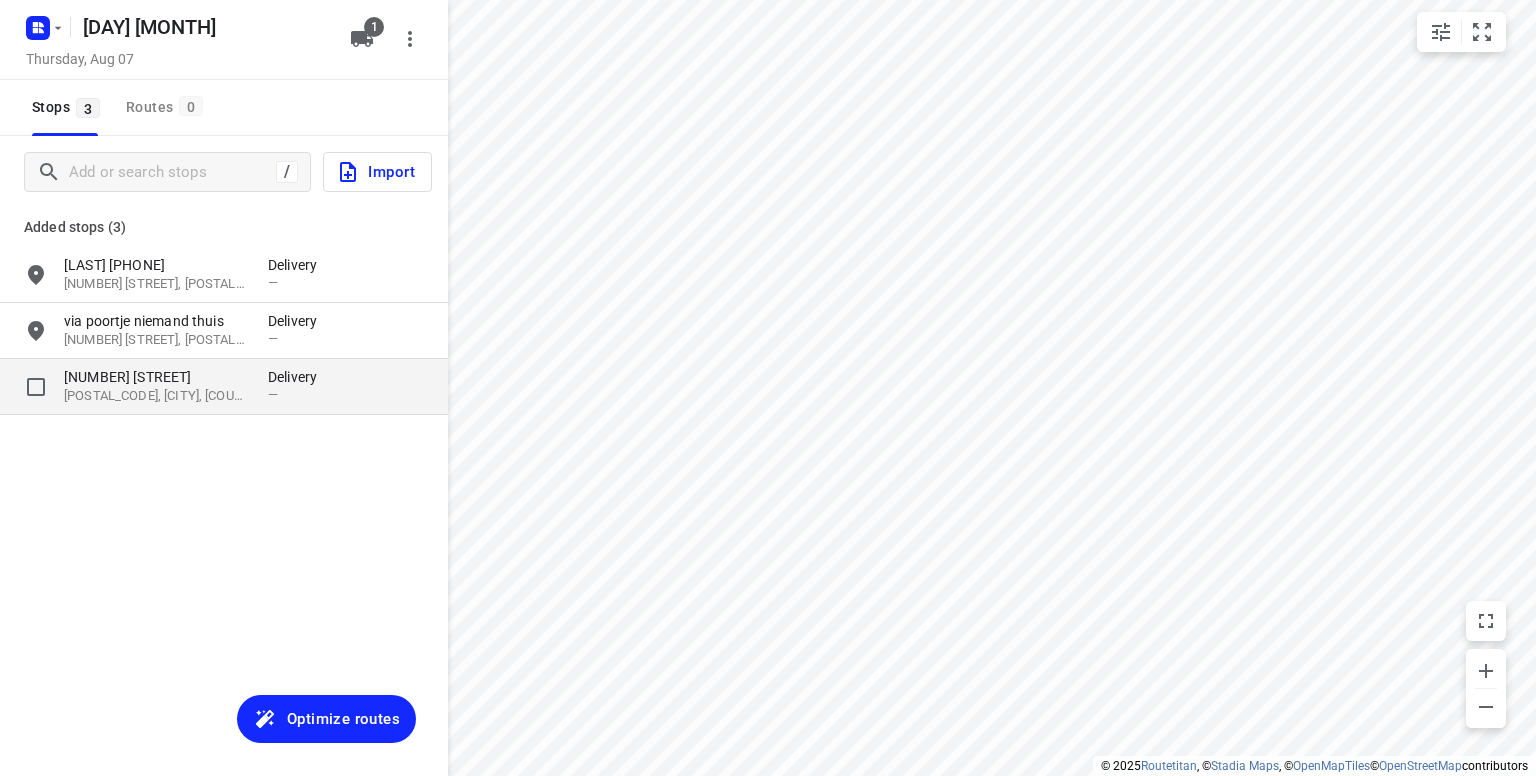 click on "[POSTAL_CODE], [CITY], [COUNTRY]" at bounding box center (156, 396) 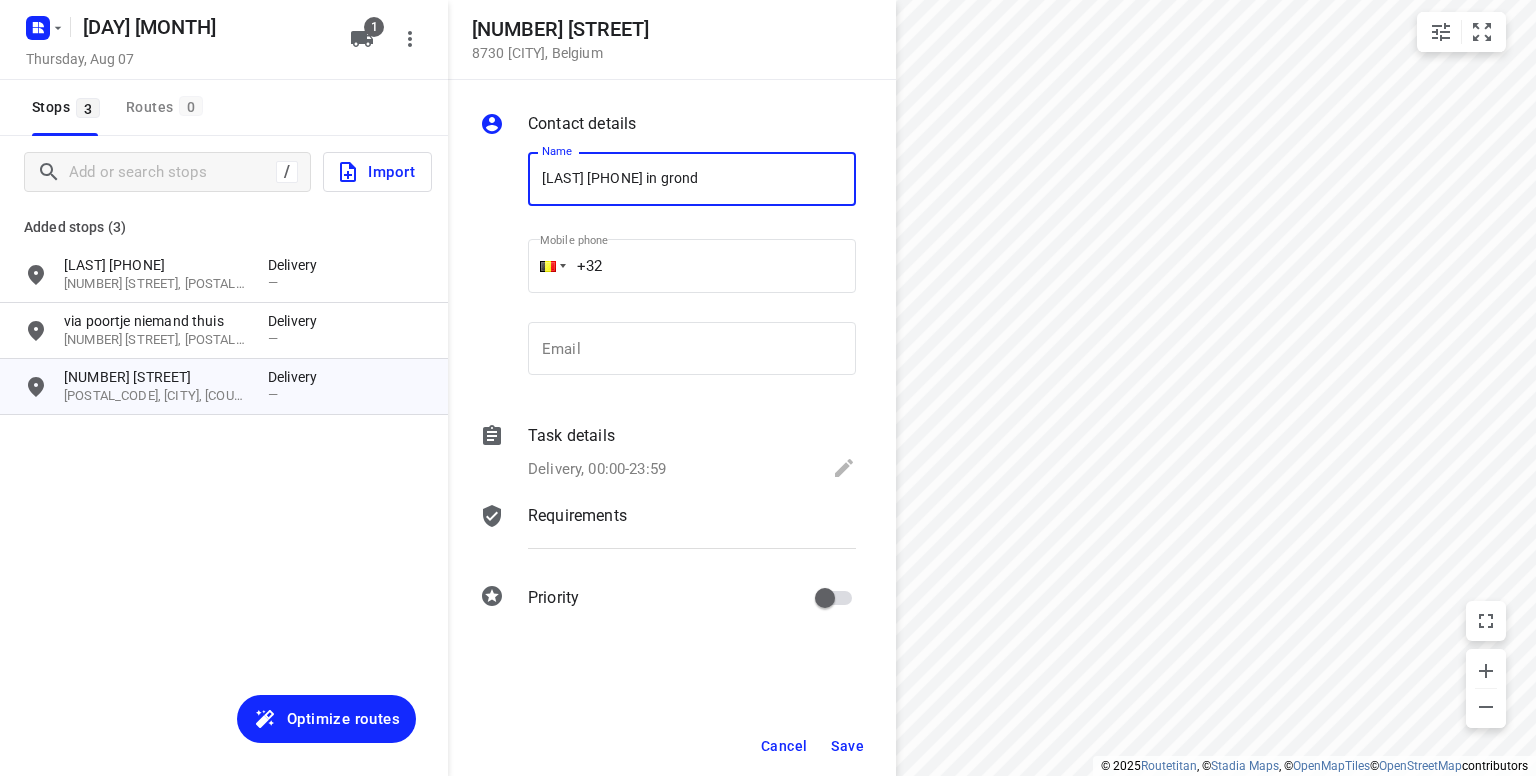 type on "[LAST] [PHONE] in grond" 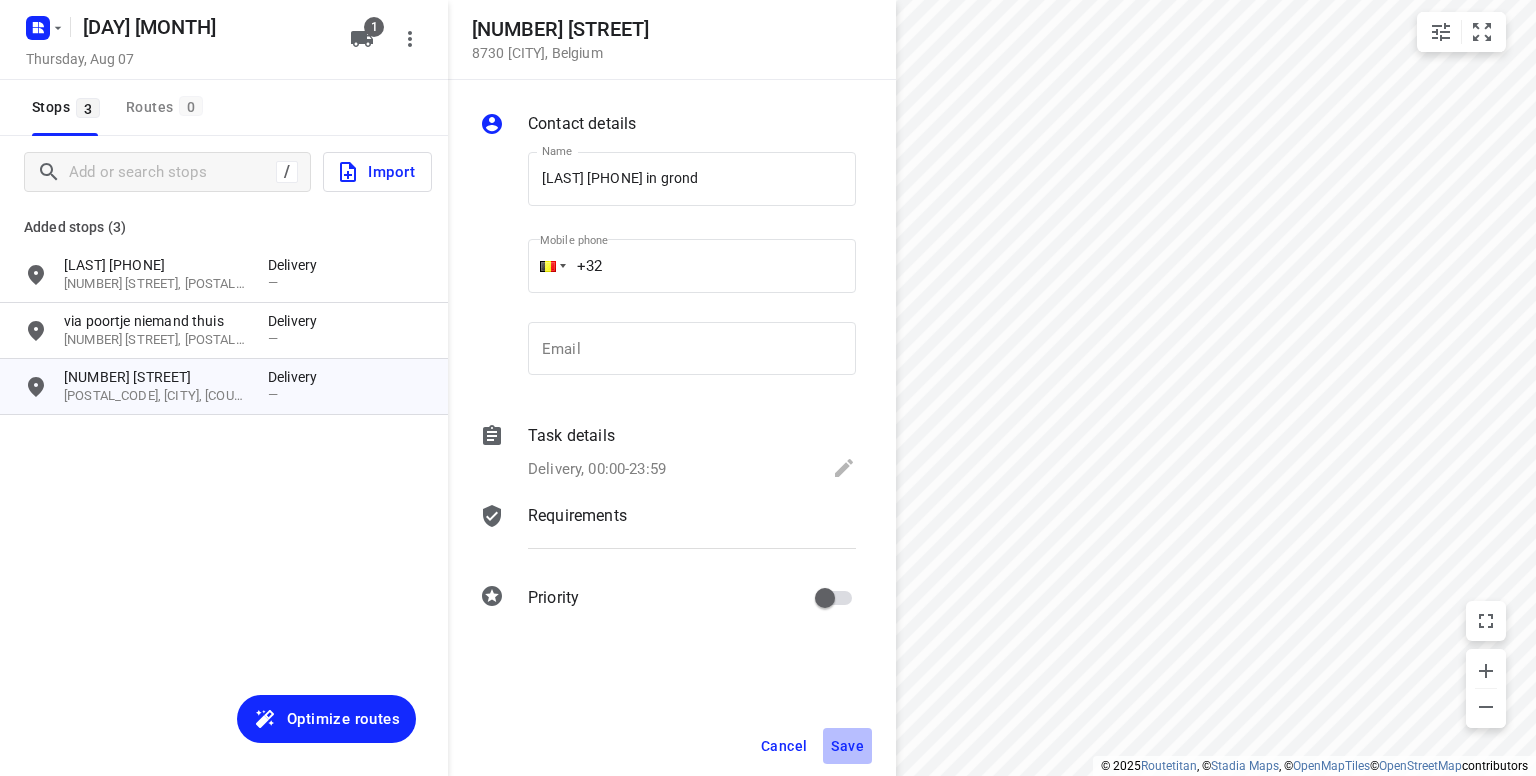 click on "Save" at bounding box center (847, 746) 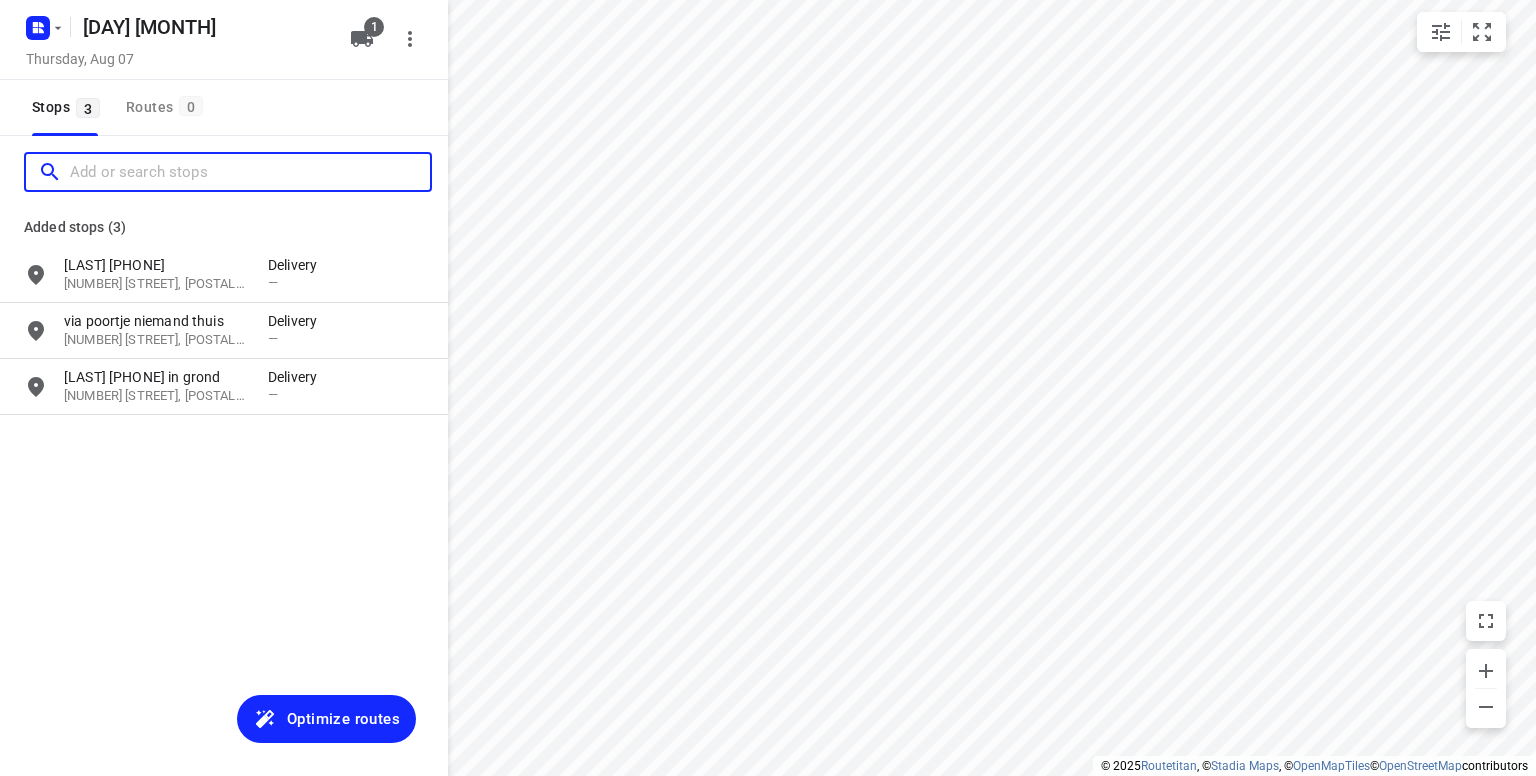 click at bounding box center (250, 172) 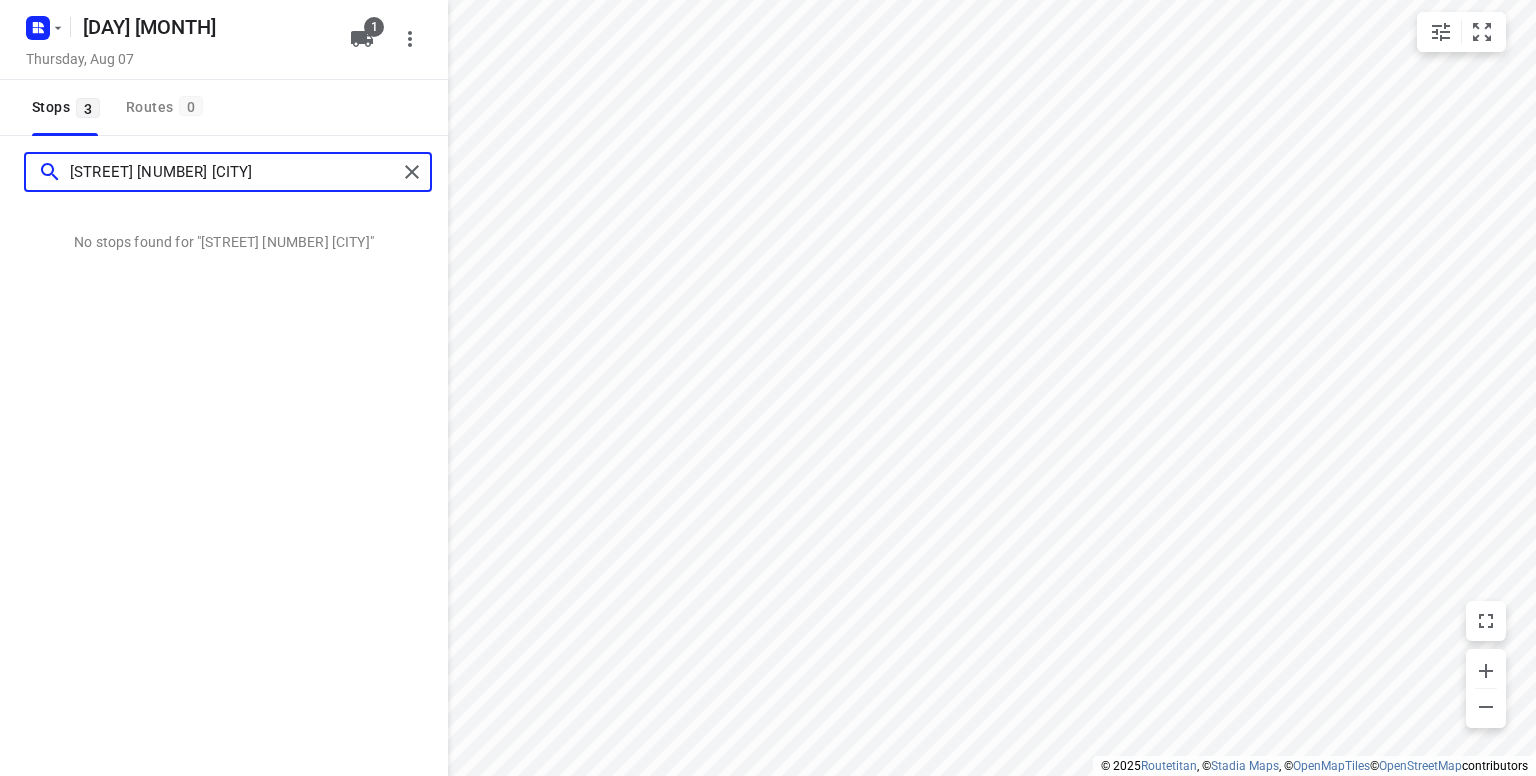 click on "[STREET] [NUMBER] [CITY]" at bounding box center [233, 172] 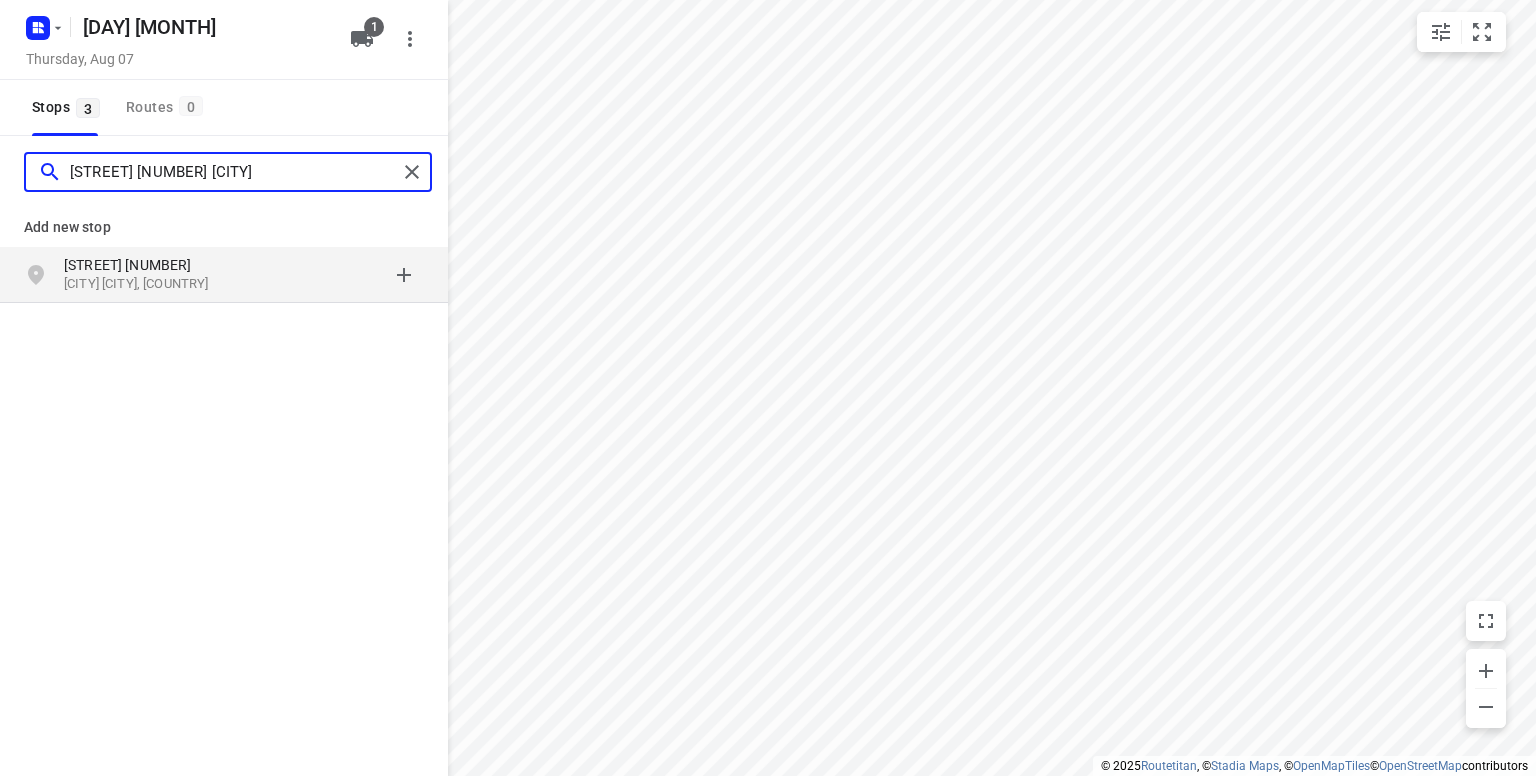 type on "[STREET] [NUMBER] [CITY]" 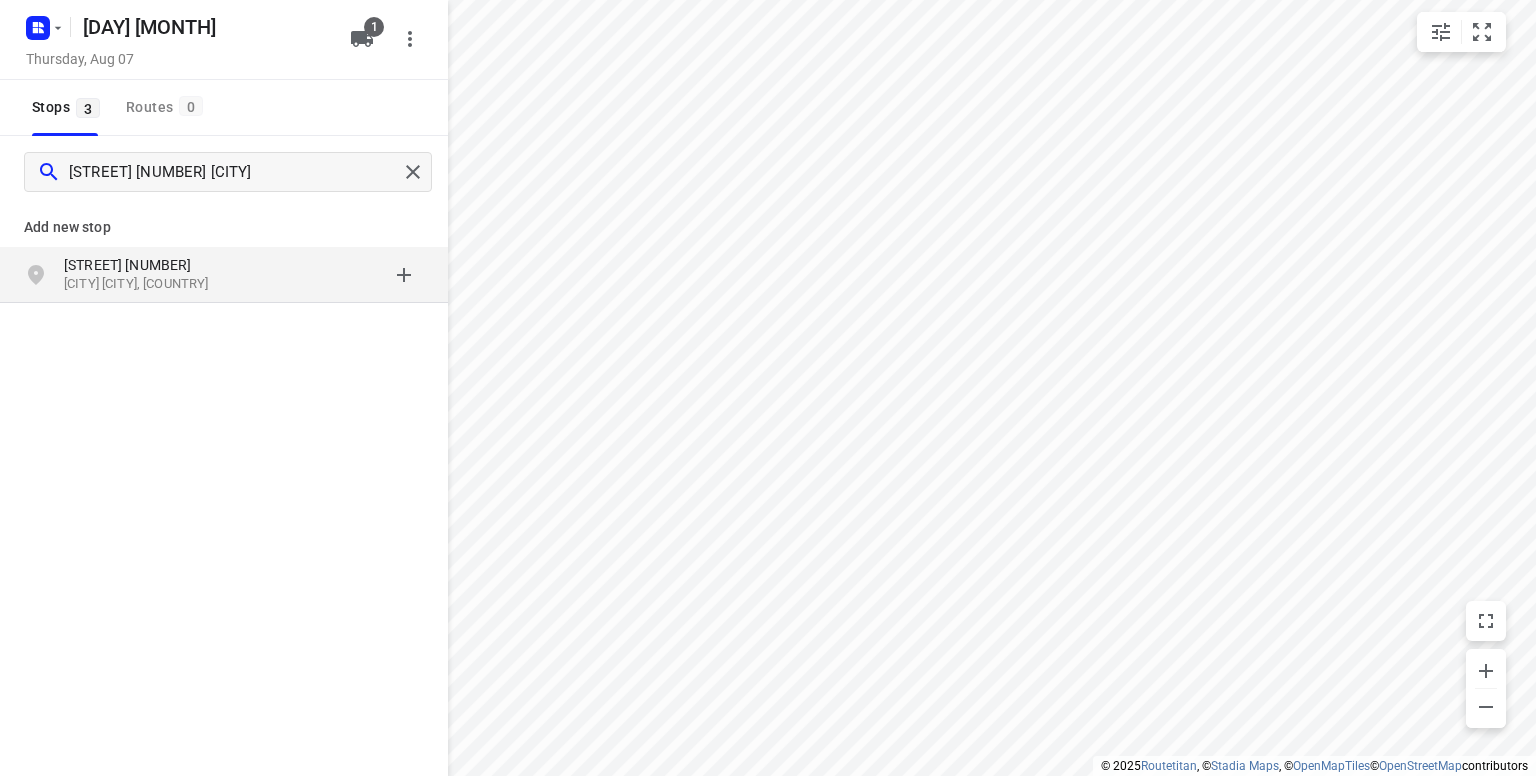 click on "[STREET] [NUMBER]" at bounding box center [156, 265] 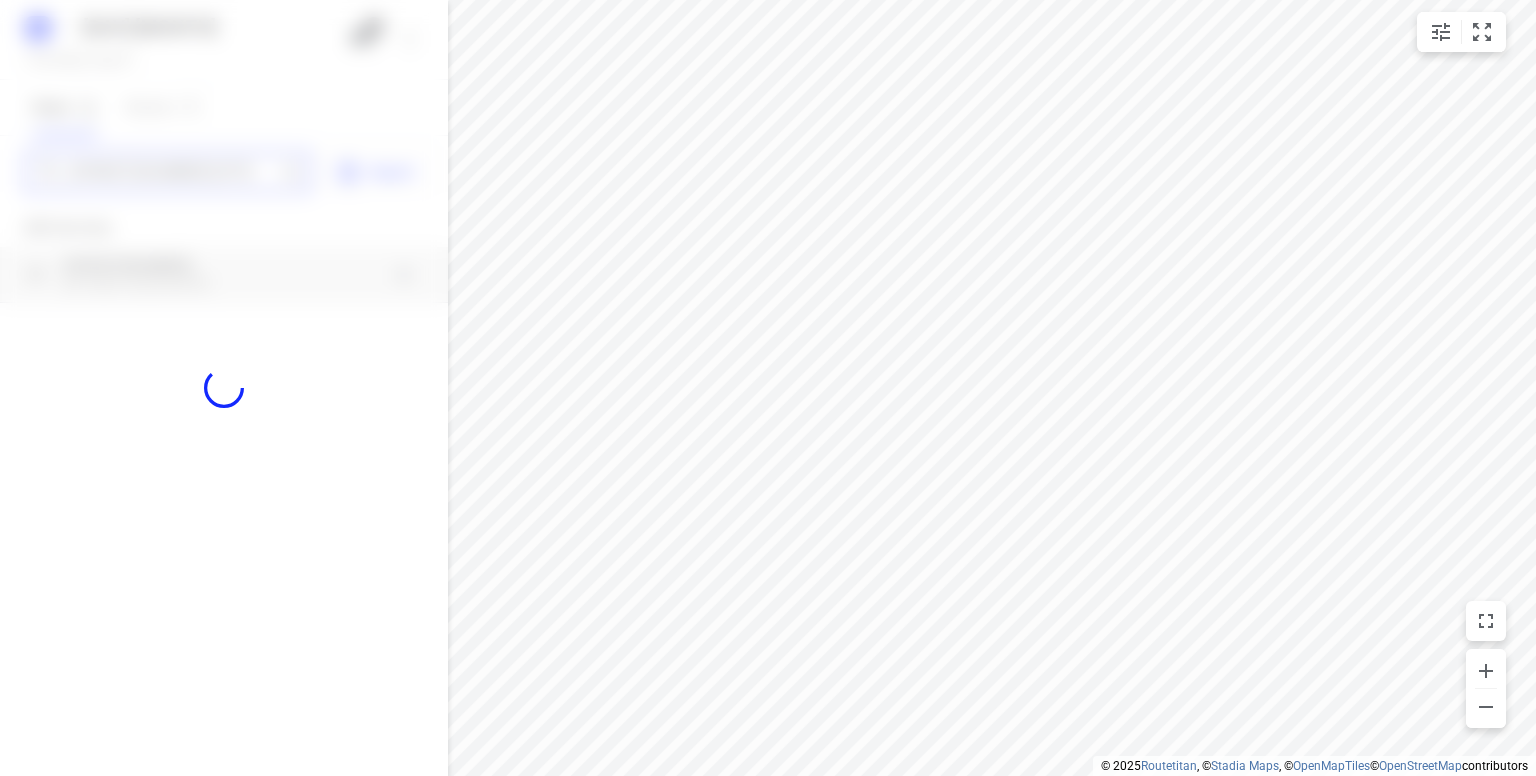 type 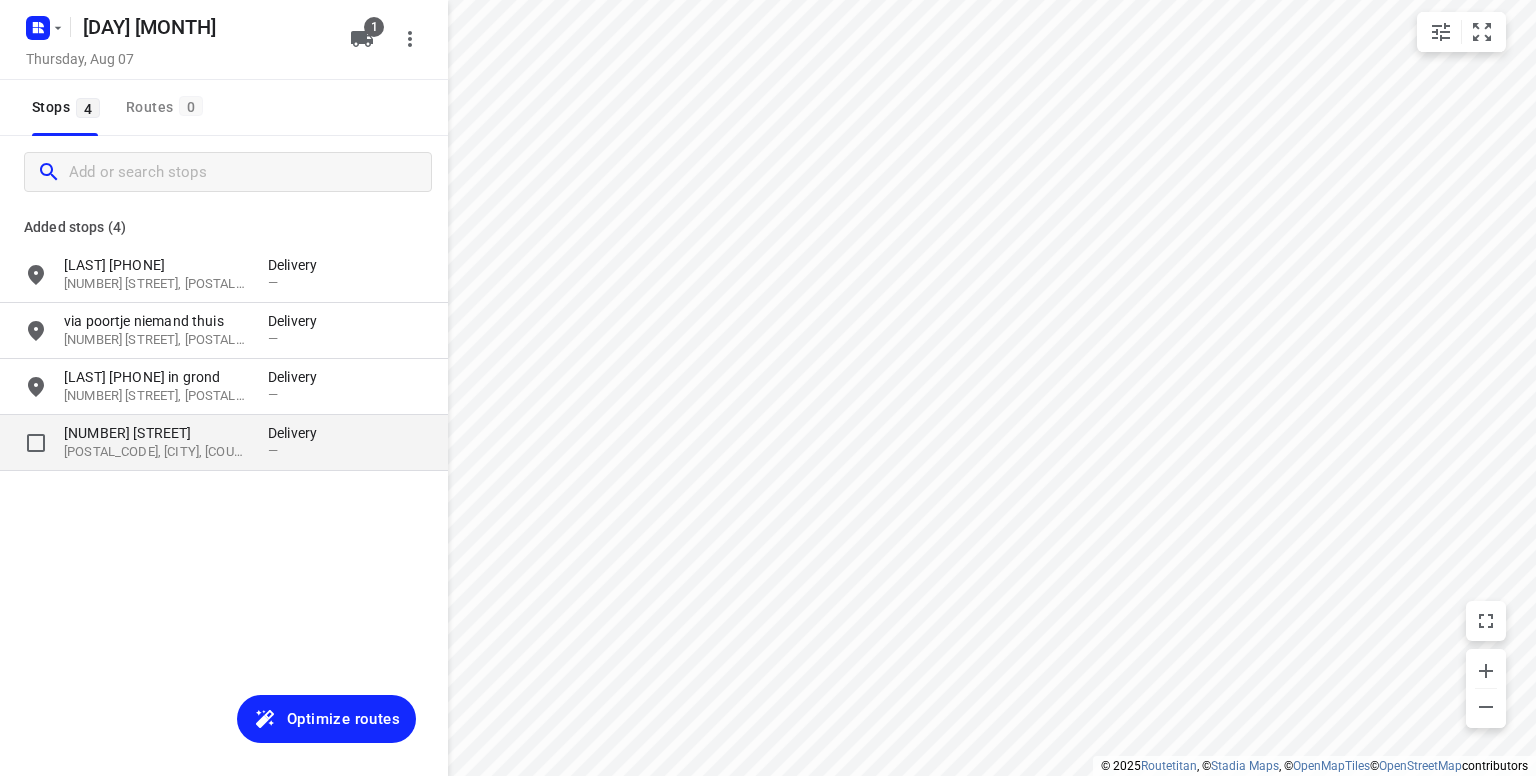 click on "[NUMBER] [STREET]" at bounding box center (156, 433) 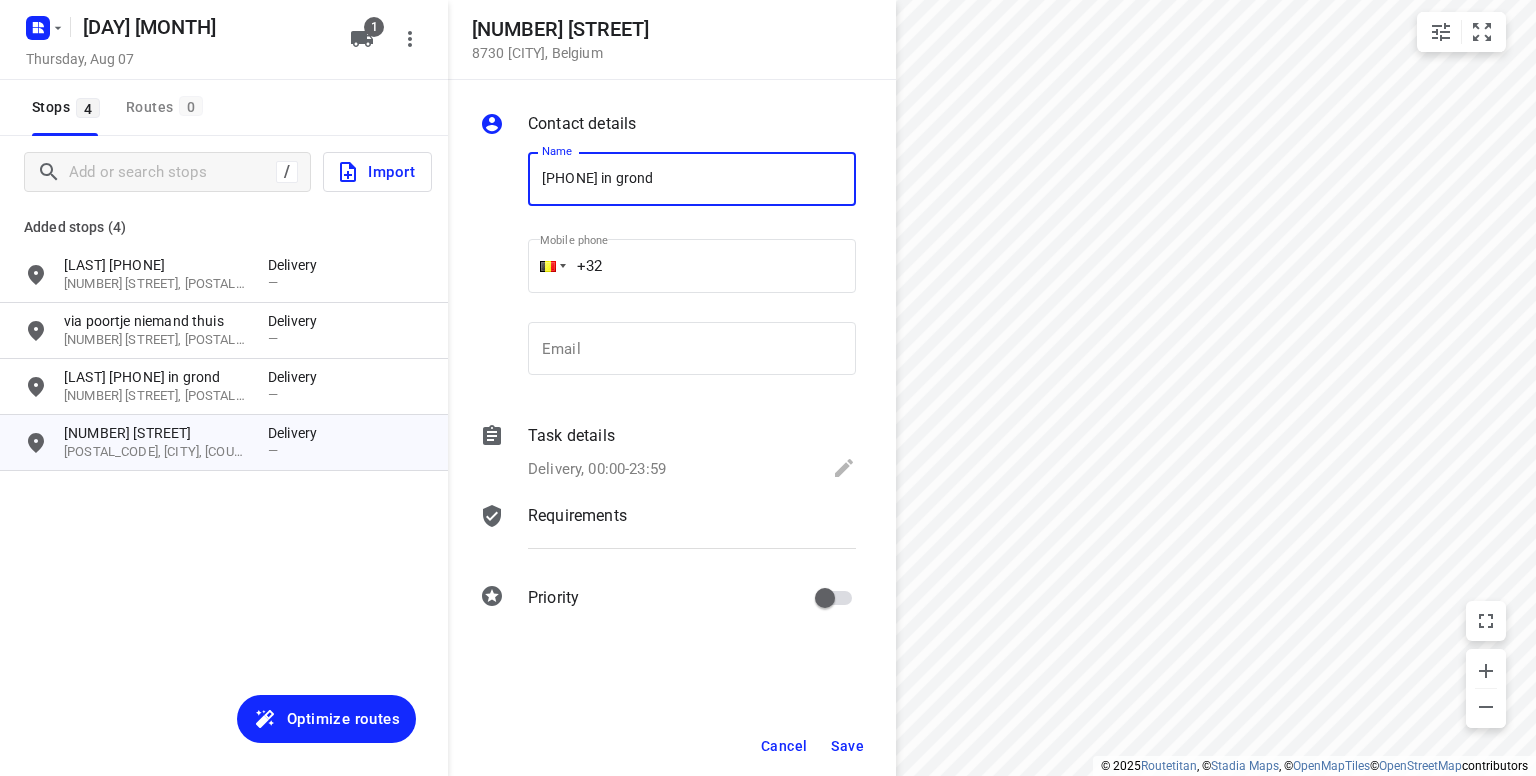 type on "[PHONE] in grond" 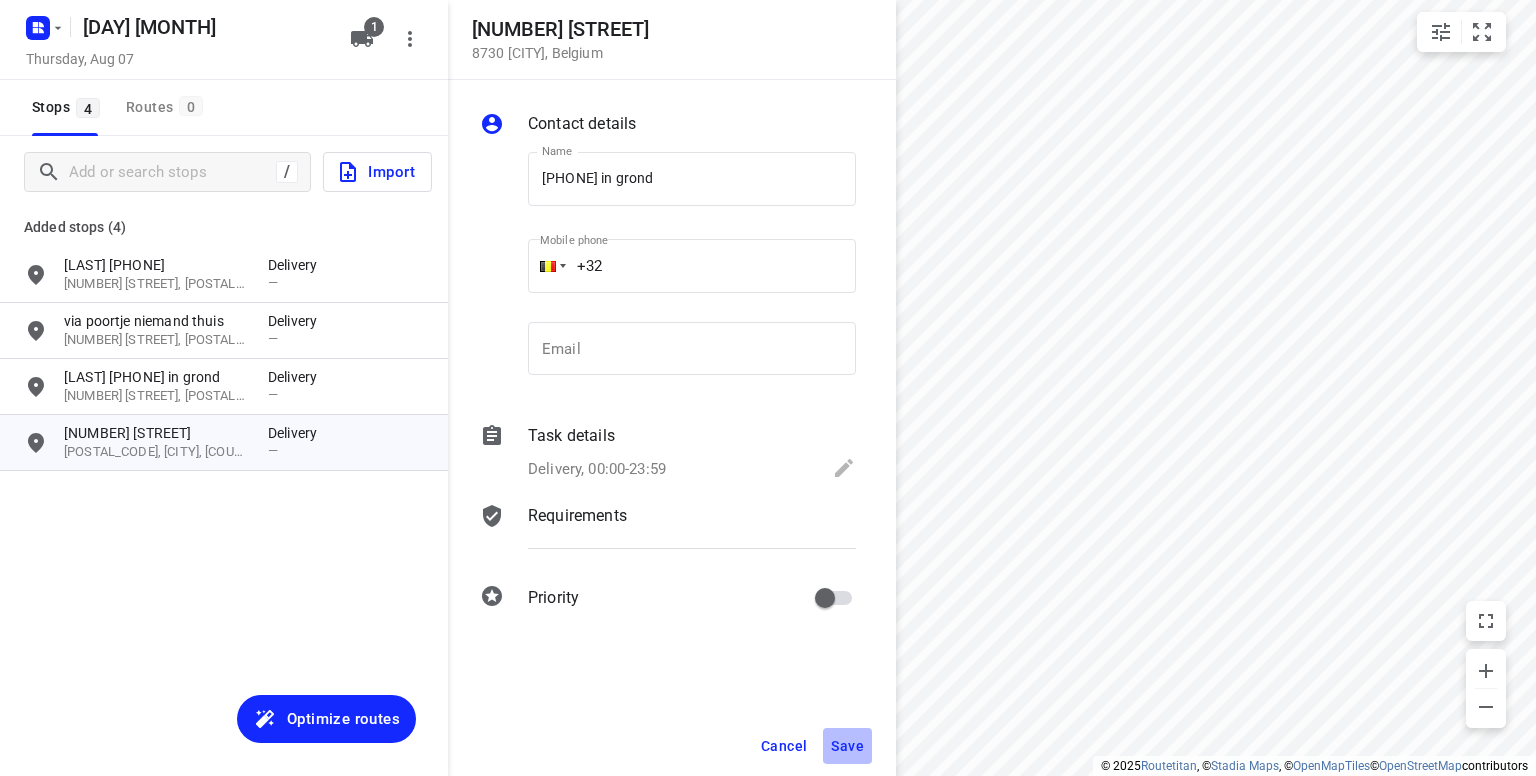click on "Save" at bounding box center (847, 746) 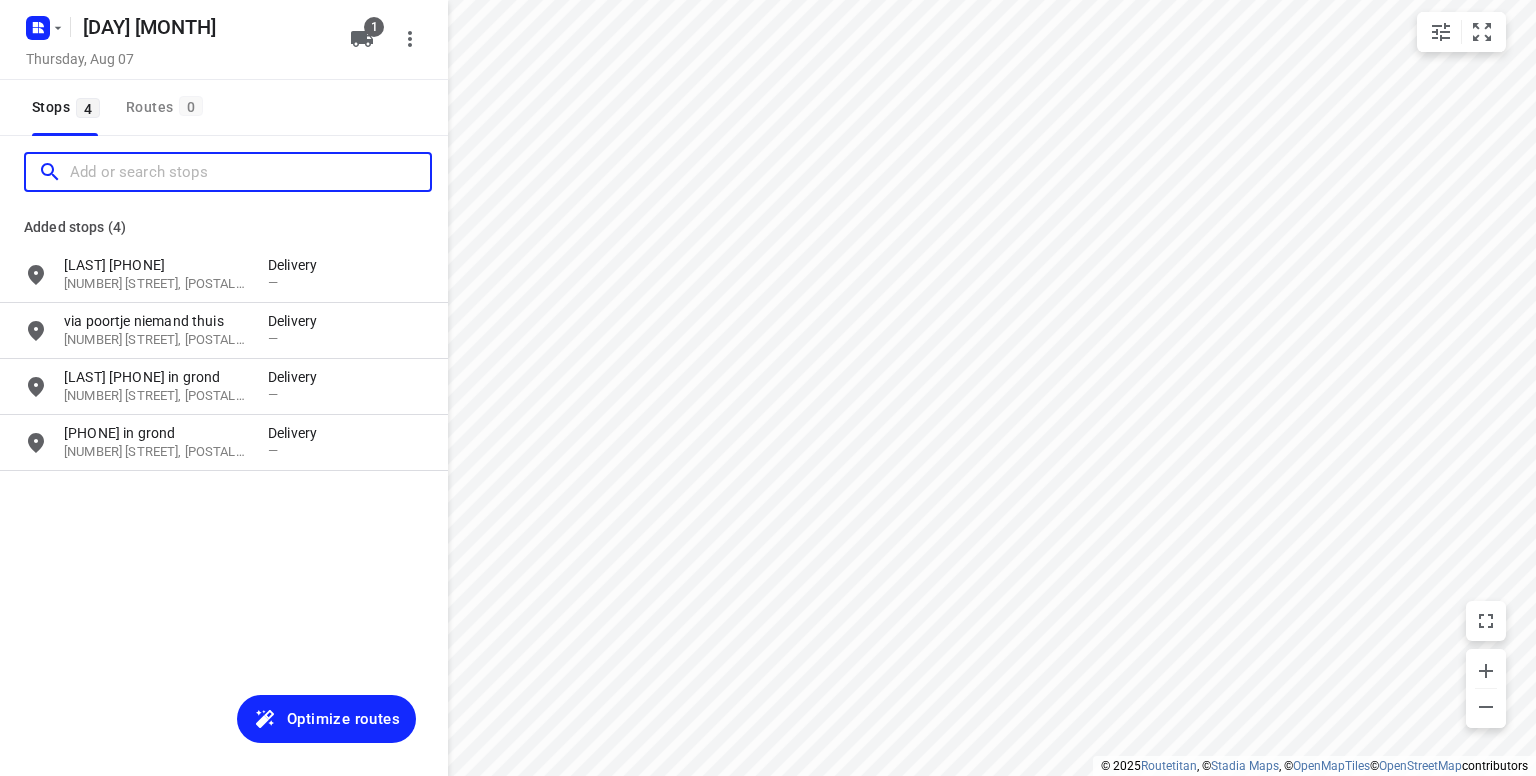 click at bounding box center (250, 172) 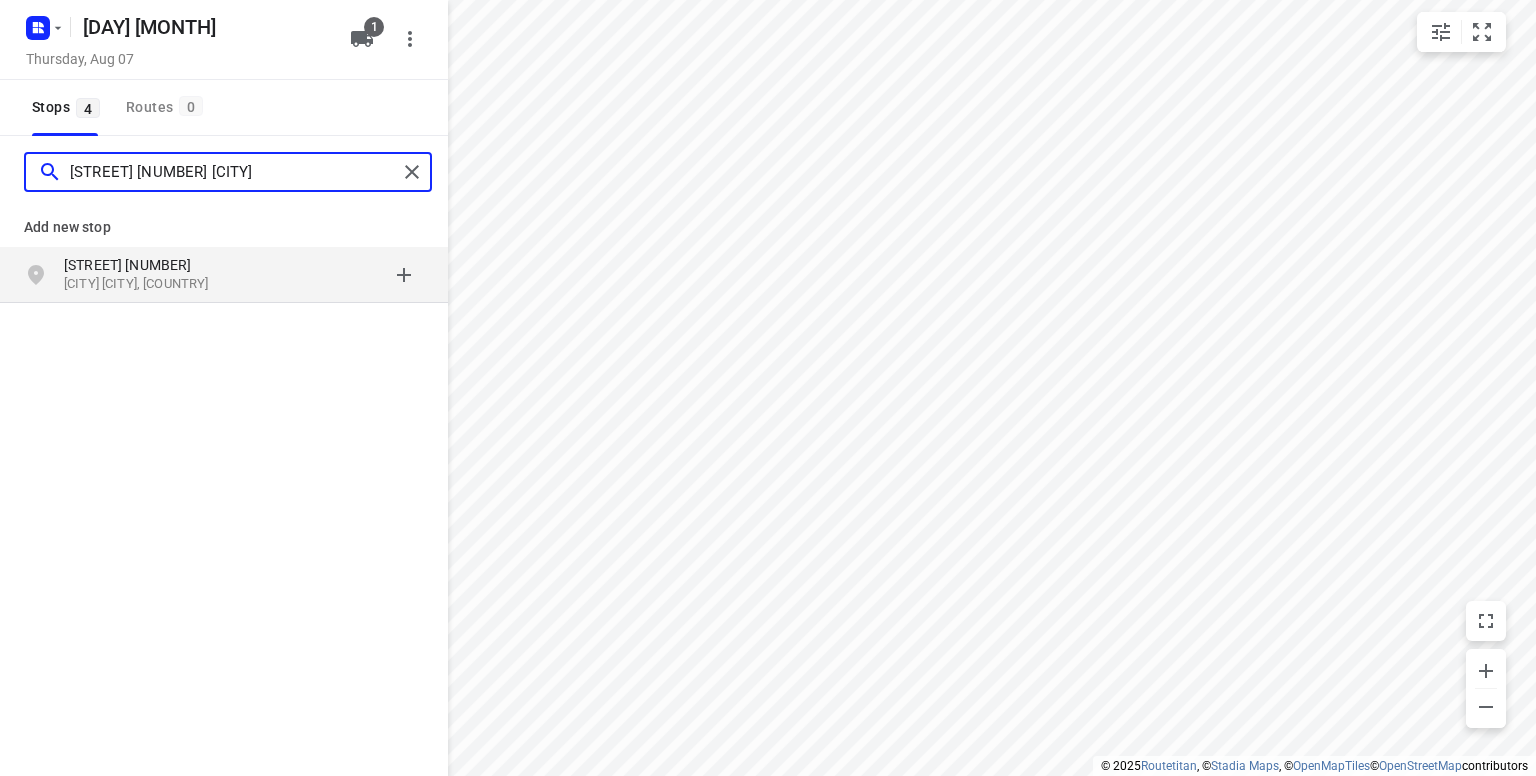 type on "[STREET] [NUMBER] [CITY]" 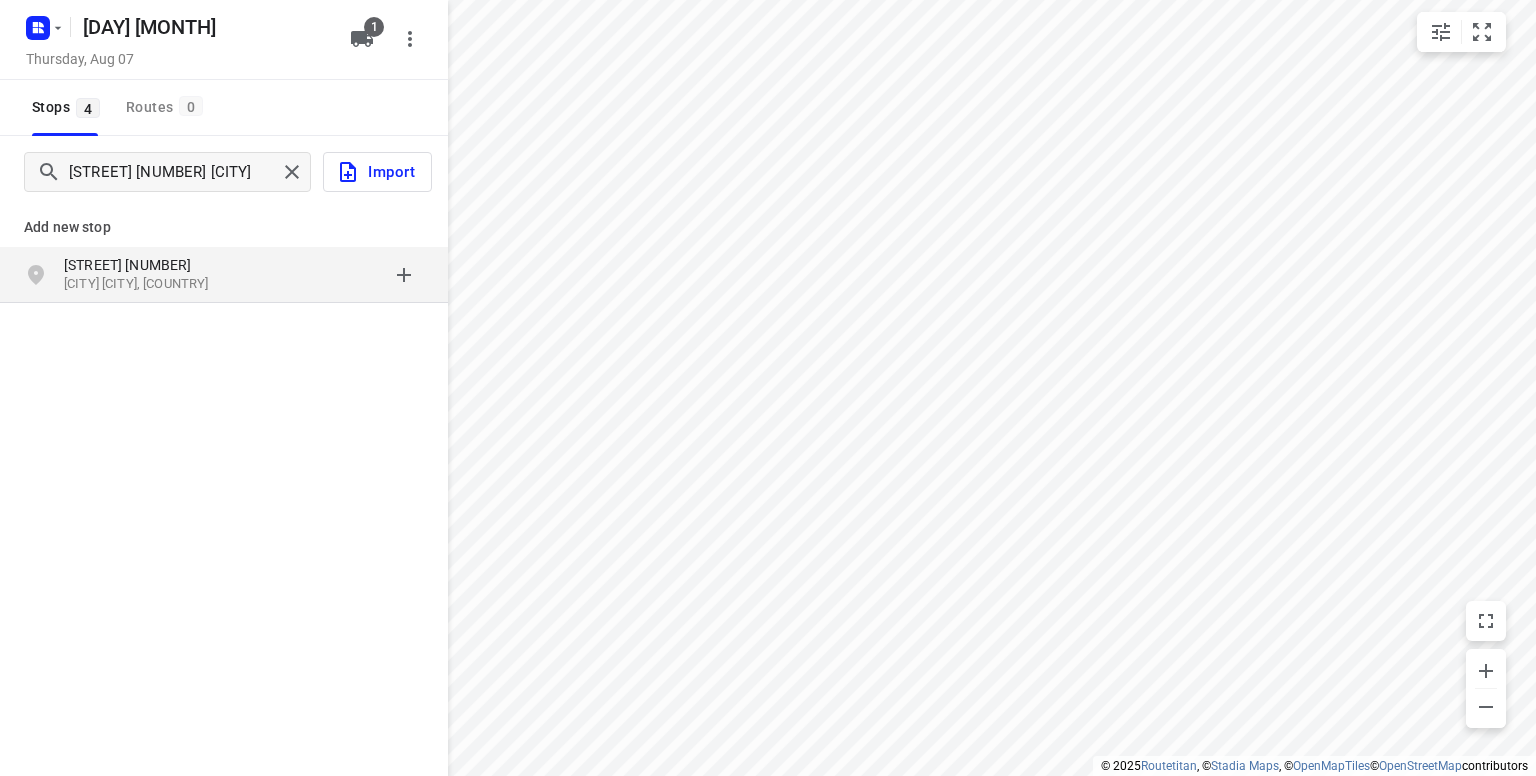 click on "[STREET] [NUMBER]" at bounding box center [156, 265] 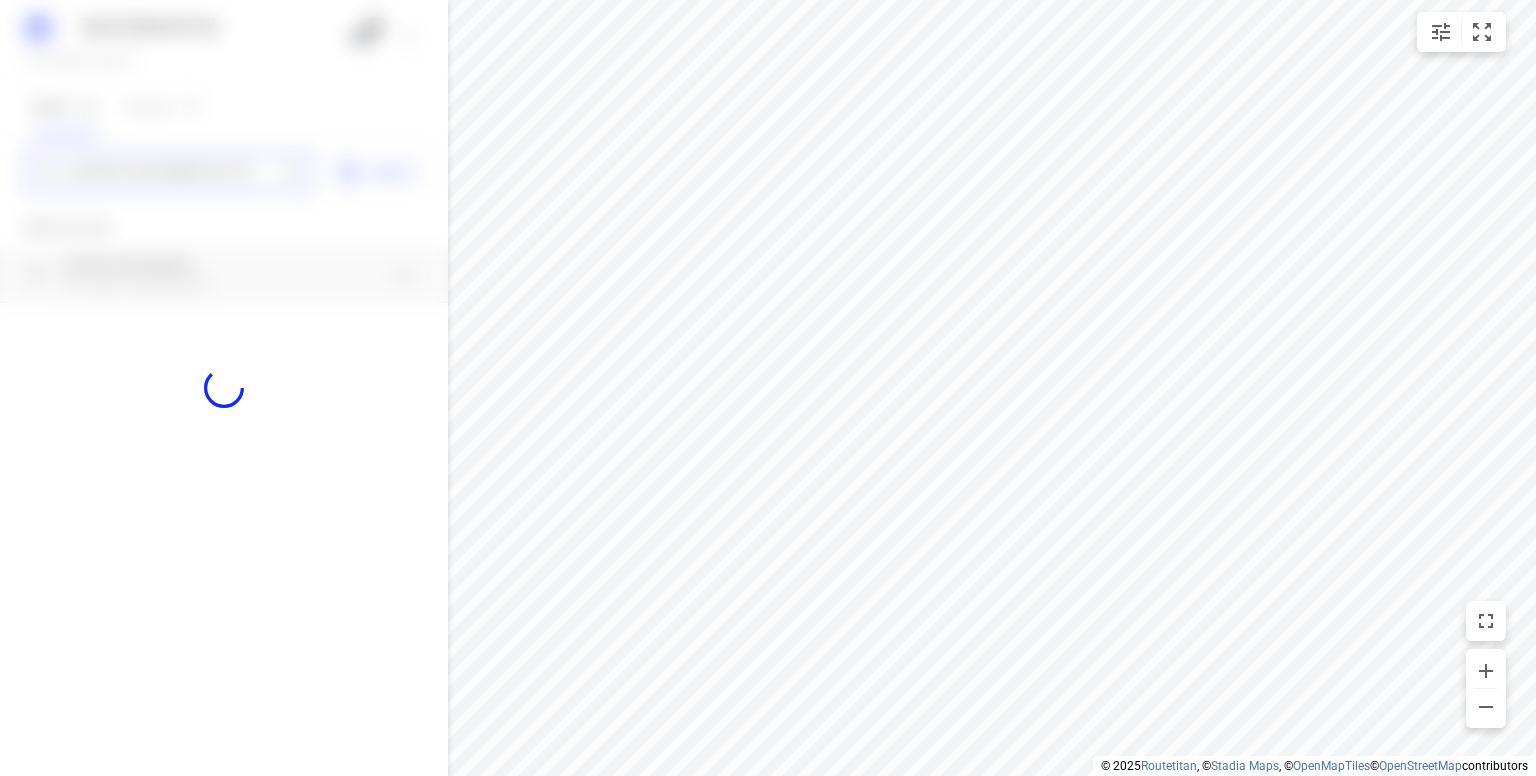 type 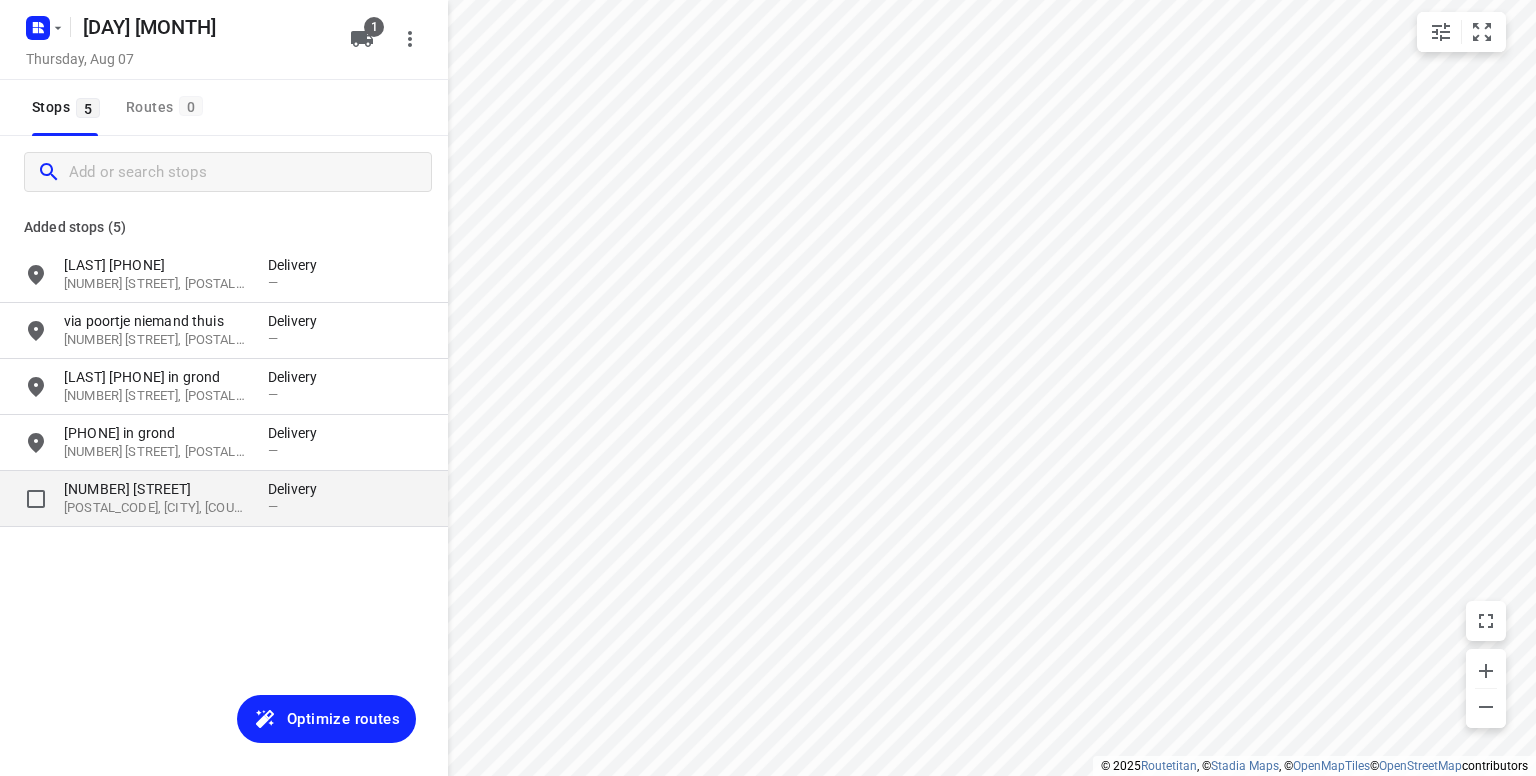 click on "[POSTAL_CODE], [CITY], [COUNTRY]" at bounding box center [156, 508] 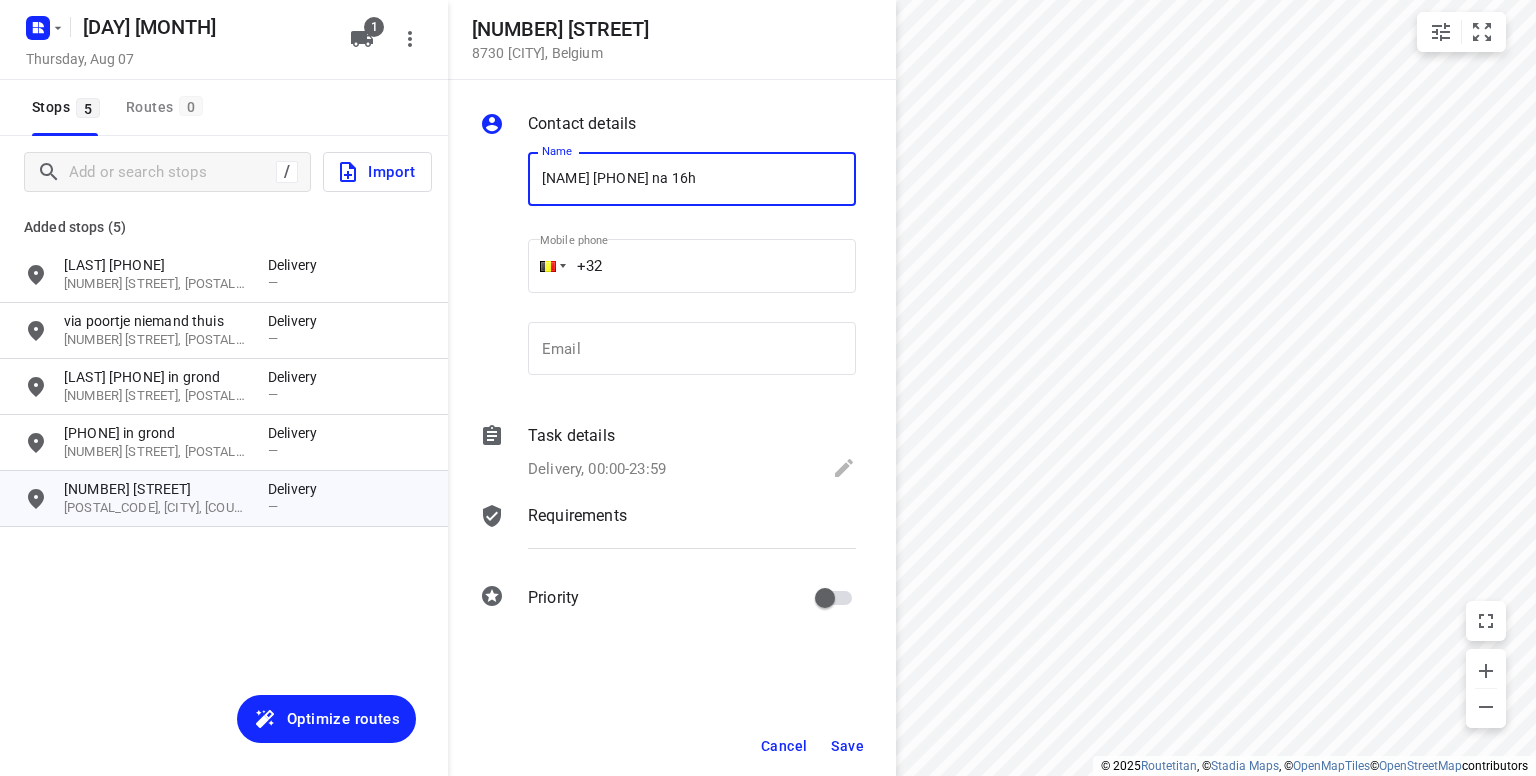 type on "[NAME] [PHONE] na 16h" 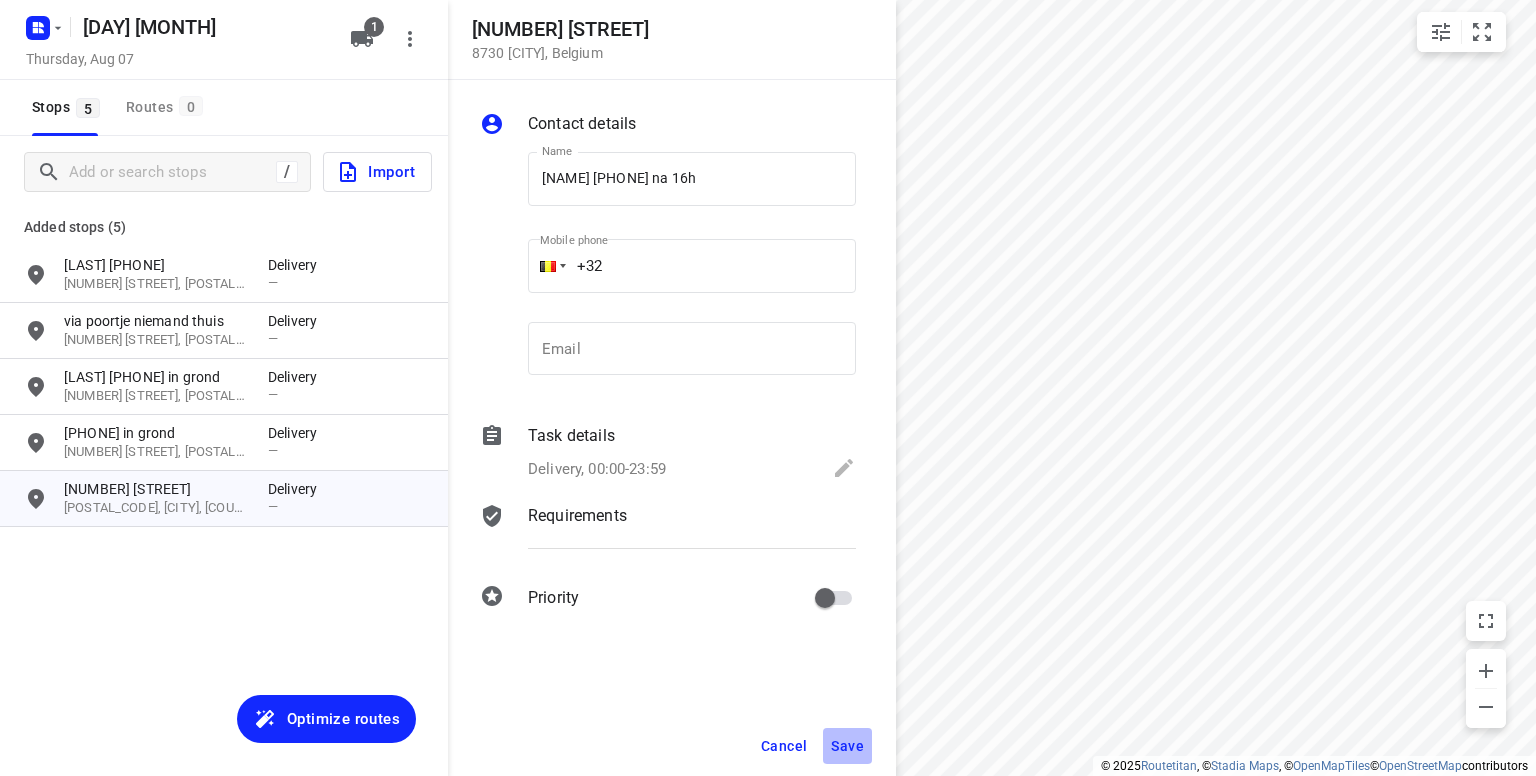 click on "Save" at bounding box center (847, 746) 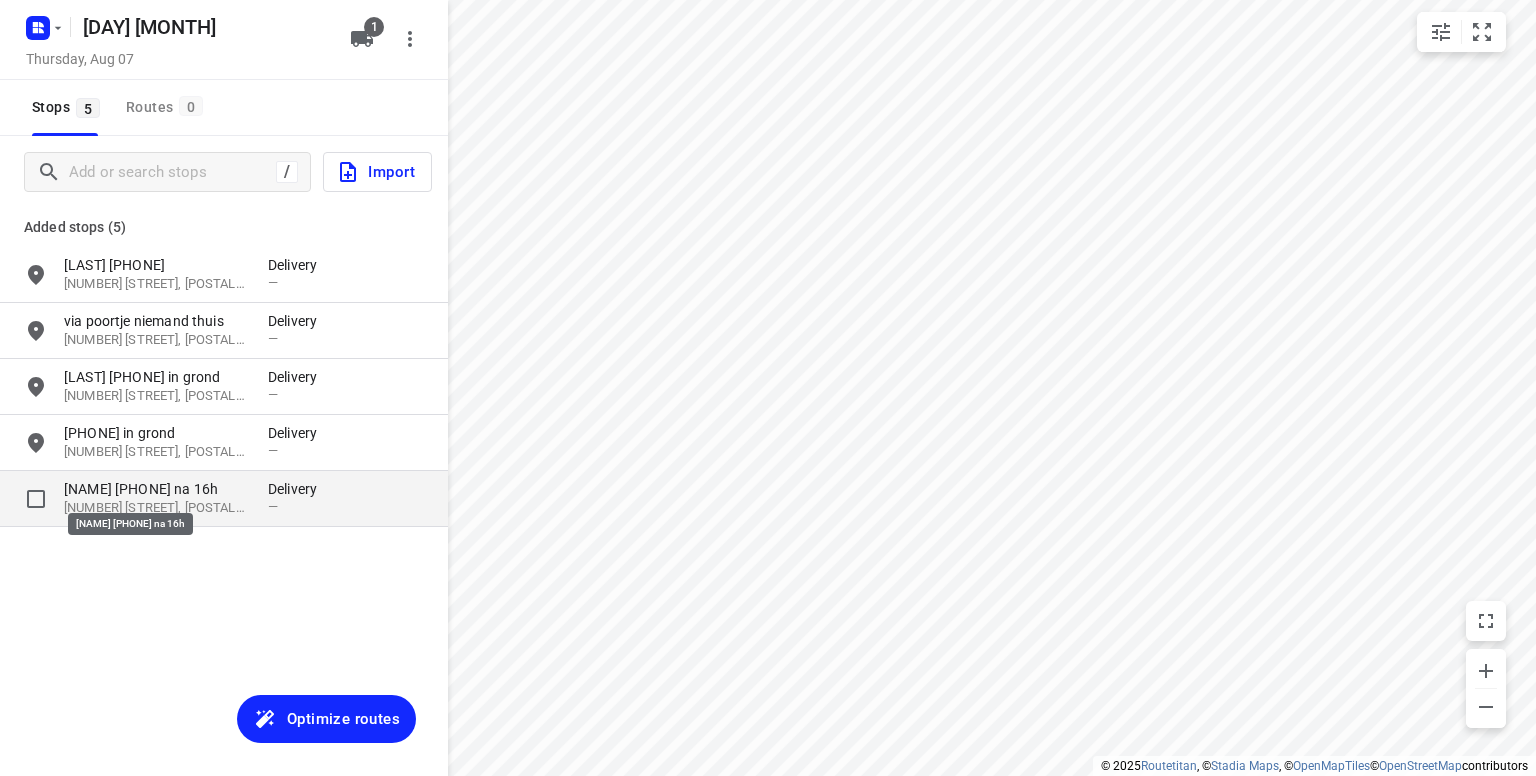 click on "[NAME] [PHONE] na 16h" at bounding box center (156, 489) 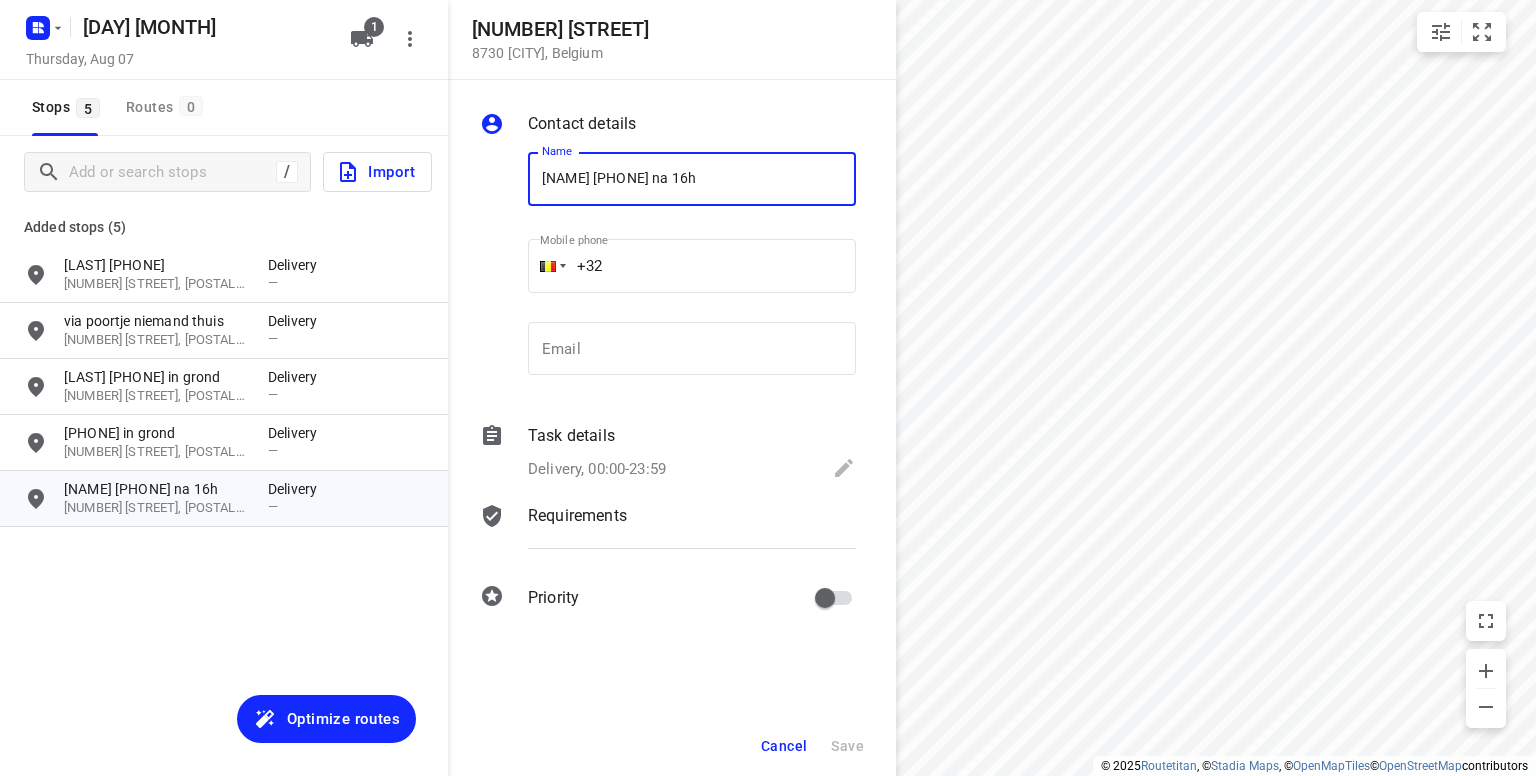 click on "[NAME] [PHONE] na 16h" at bounding box center (692, 179) 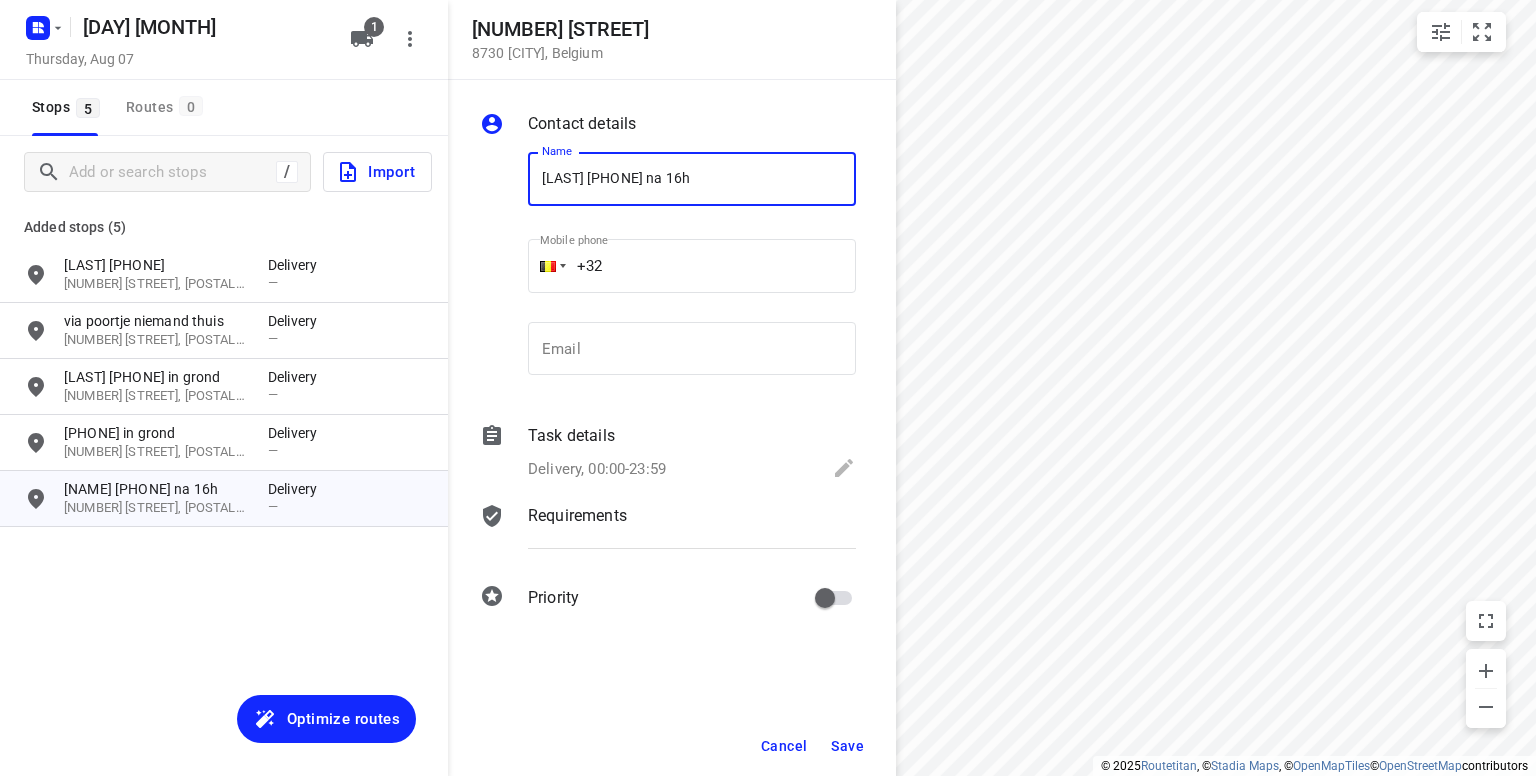 click on "[LAST] [PHONE] na 16h" at bounding box center [692, 179] 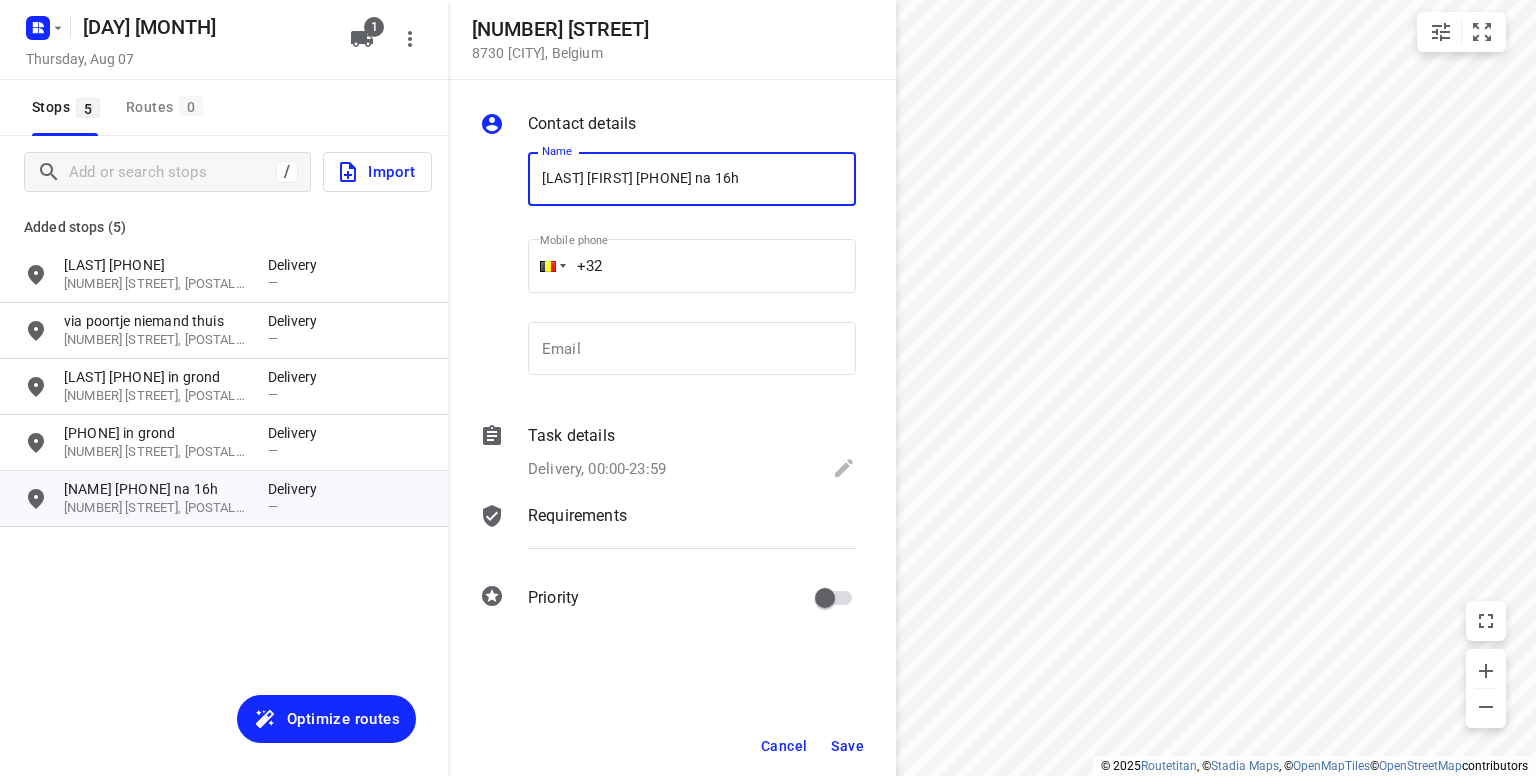 click on "[LAST] [FIRST] [PHONE] na 16h" at bounding box center (692, 179) 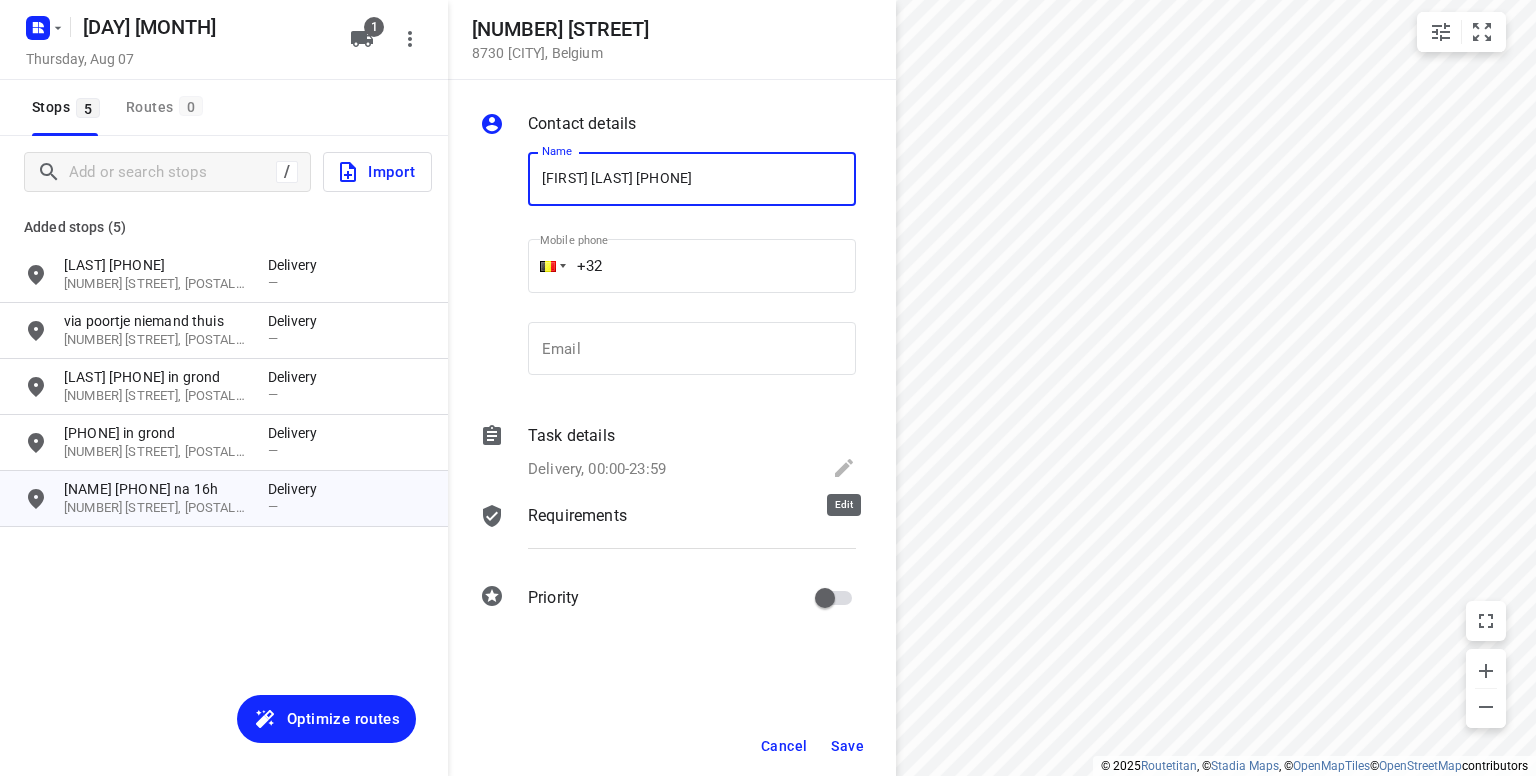 type on "[FIRST] [LAST] [PHONE]" 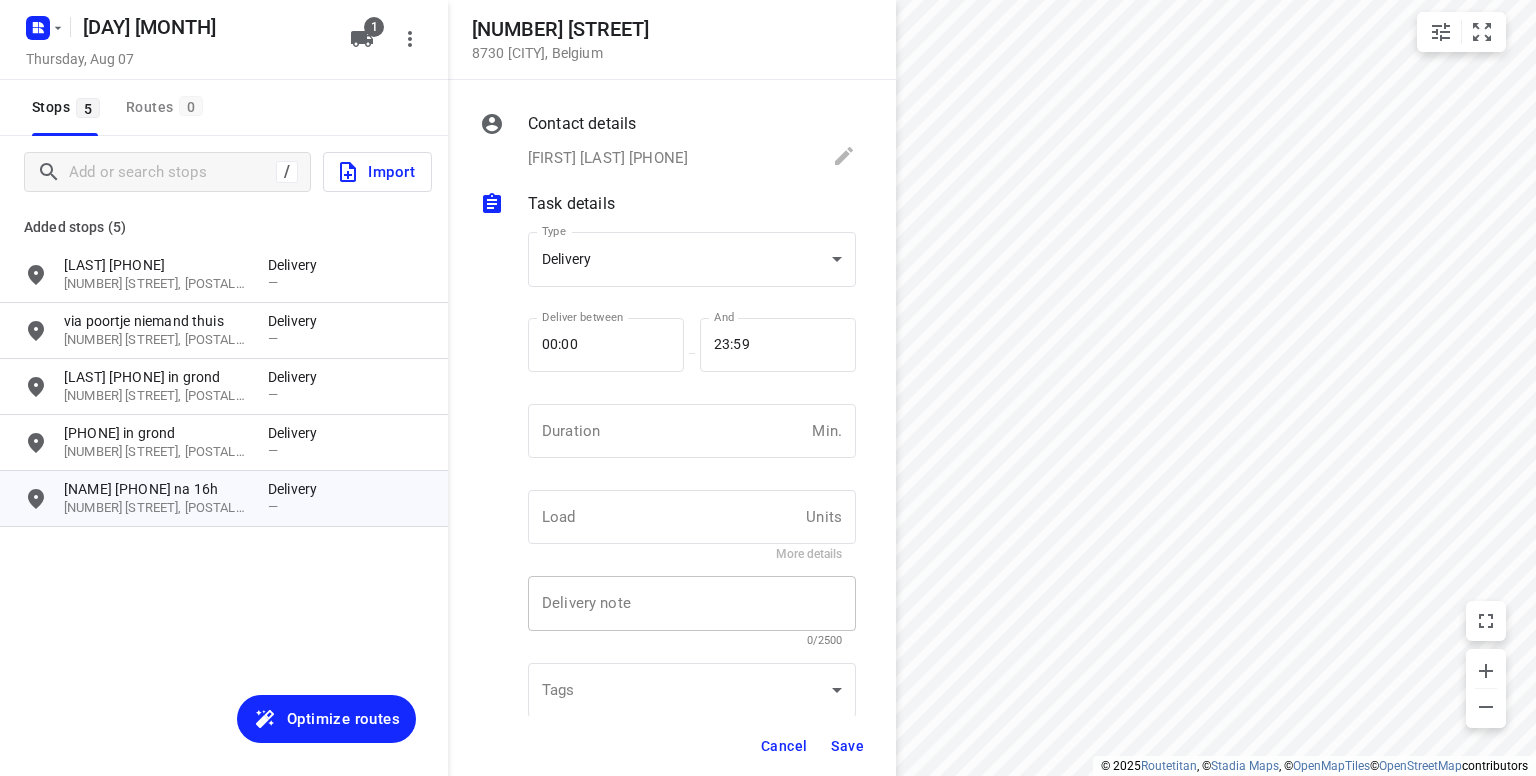 click at bounding box center [692, 604] 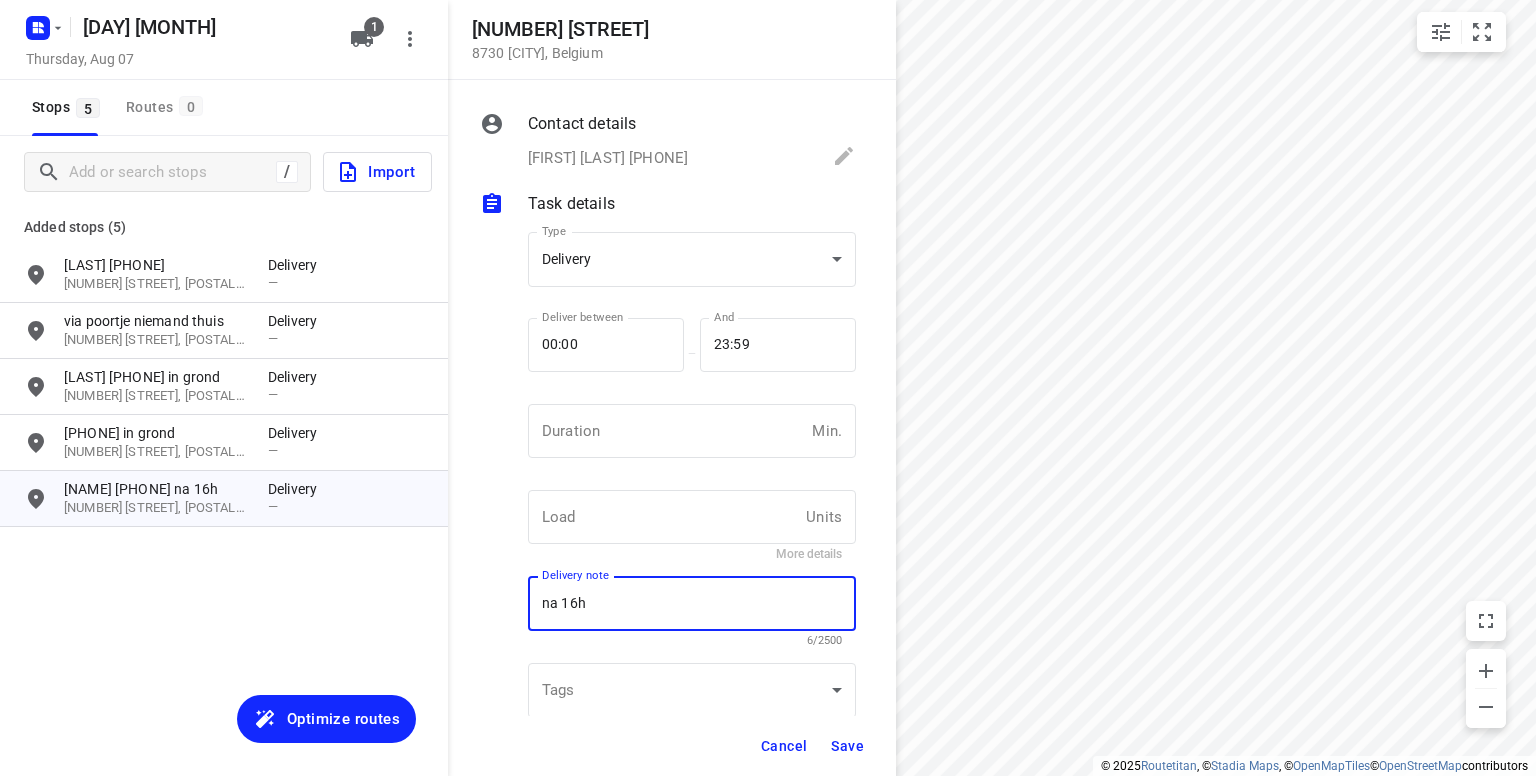 type on "na 16h" 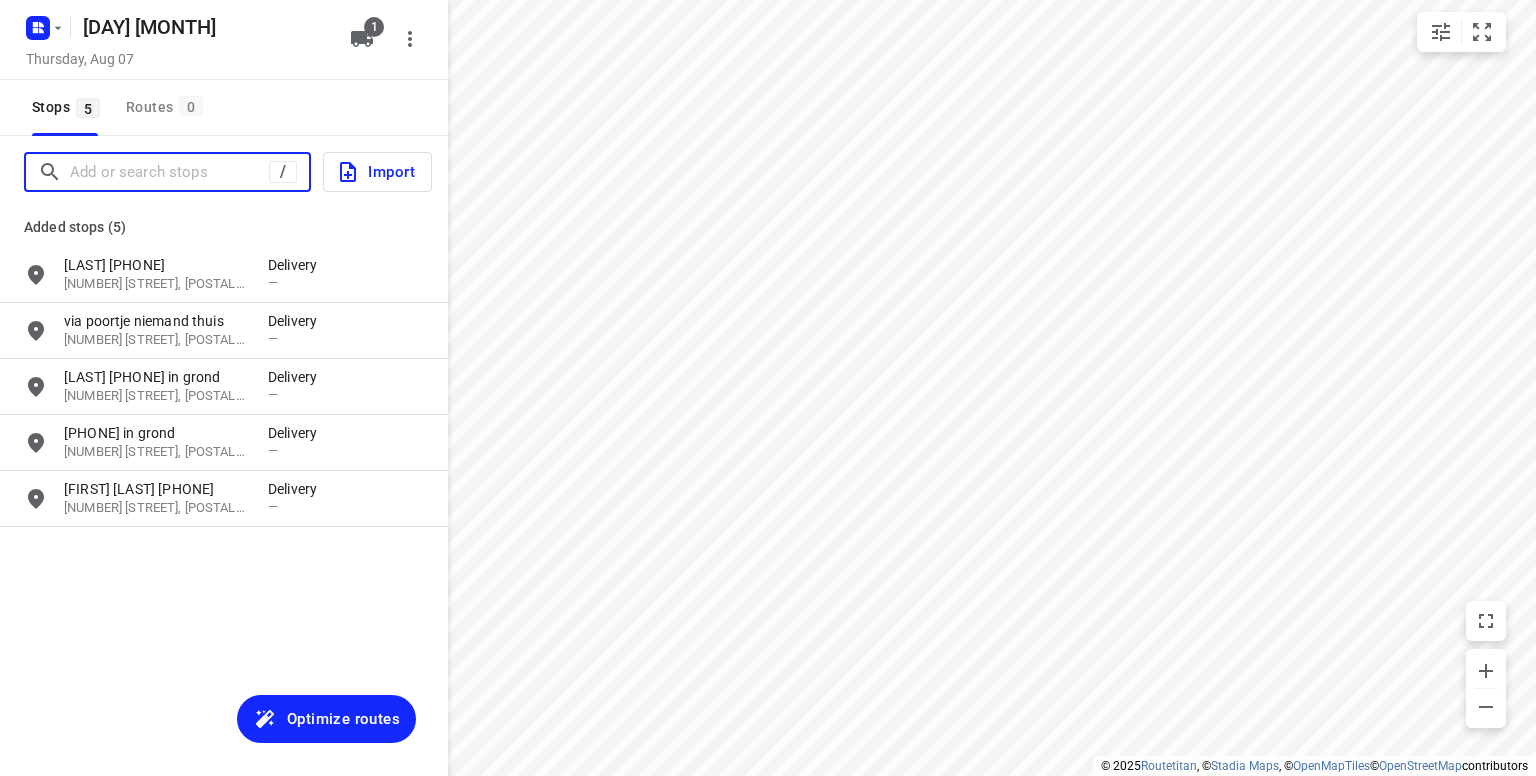click at bounding box center [169, 172] 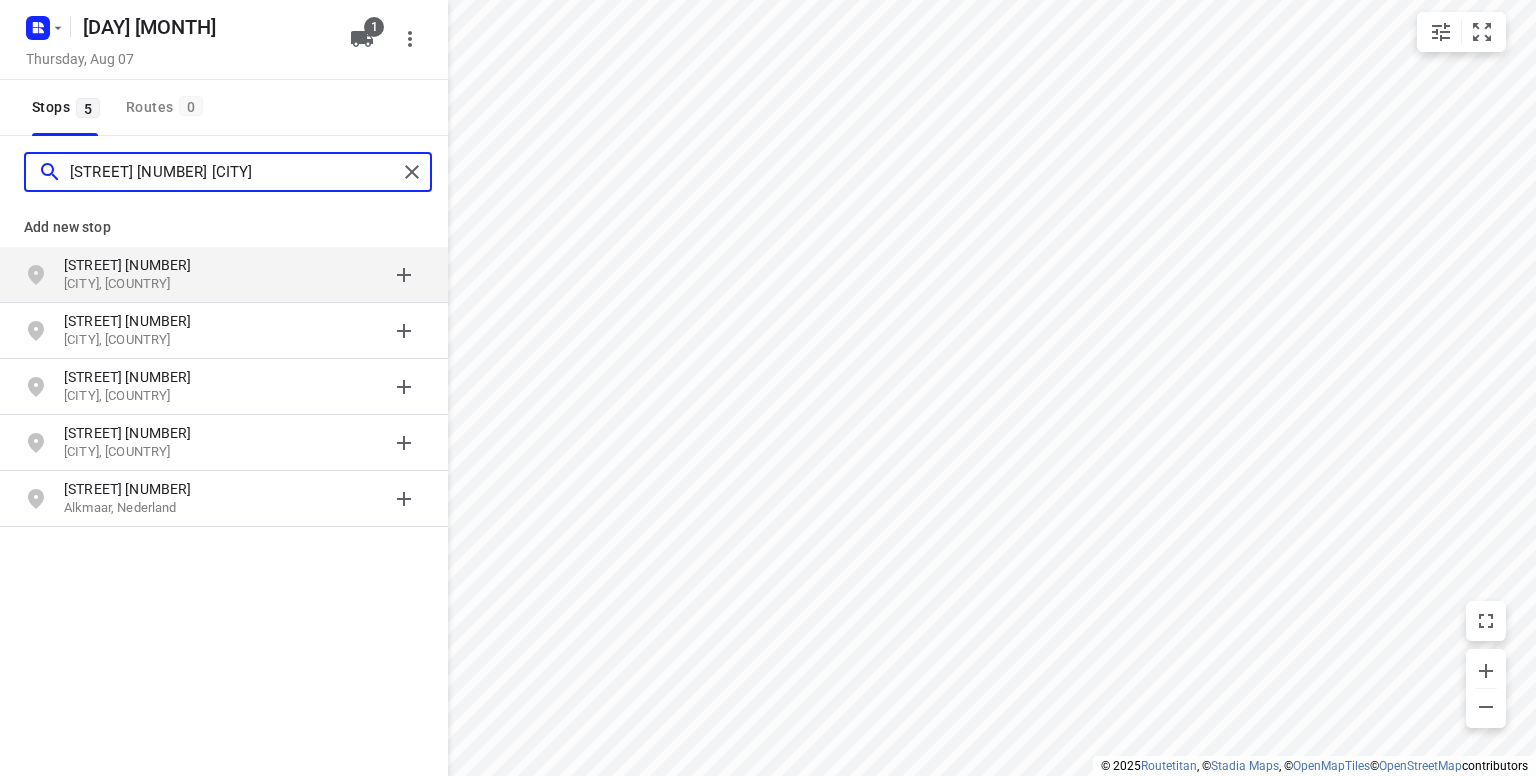 click on "[STREET] [NUMBER] [CITY]" at bounding box center [233, 172] 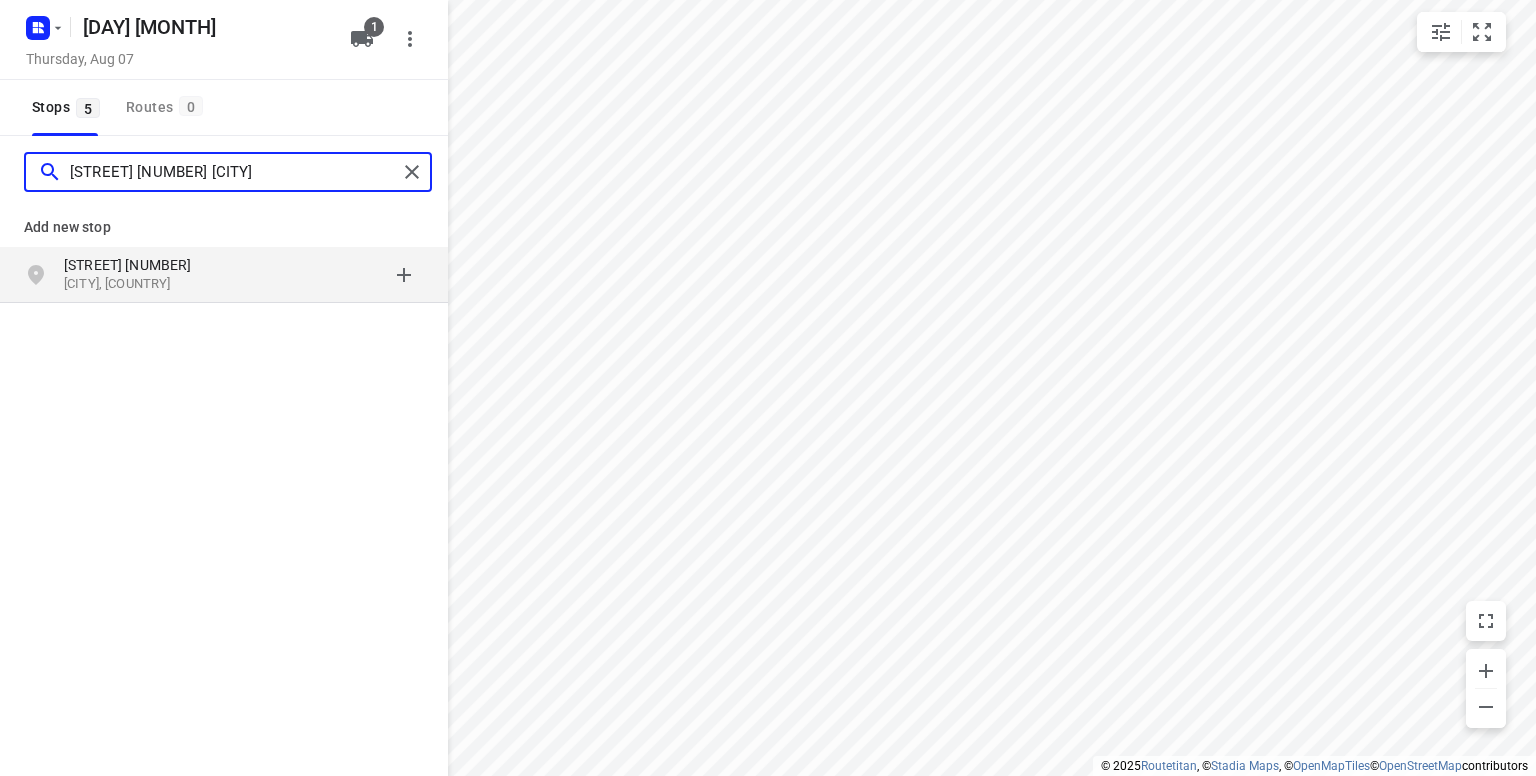 type on "[STREET] [NUMBER] [CITY]" 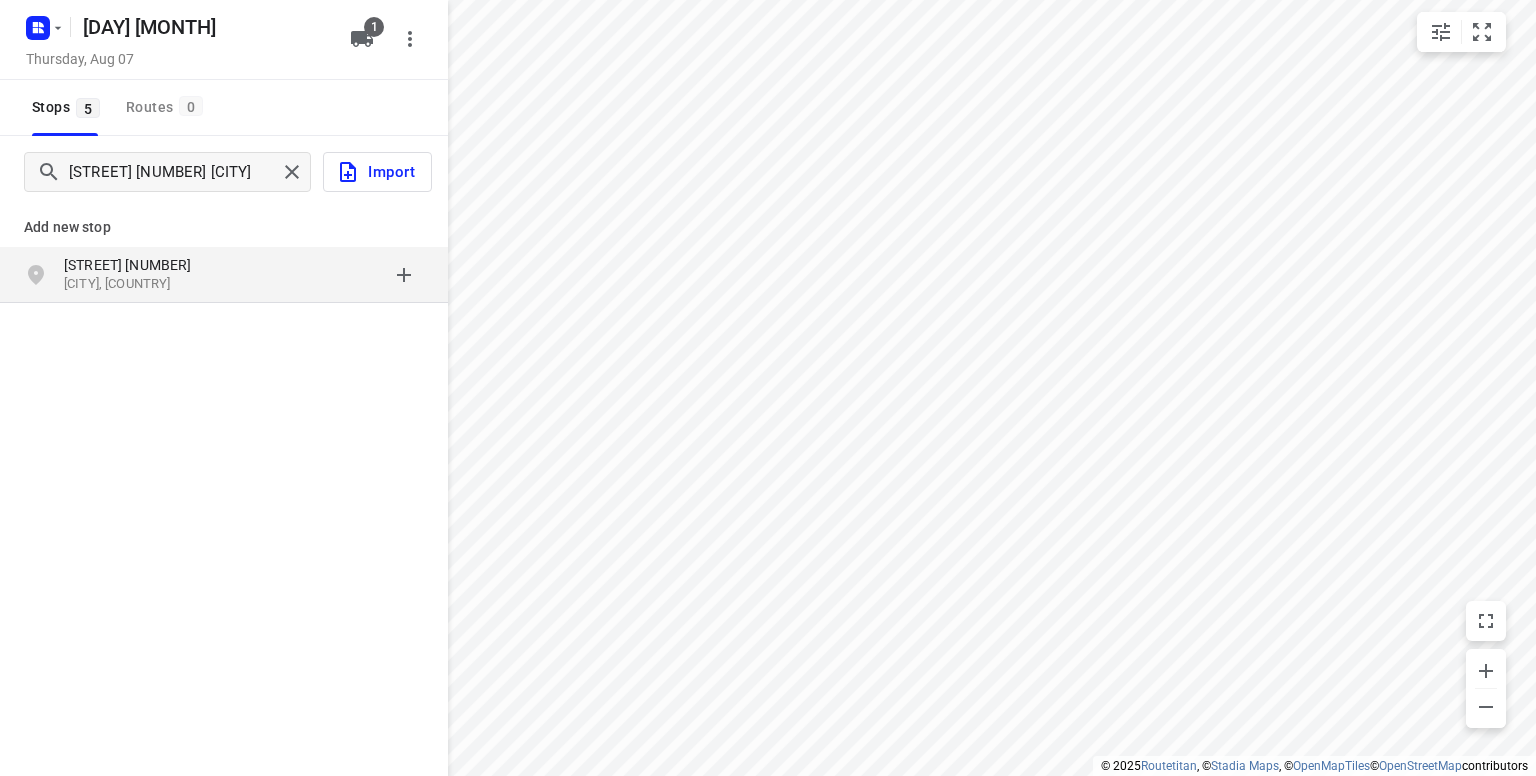 click on "[STREET] [NUMBER]" at bounding box center (156, 265) 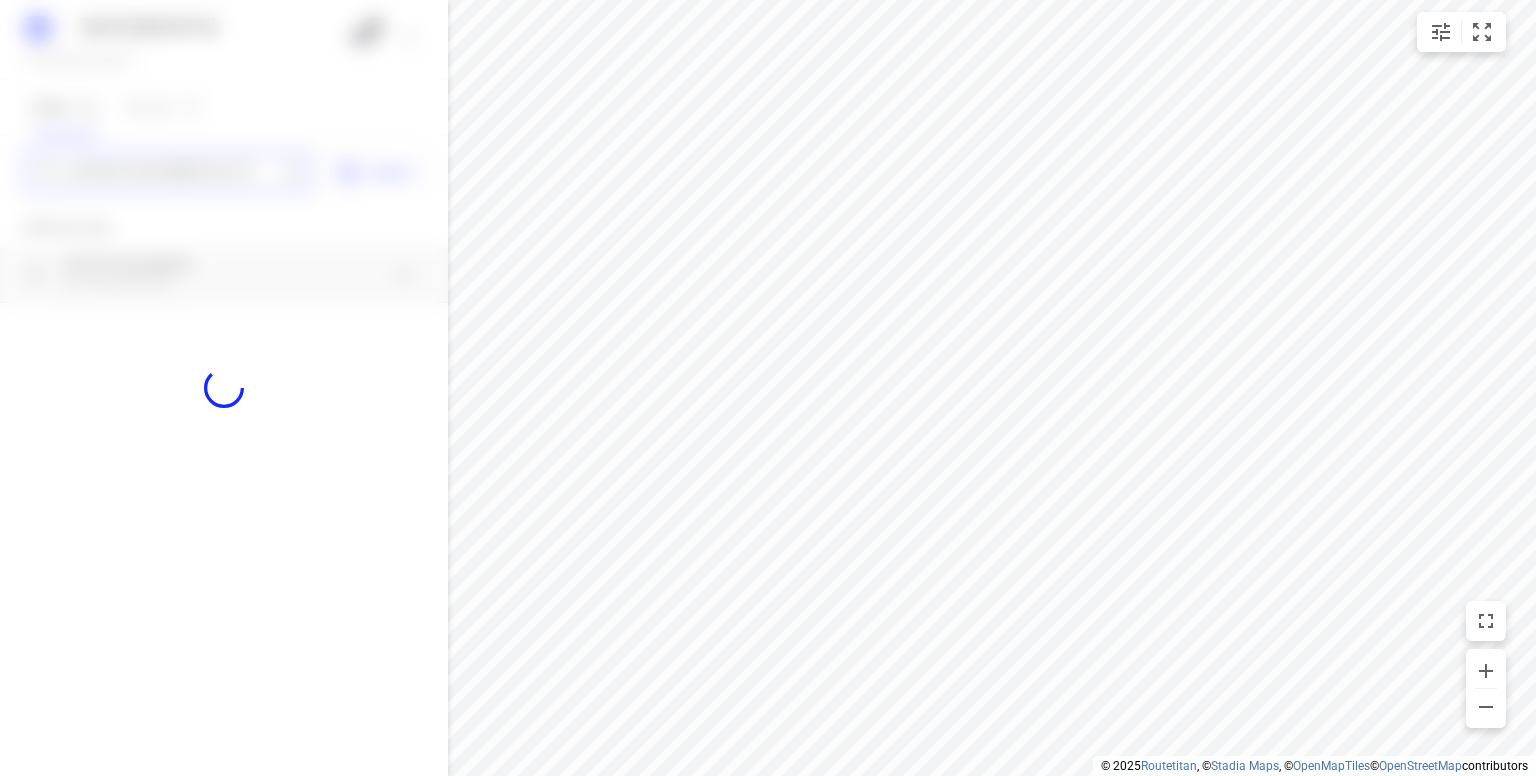 type 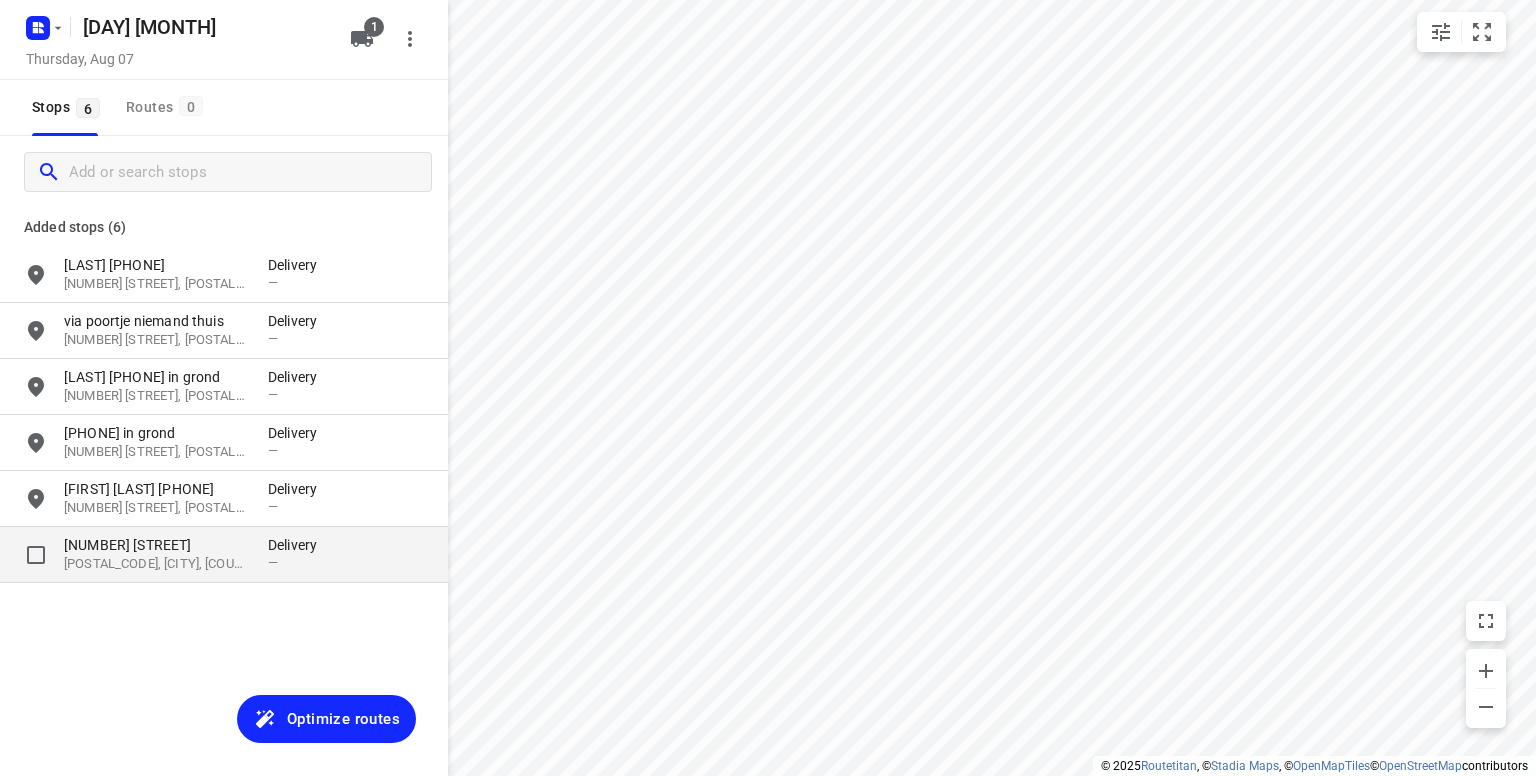 click on "[NUMBER] [STREET]" at bounding box center [156, 545] 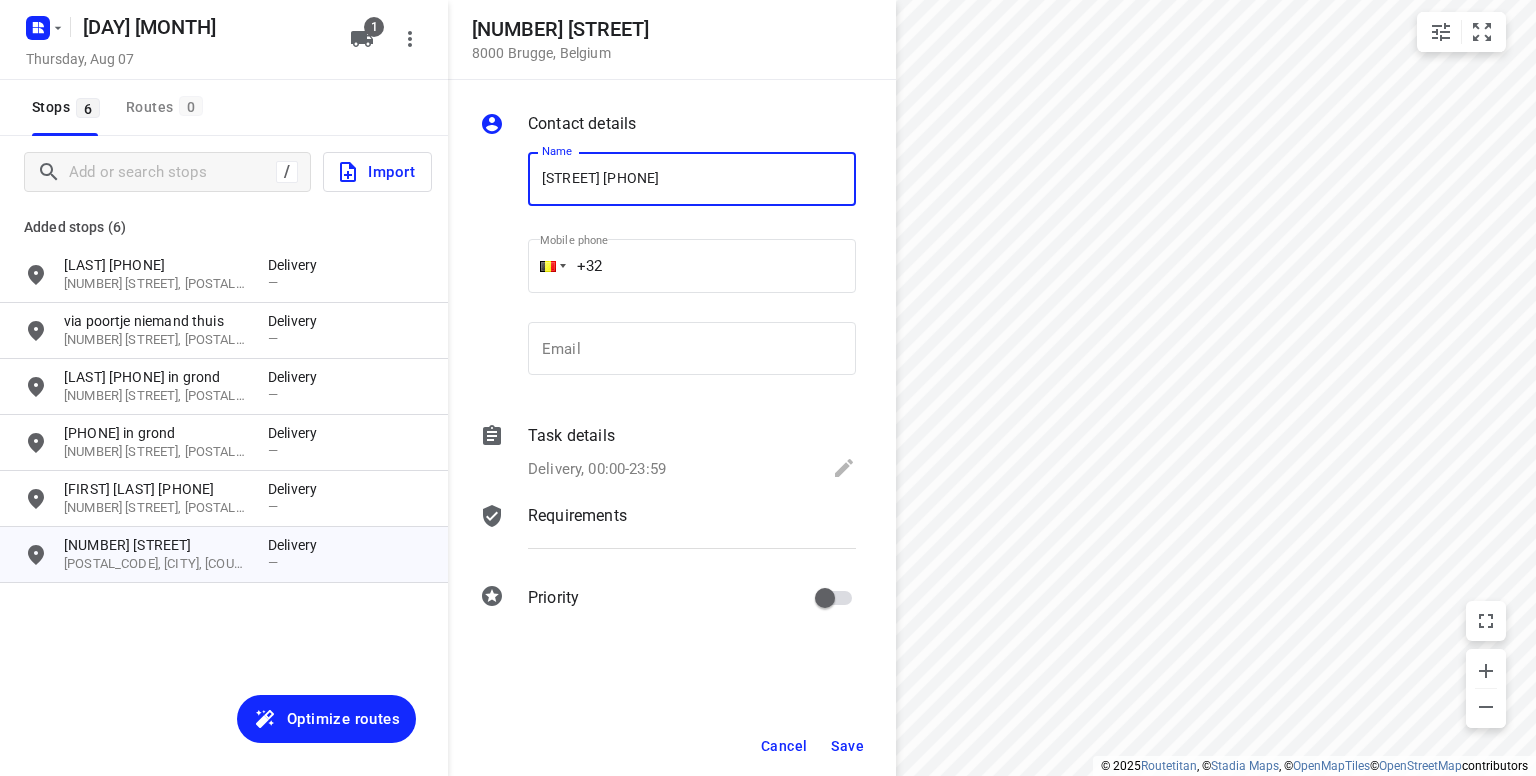 type on "[STREET] [PHONE]" 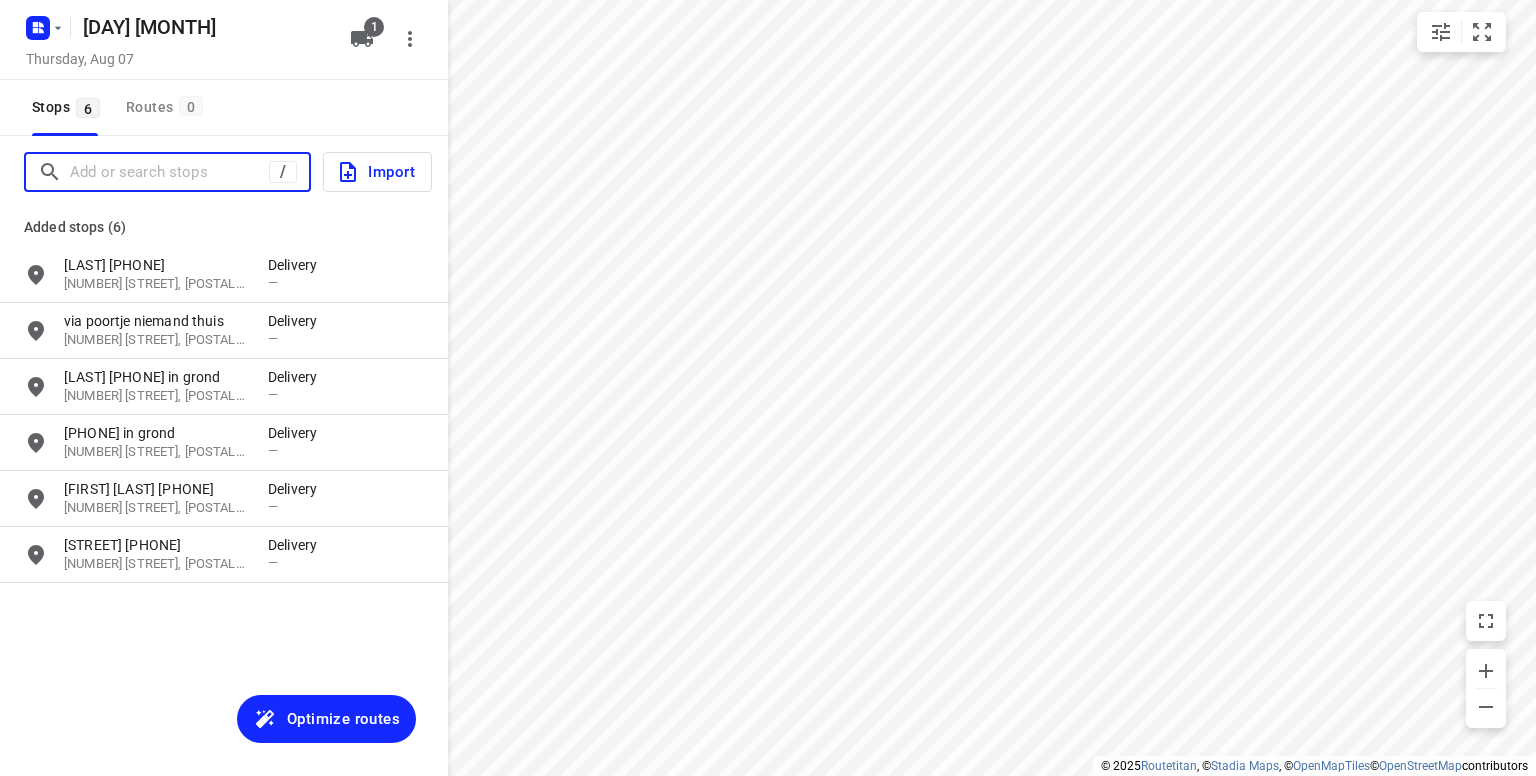 click at bounding box center [169, 172] 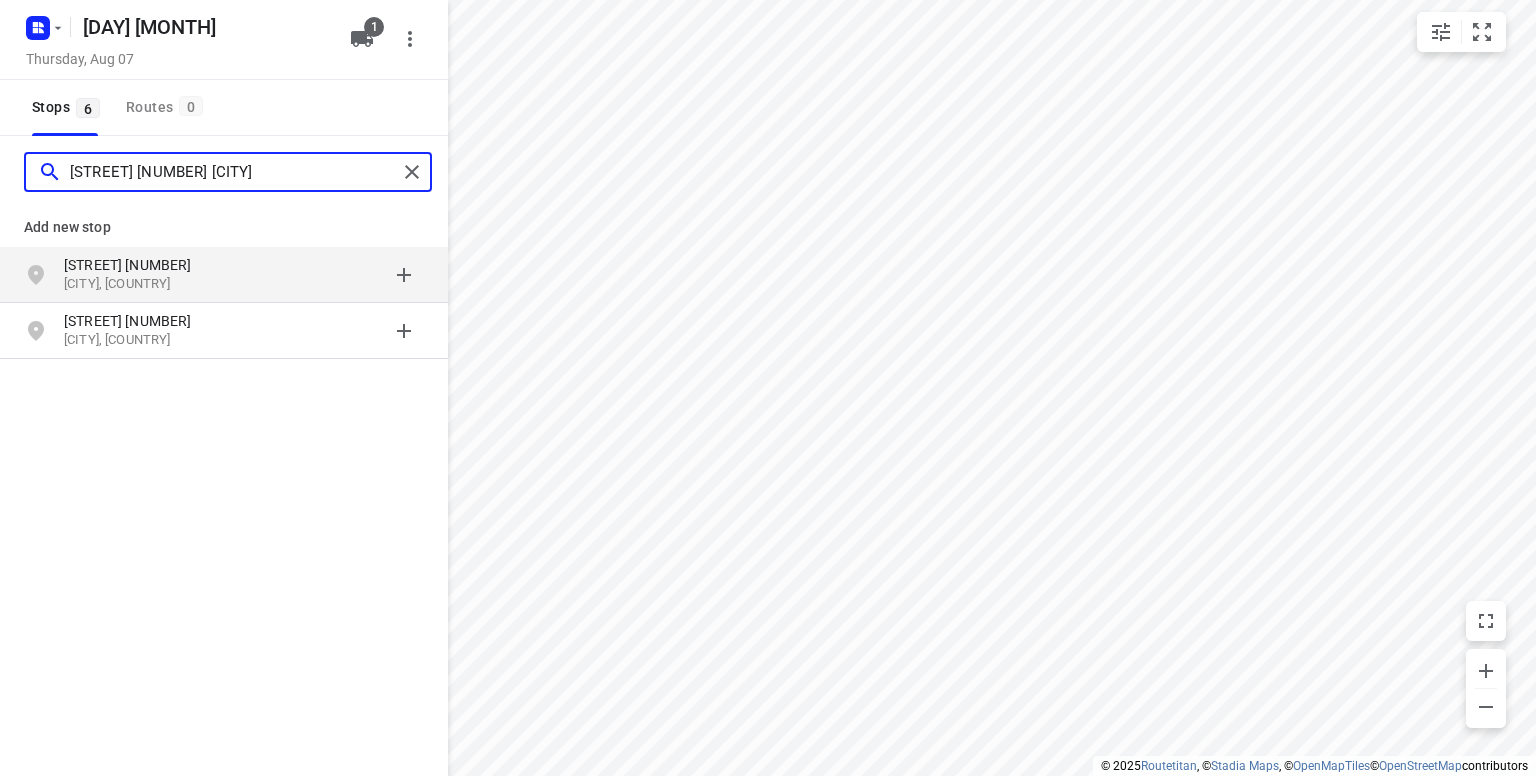 type on "[STREET] [NUMBER] [CITY]" 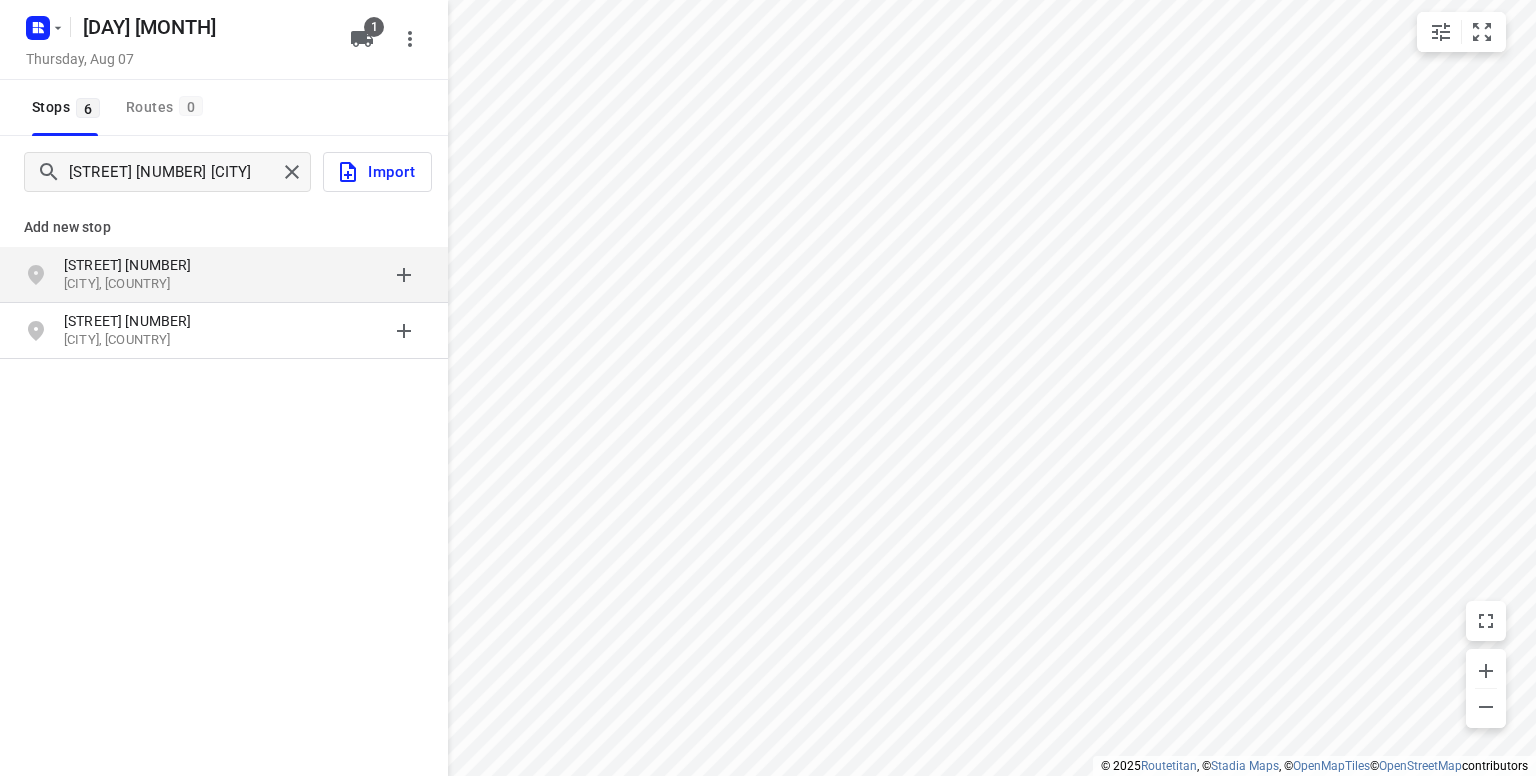click on "[STREET] [NUMBER]" at bounding box center [156, 265] 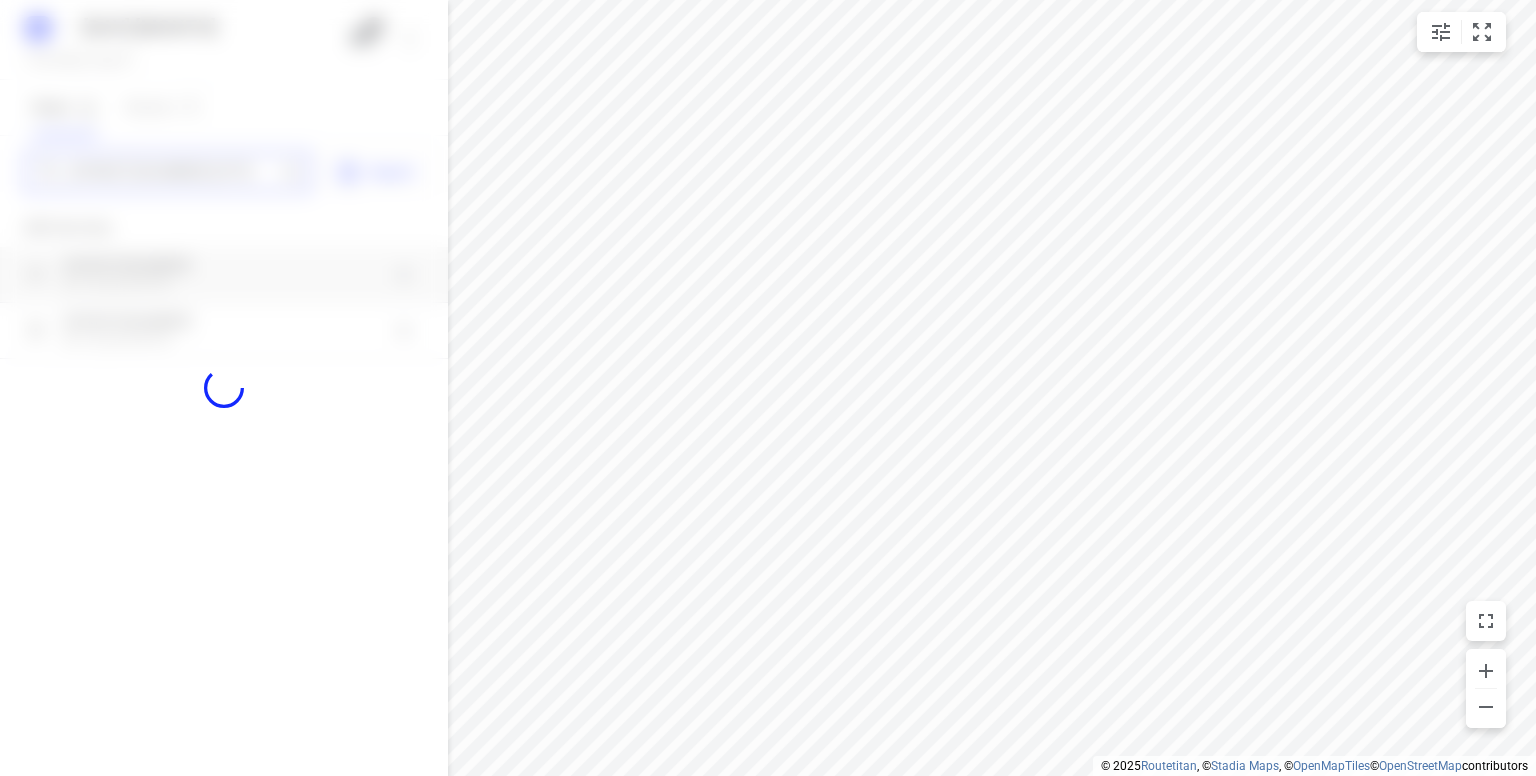 type 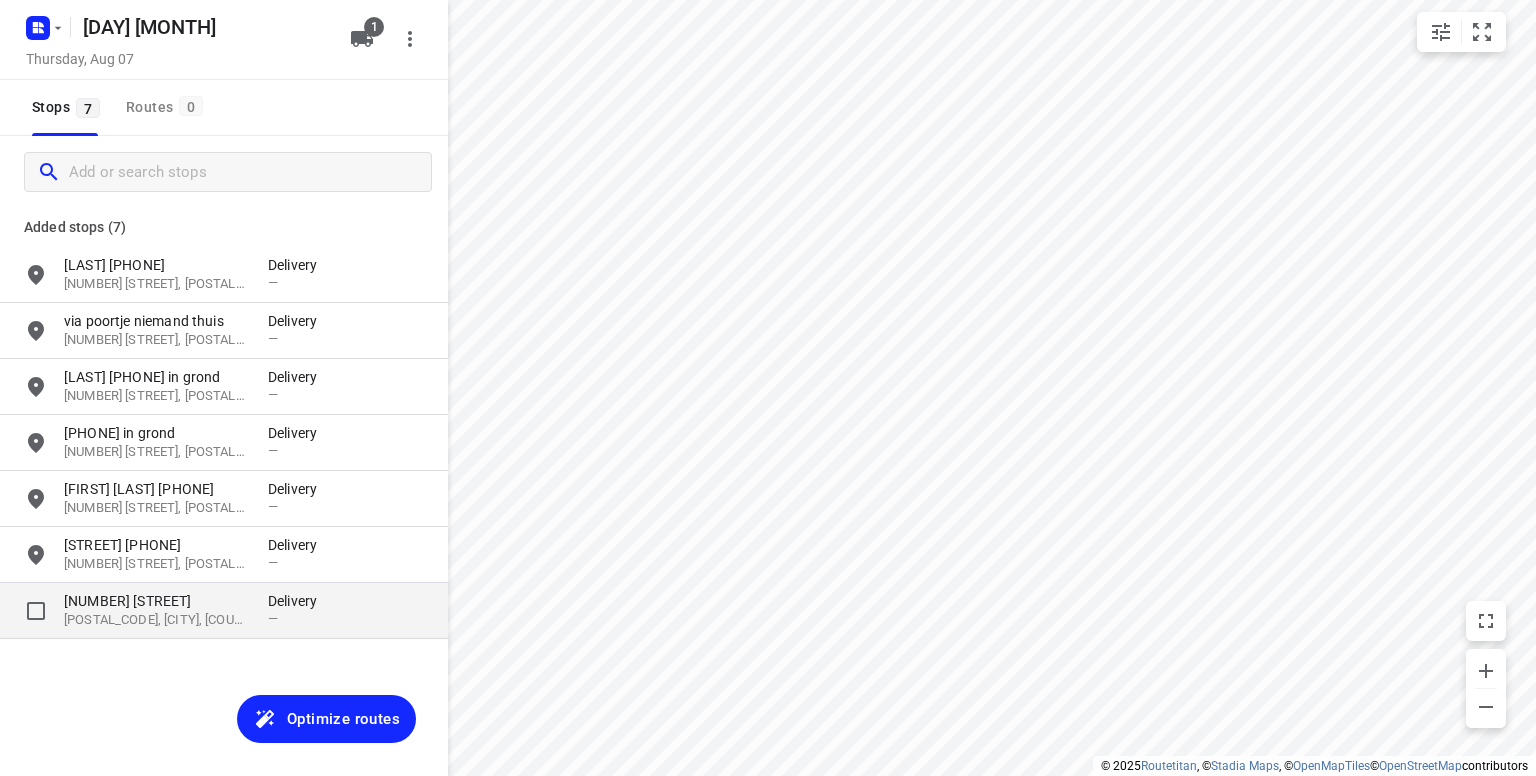 click on "[NUMBER] [STREET]" at bounding box center [156, 601] 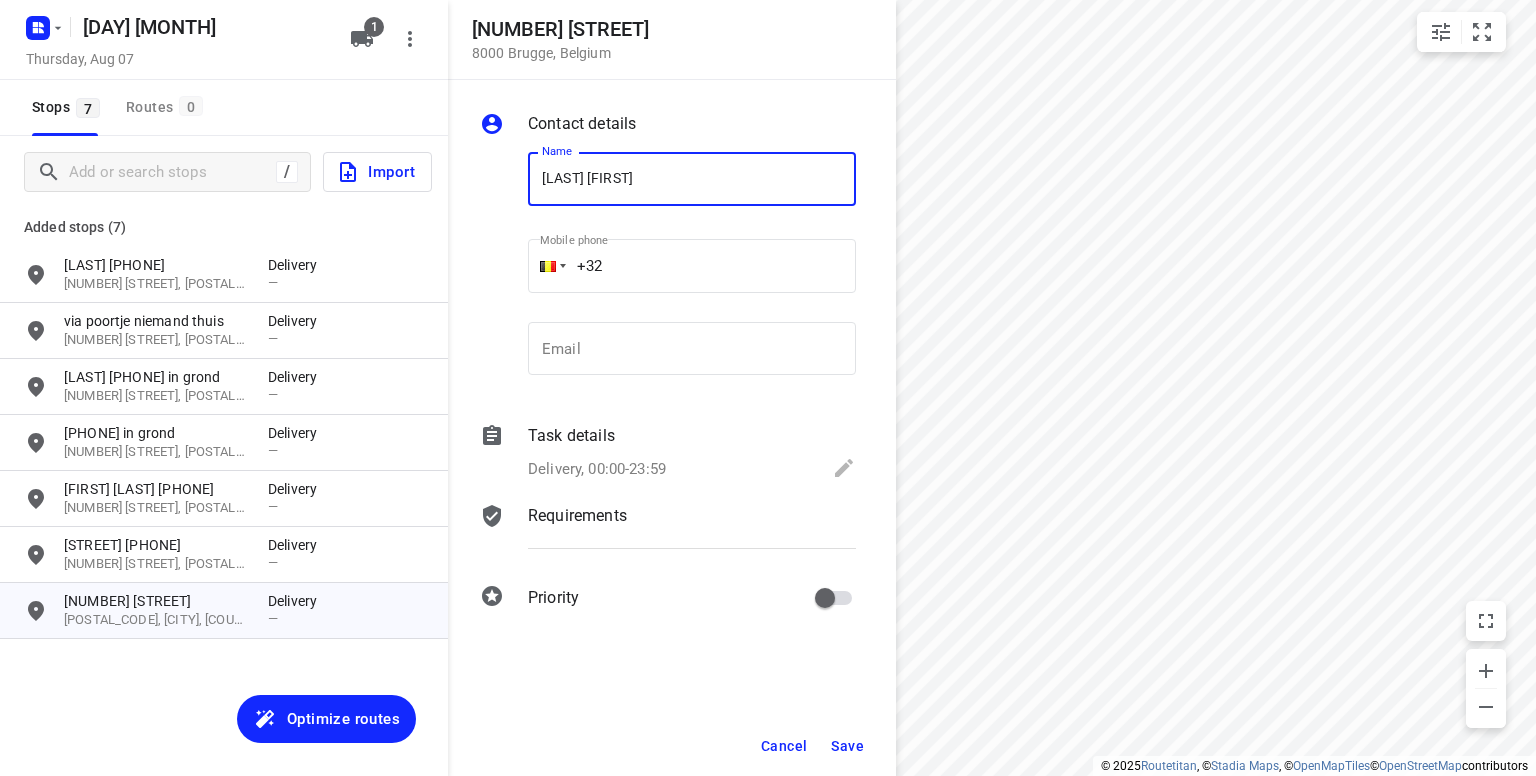 click on "[LAST] [FIRST]" at bounding box center (692, 179) 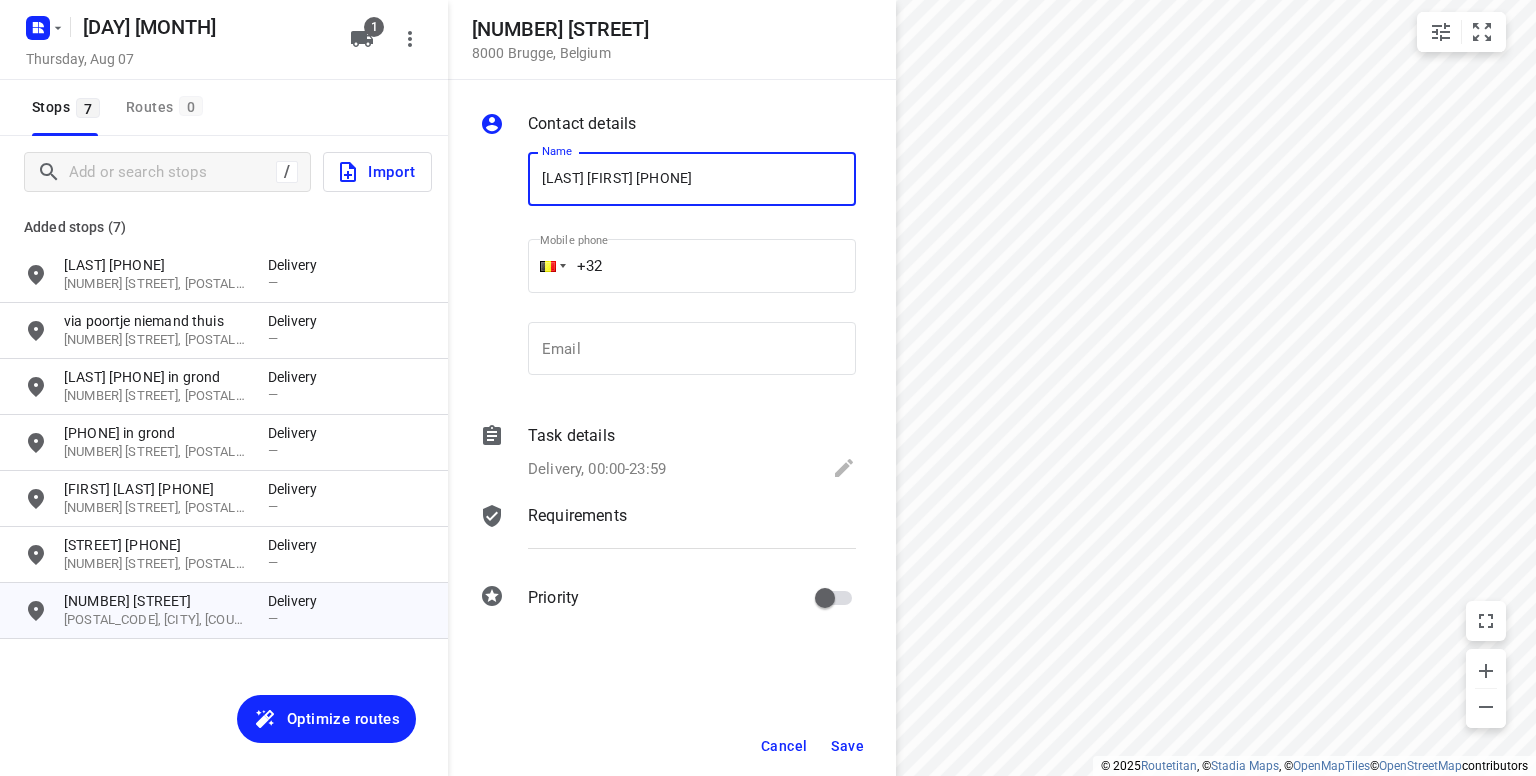 type on "[LAST] [FIRST] [PHONE]" 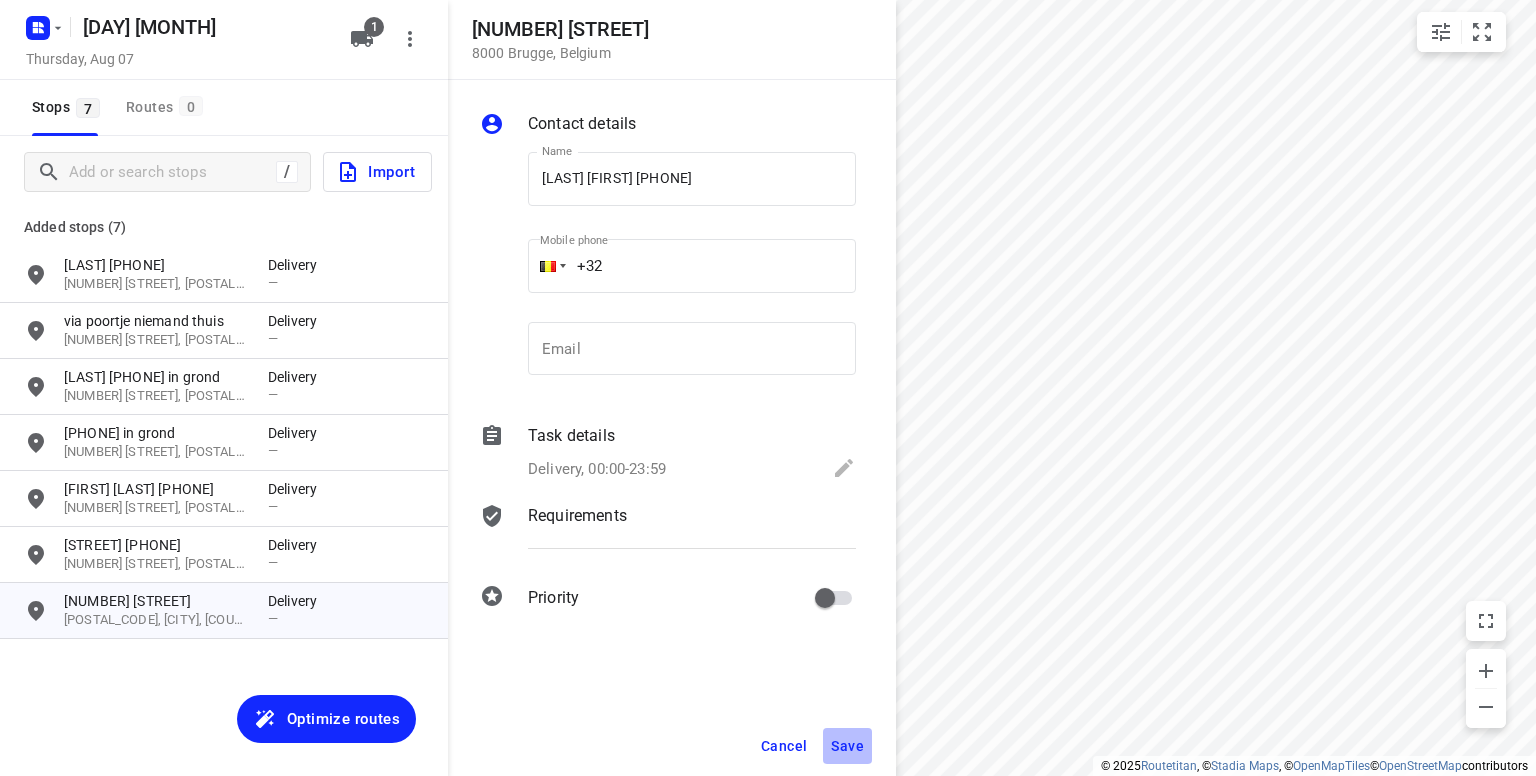 click on "Save" at bounding box center [847, 746] 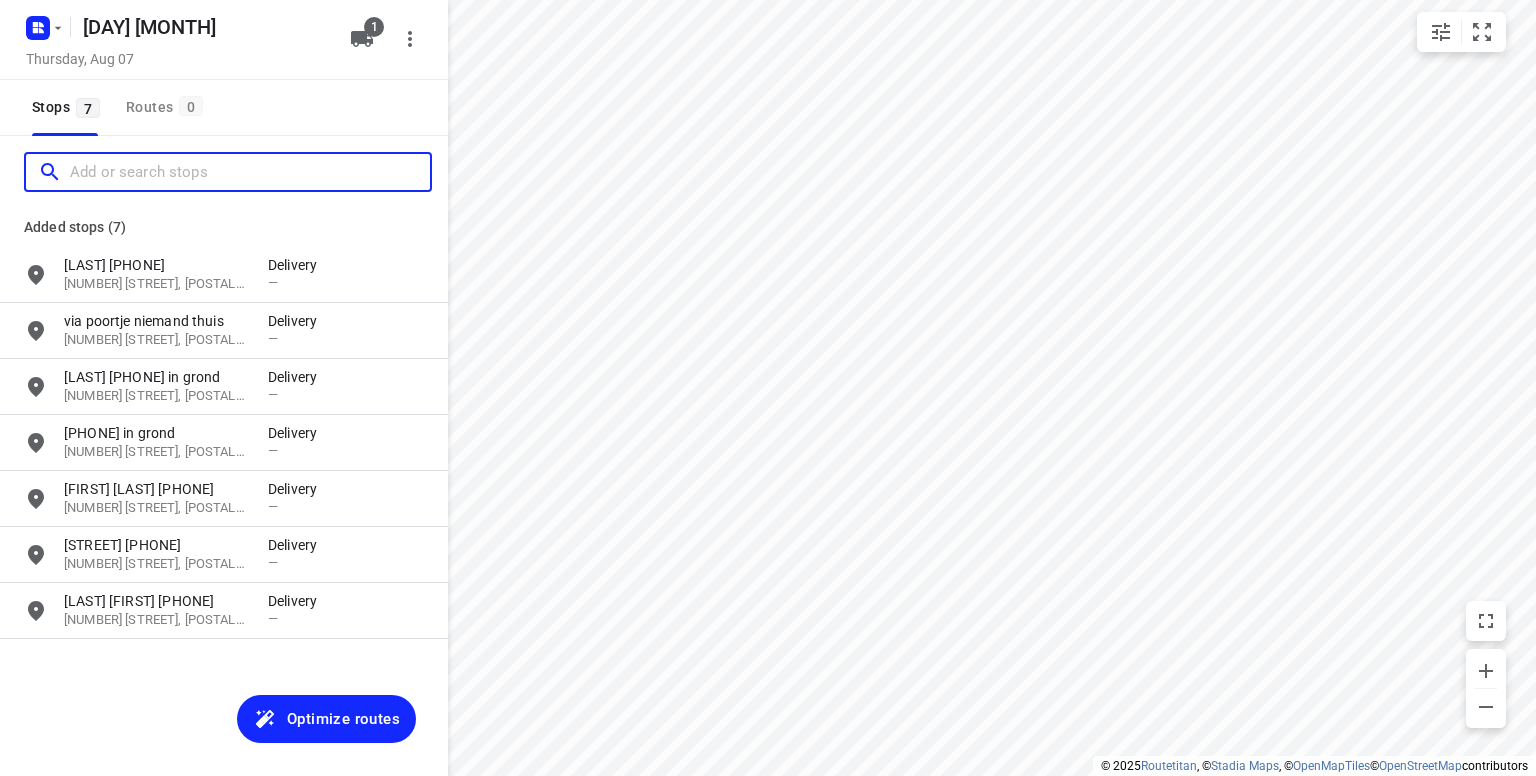 click at bounding box center (250, 172) 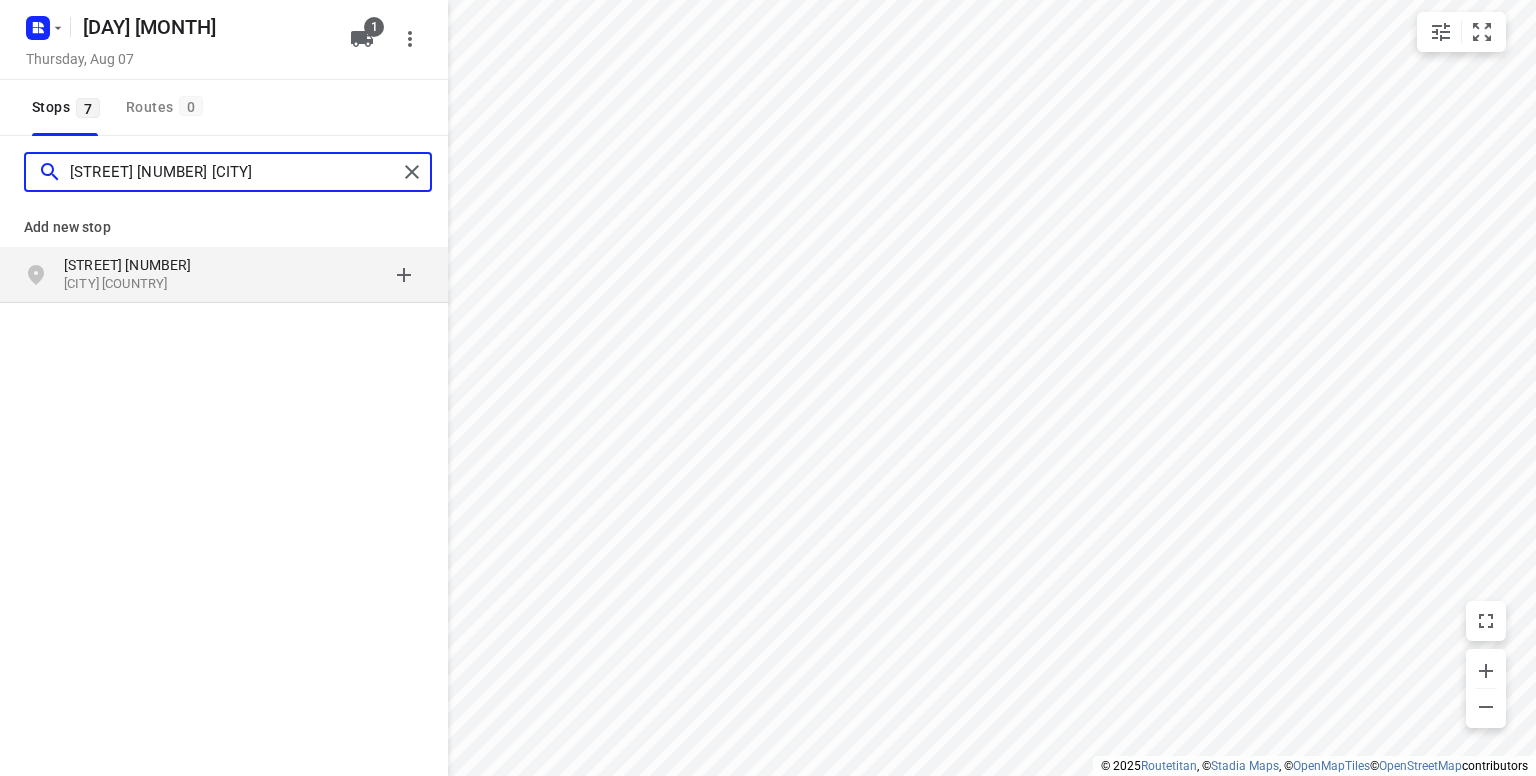 type on "[STREET] [NUMBER] [CITY]" 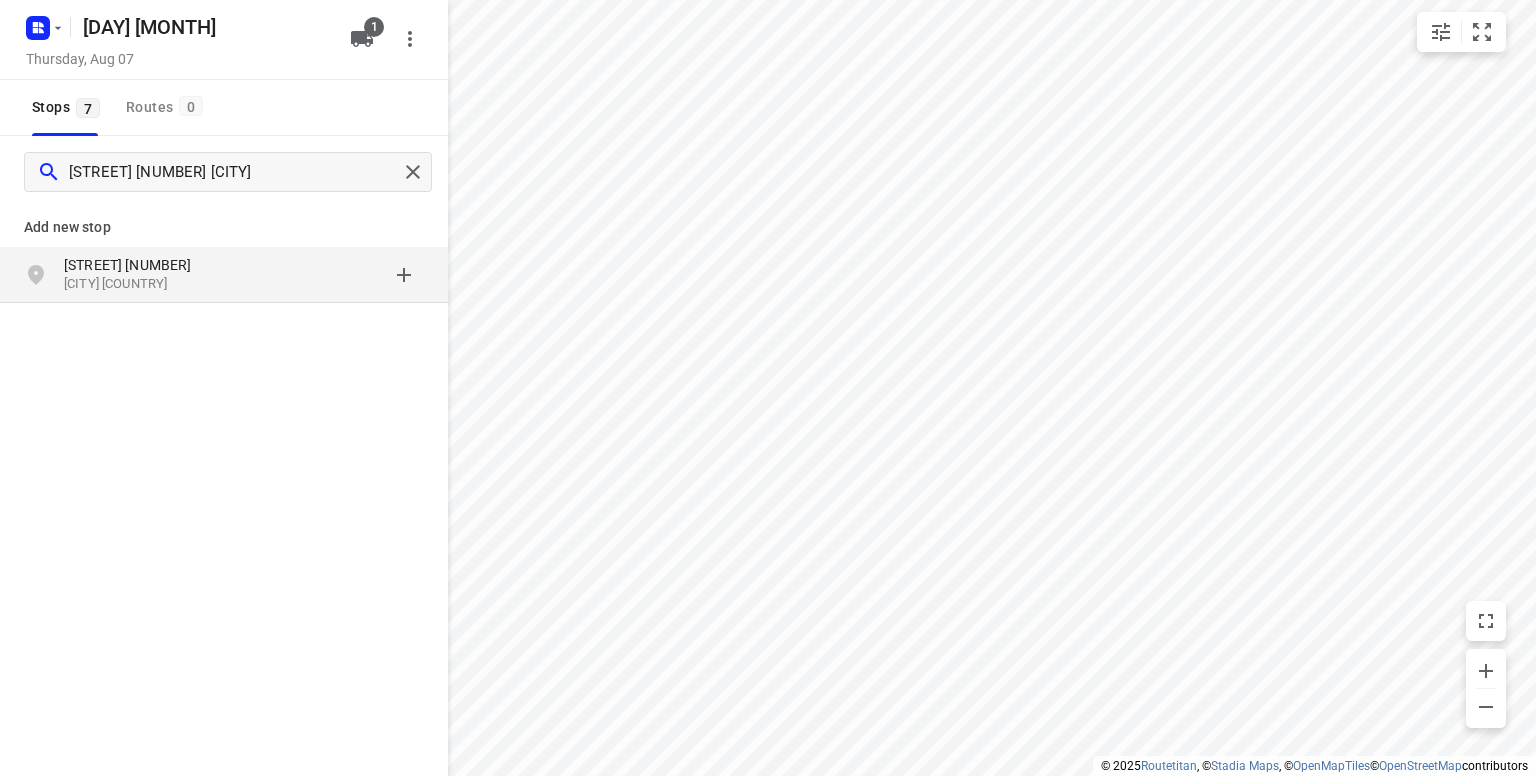 click on "[STREET] [NUMBER]" at bounding box center [156, 265] 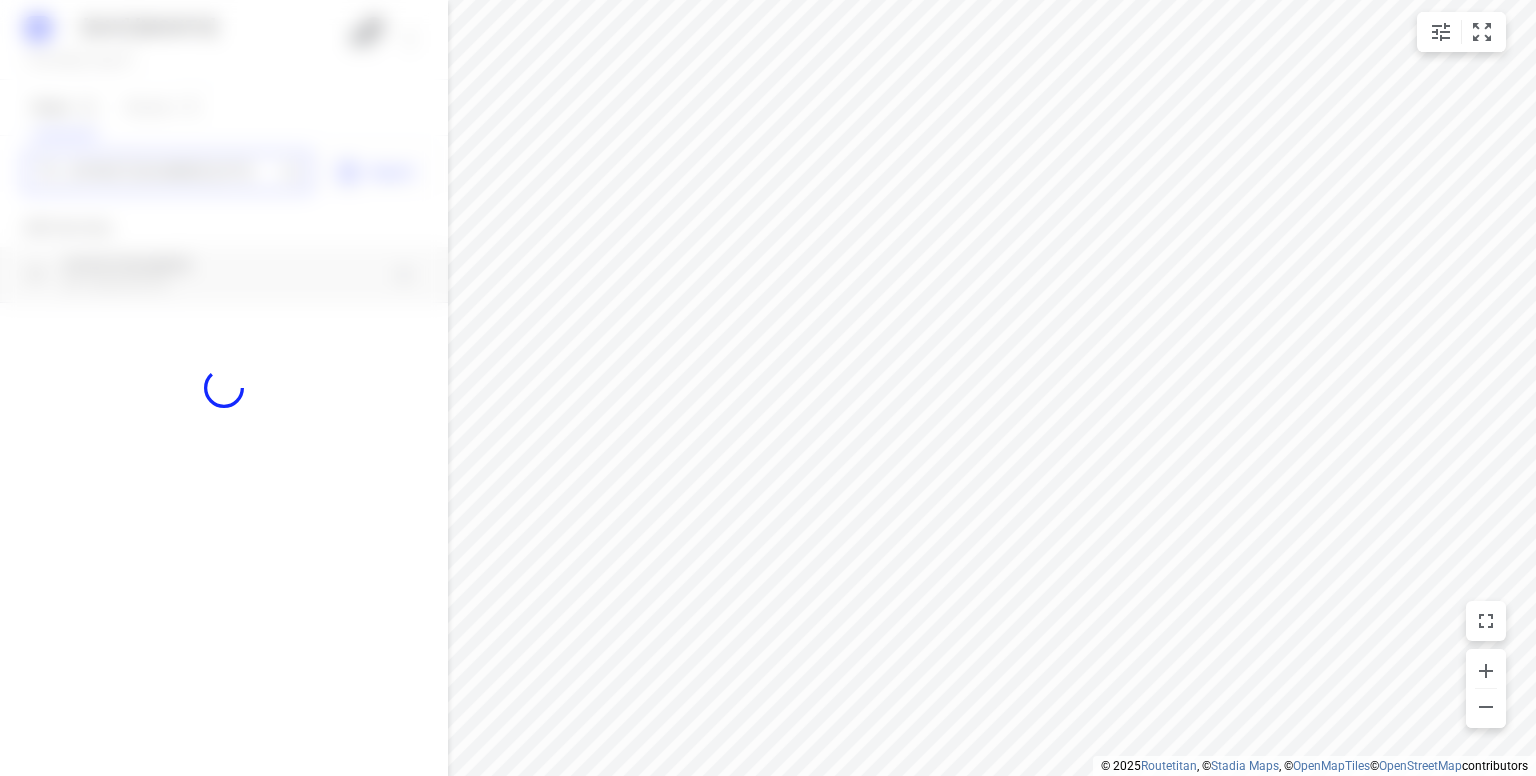 type 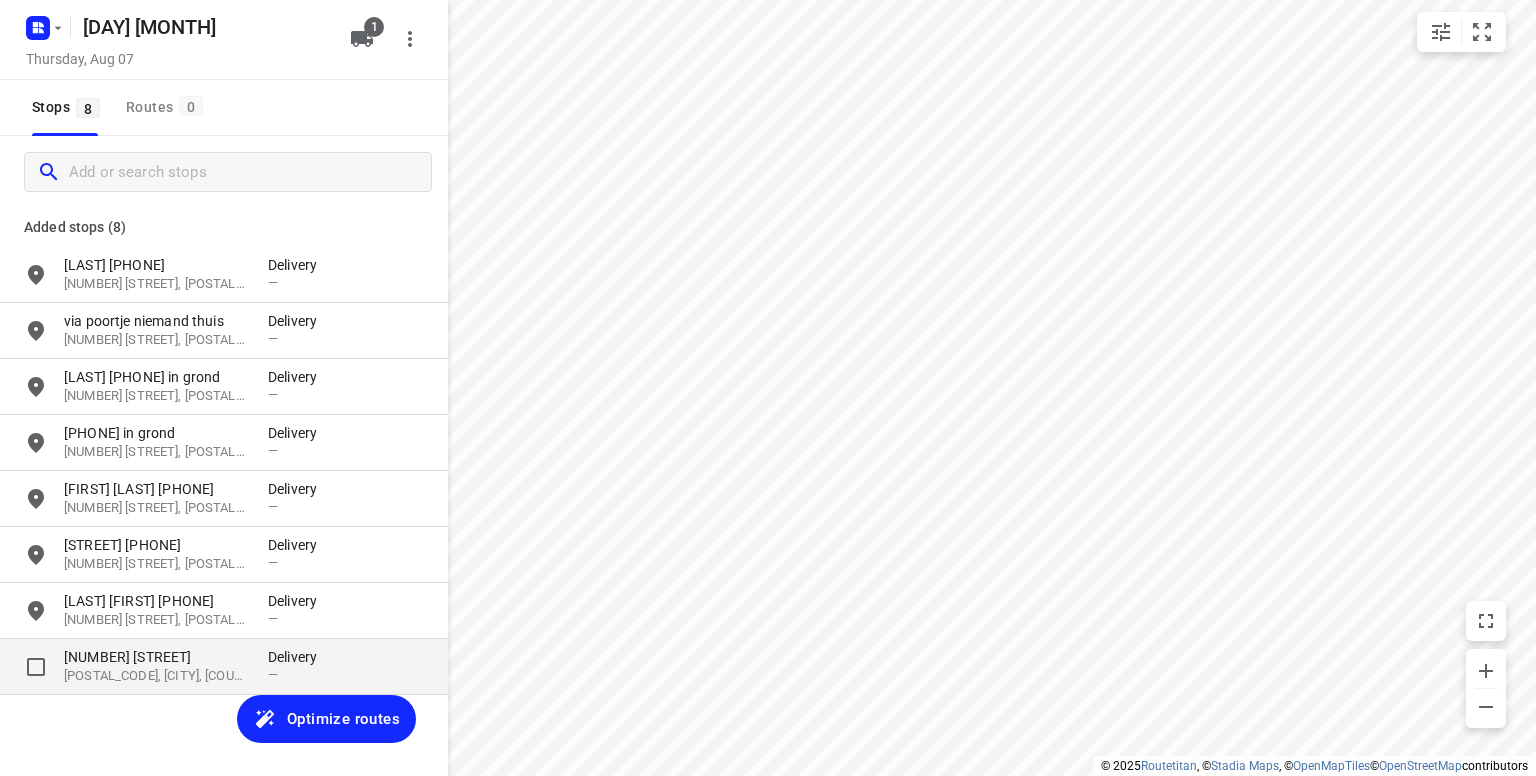 click on "[POSTAL_CODE], [CITY], [COUNTRY]" at bounding box center (156, 676) 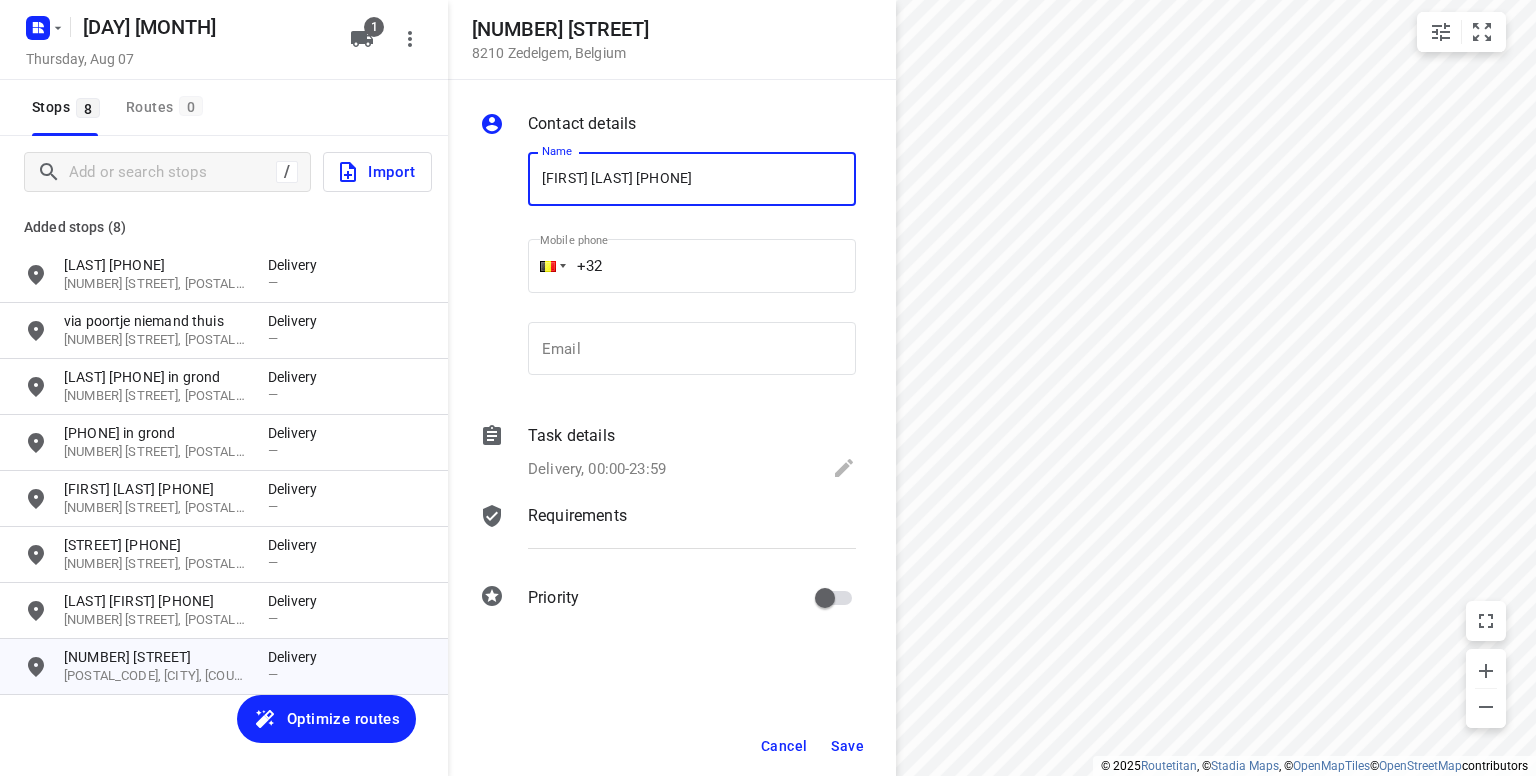 type on "[FIRST] [LAST] [PHONE]" 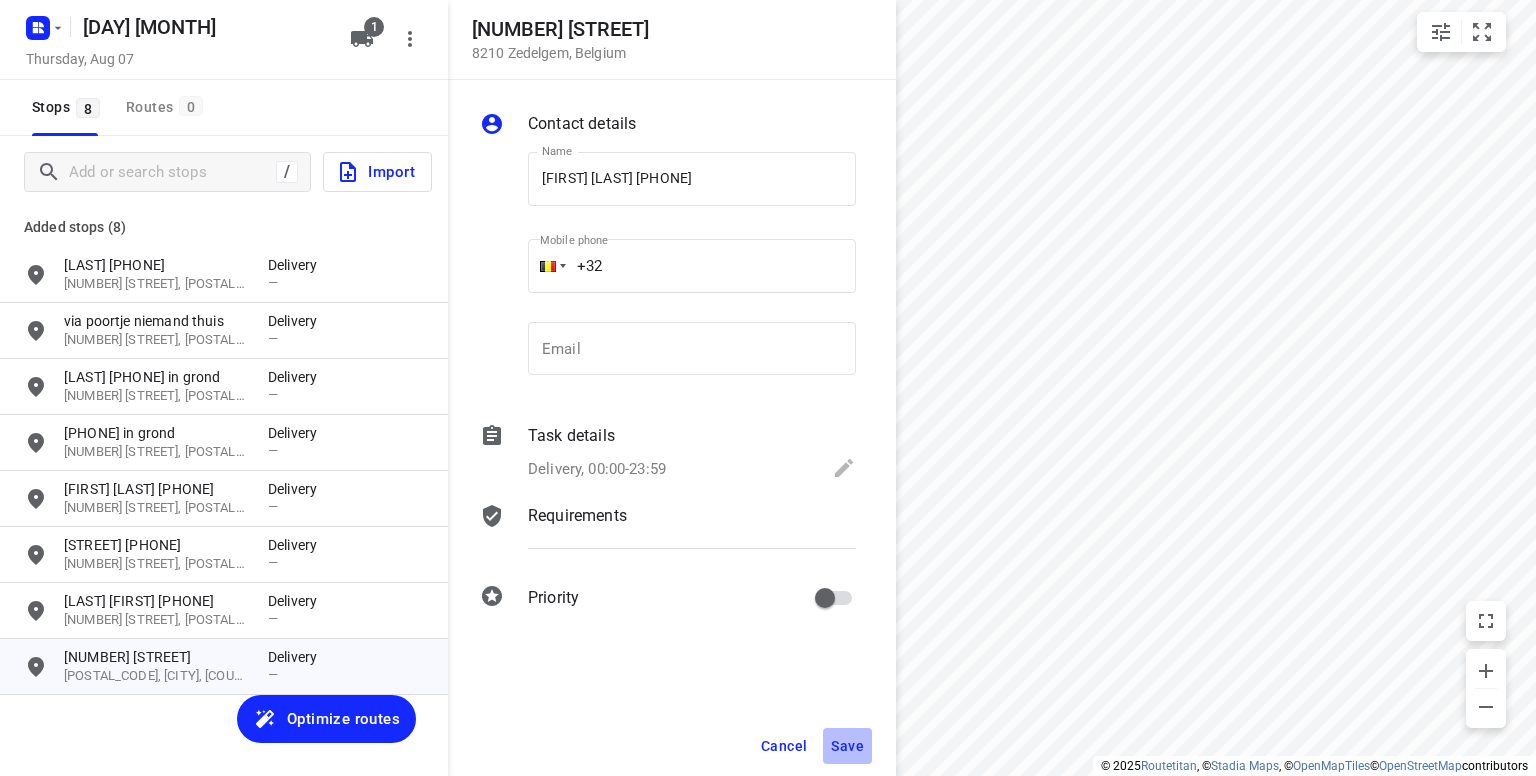 click on "Save" at bounding box center (847, 746) 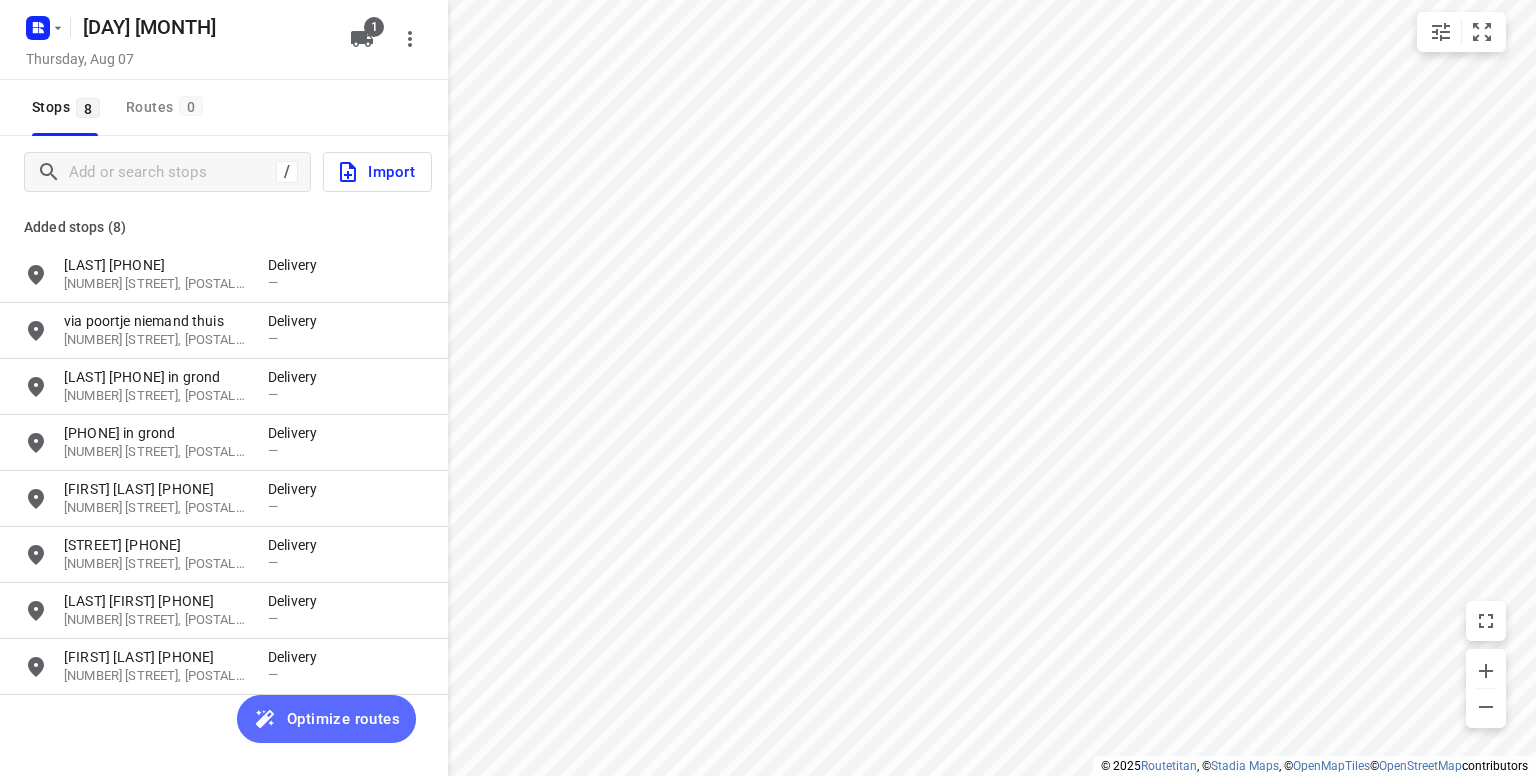 click on "Optimize routes" at bounding box center (343, 719) 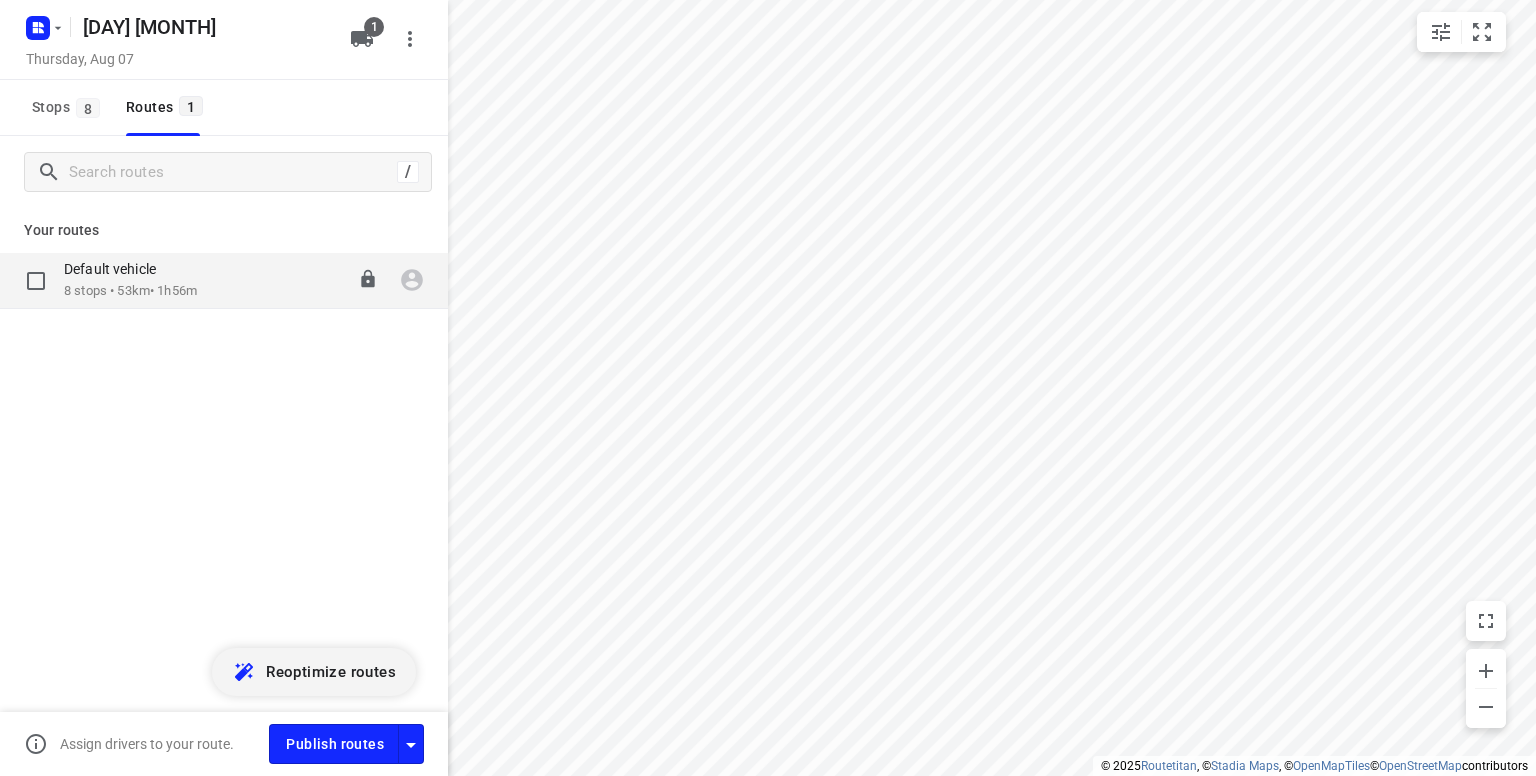 click on "stops • km • h m" at bounding box center [130, 291] 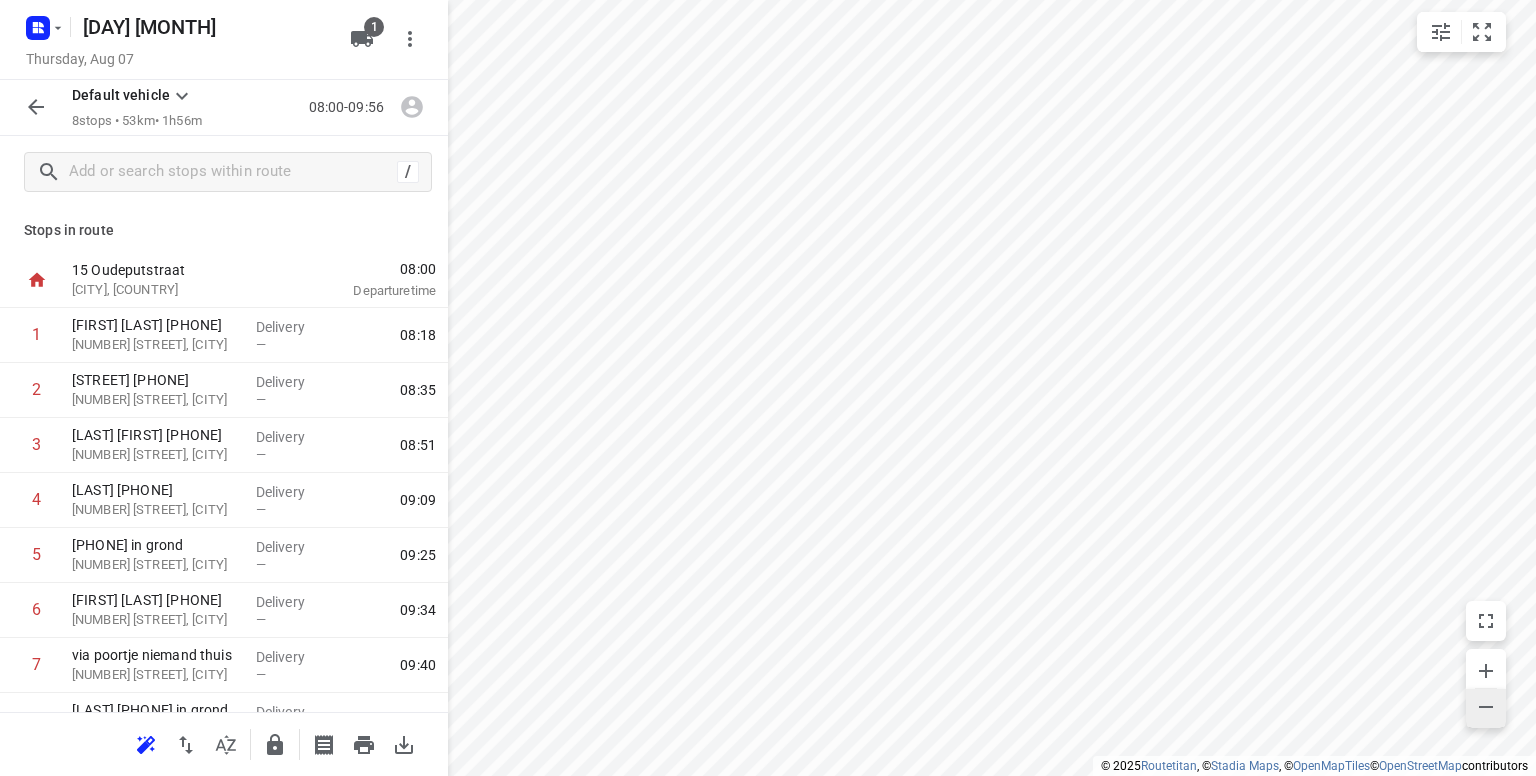 click 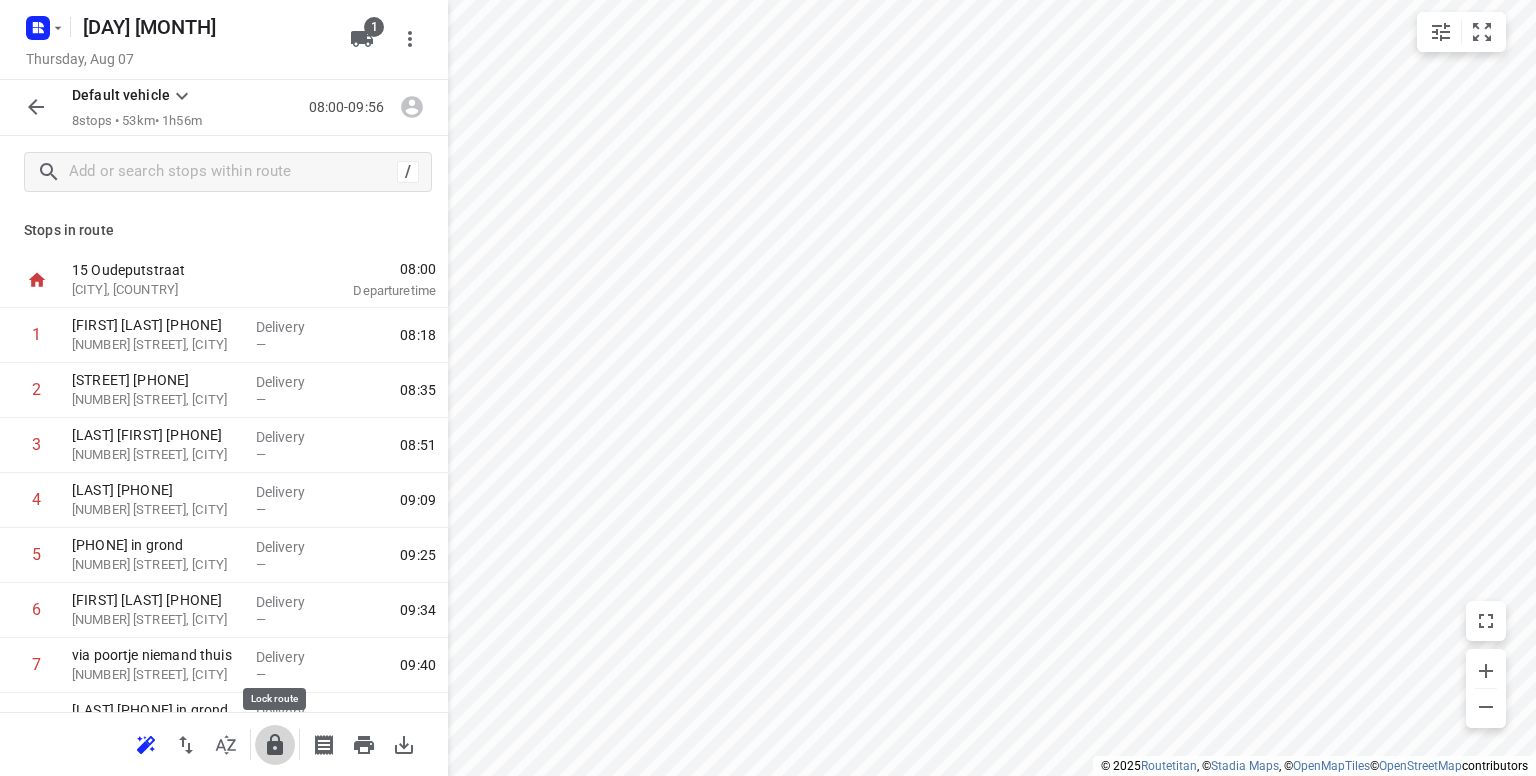 click 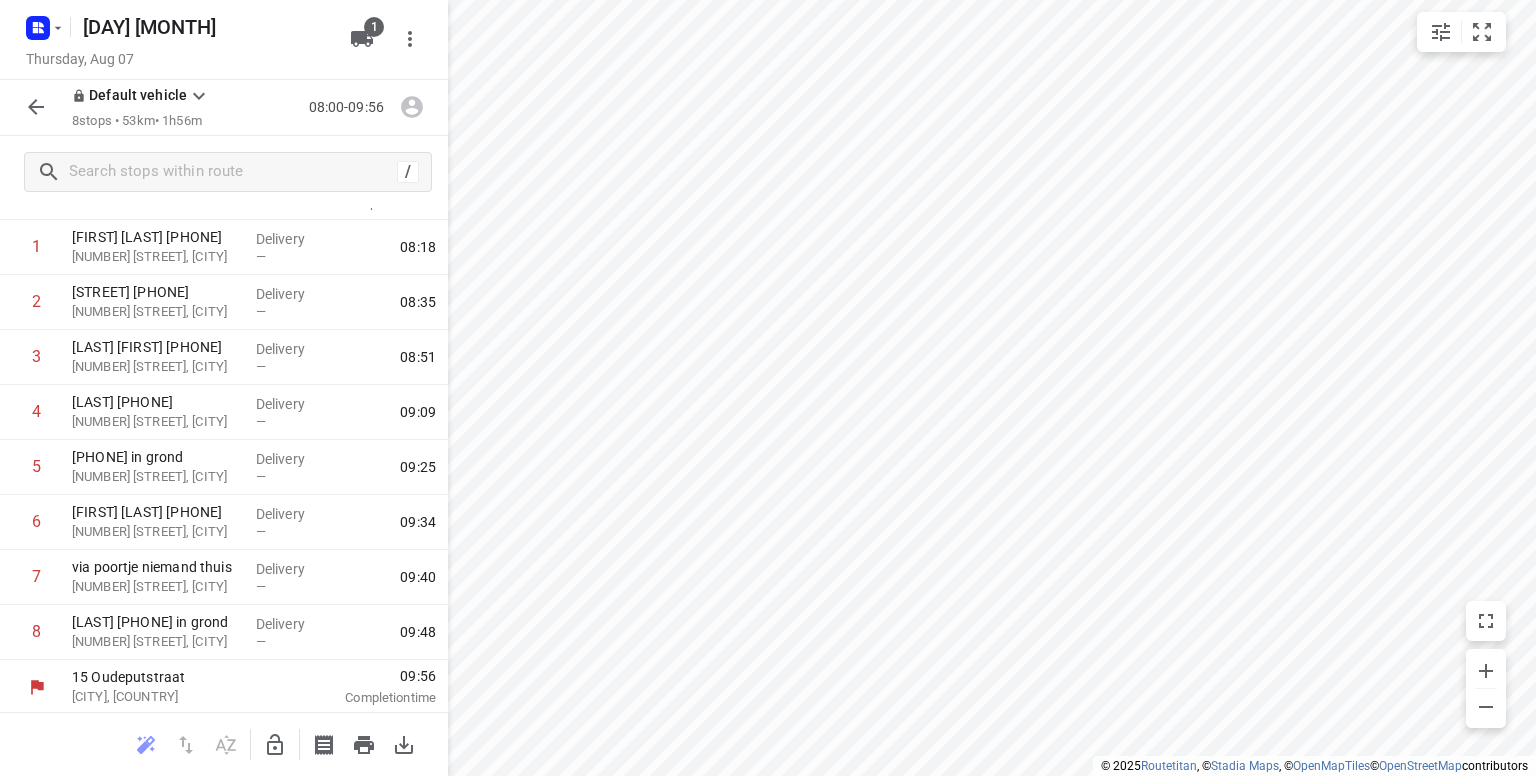 scroll, scrollTop: 90, scrollLeft: 0, axis: vertical 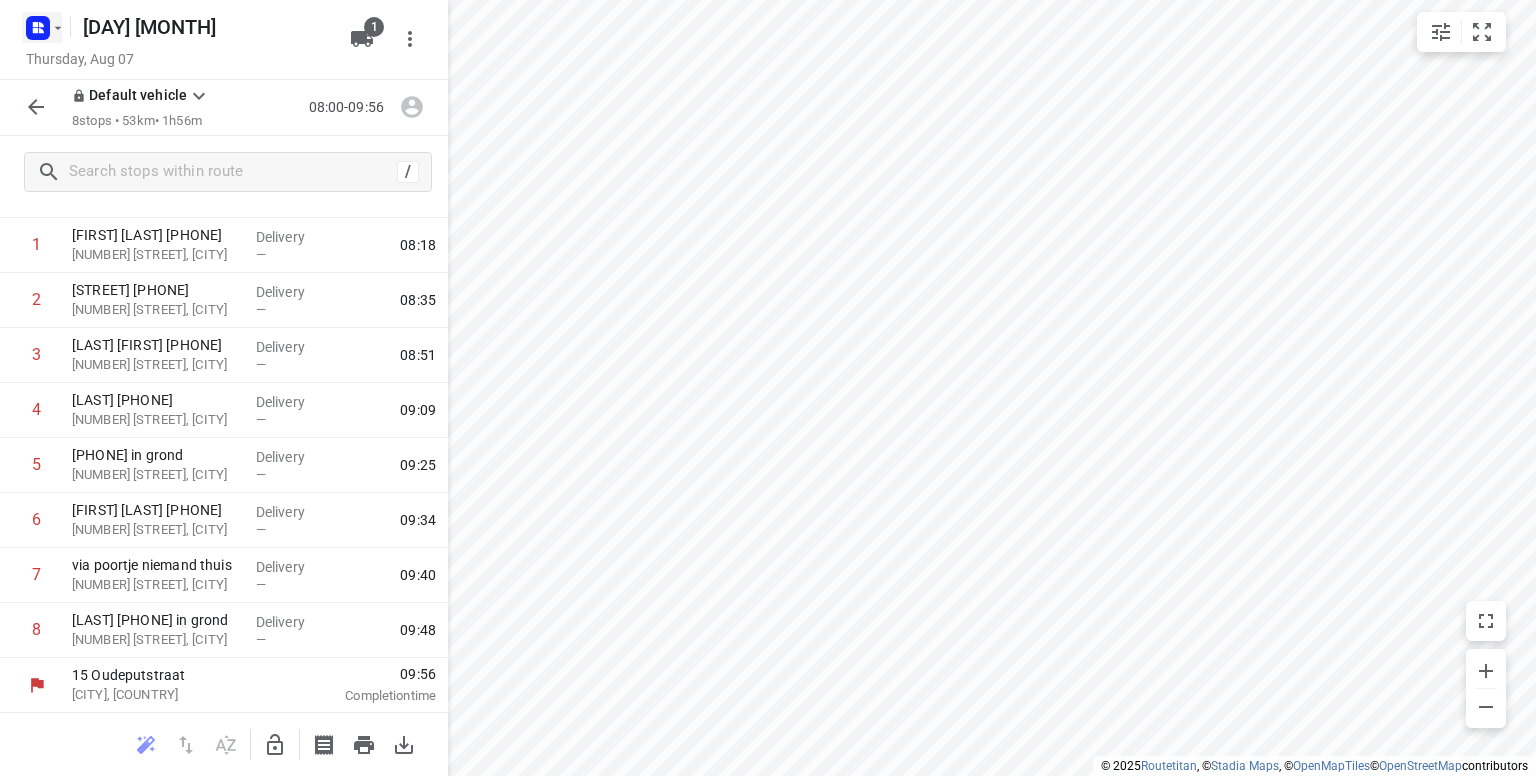 click 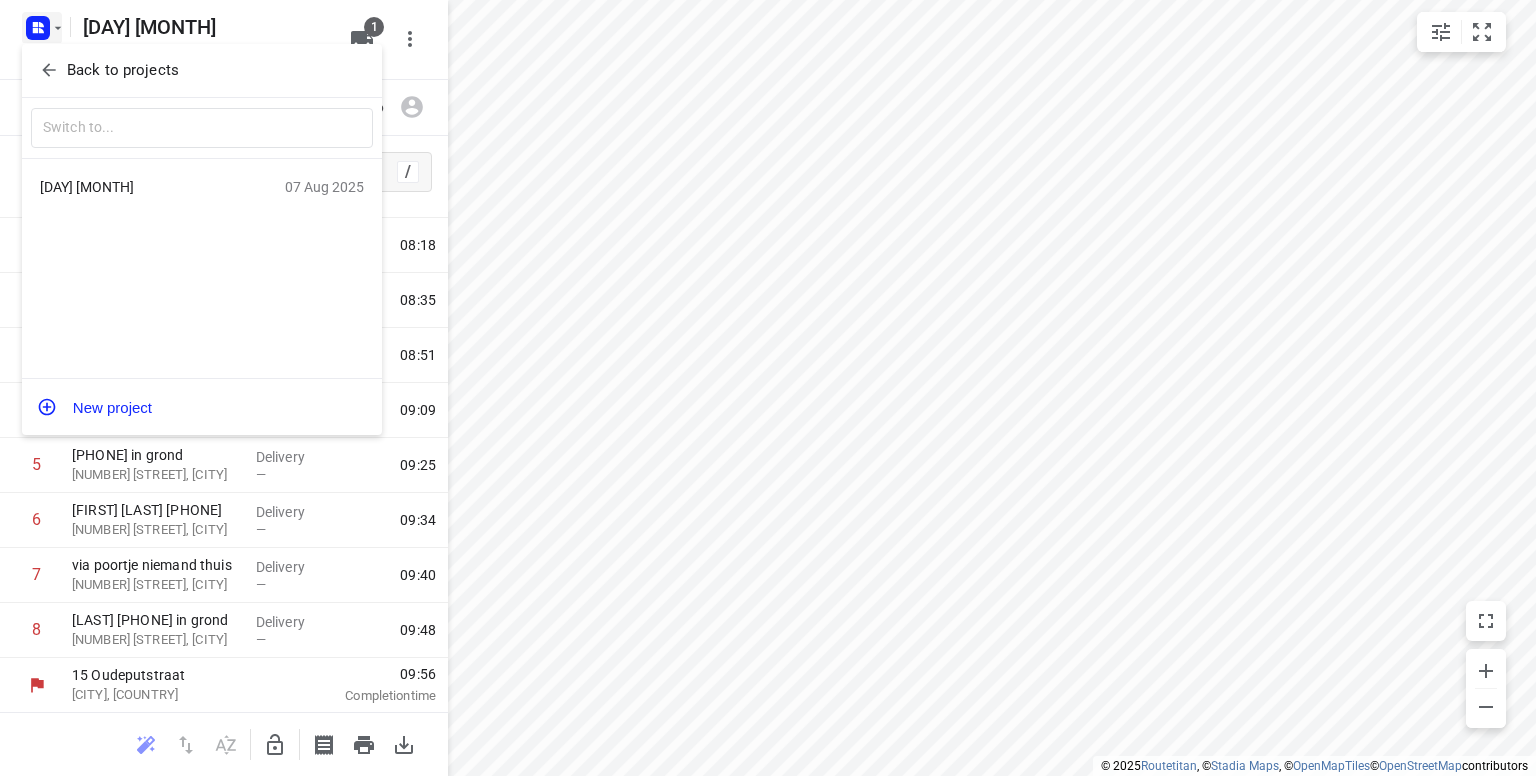 click 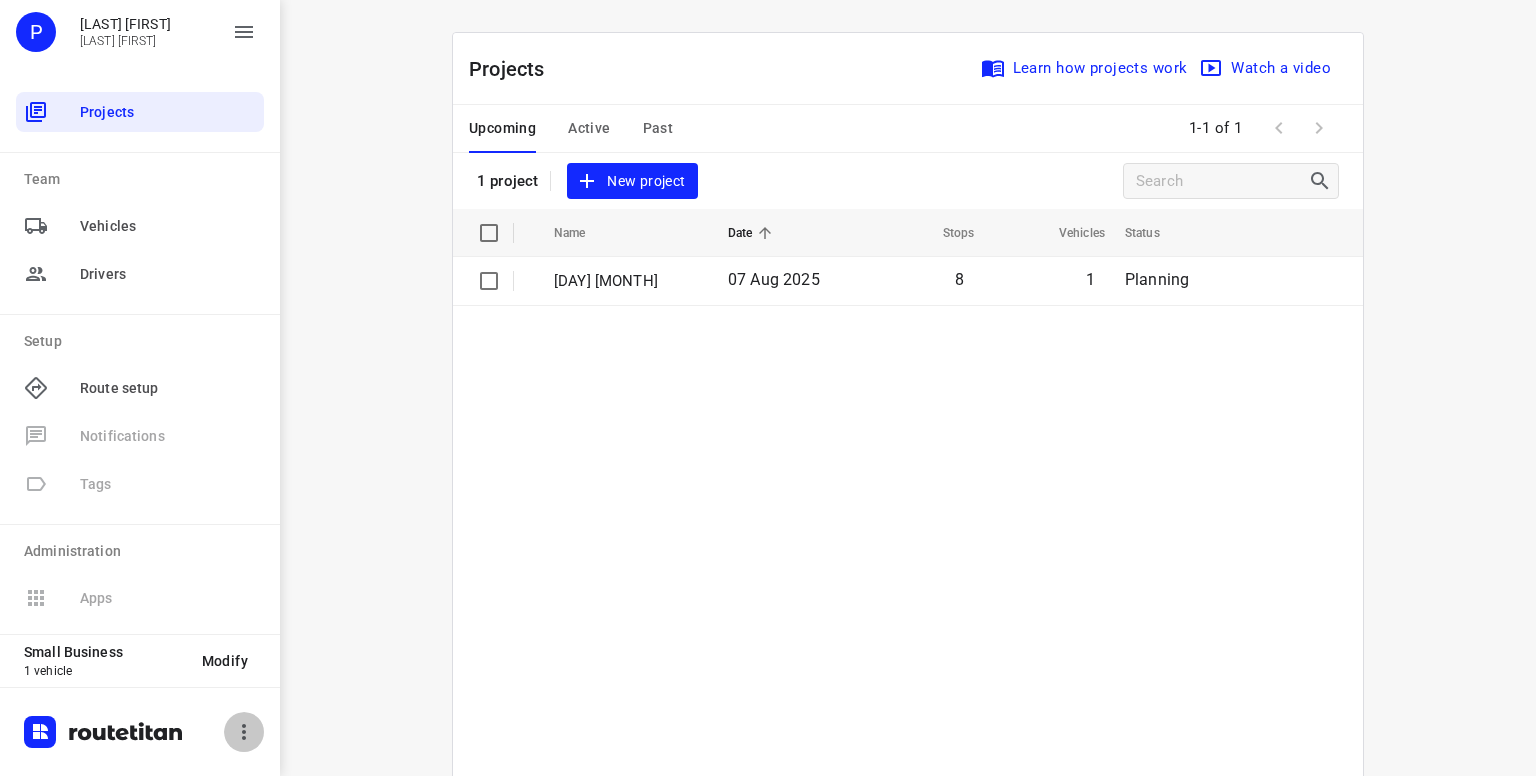 click 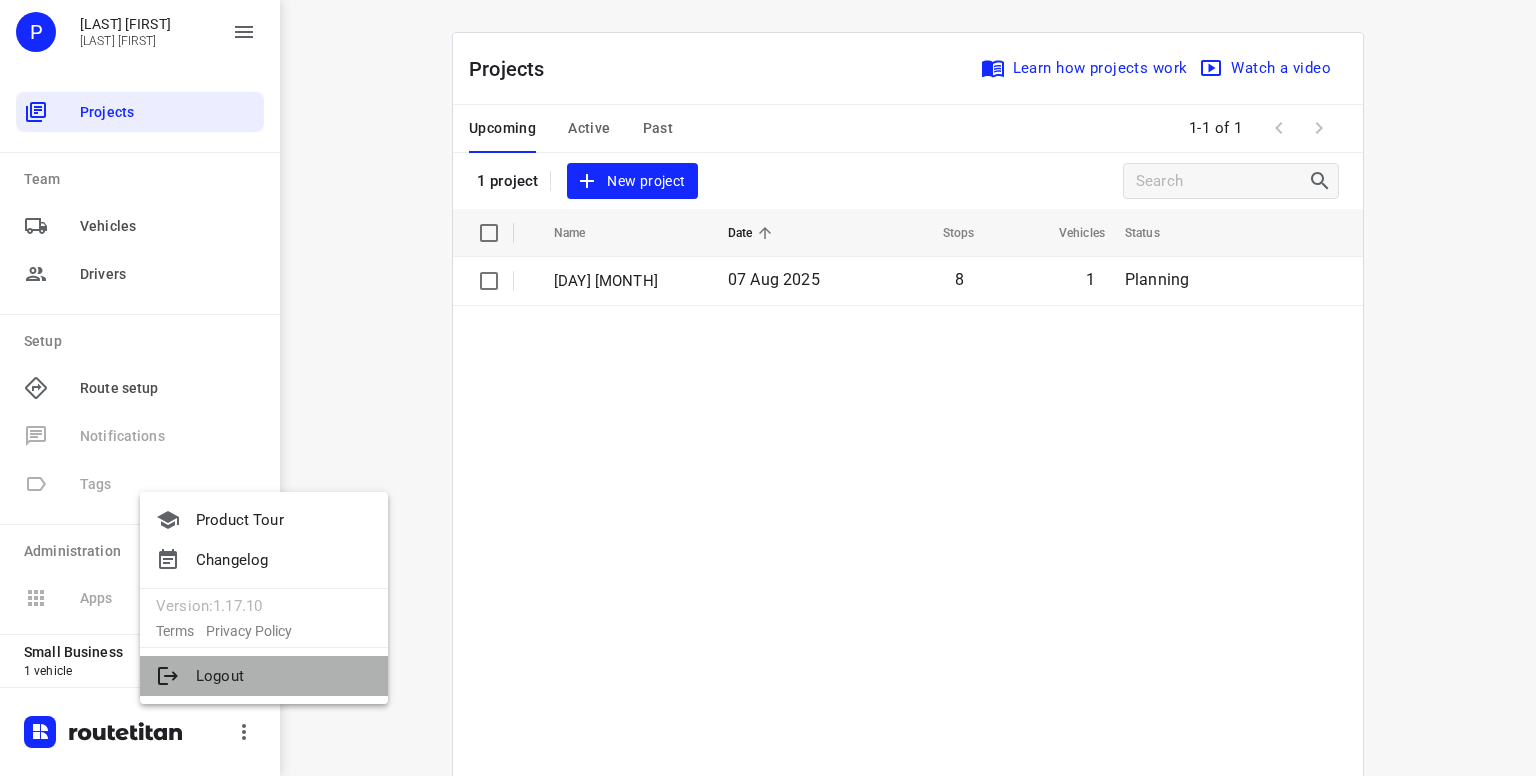 click on "Logout" at bounding box center [264, 676] 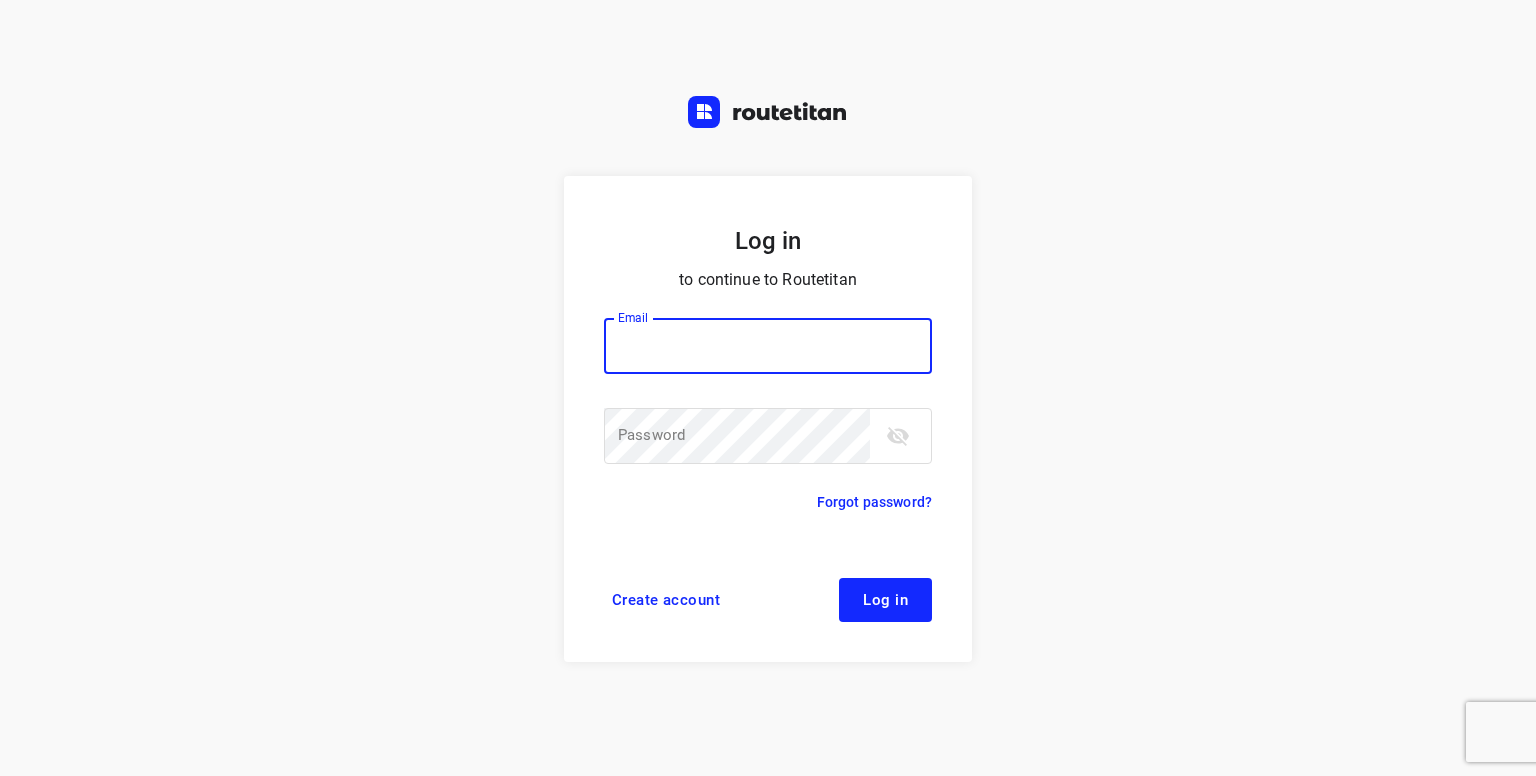 scroll, scrollTop: 0, scrollLeft: 0, axis: both 